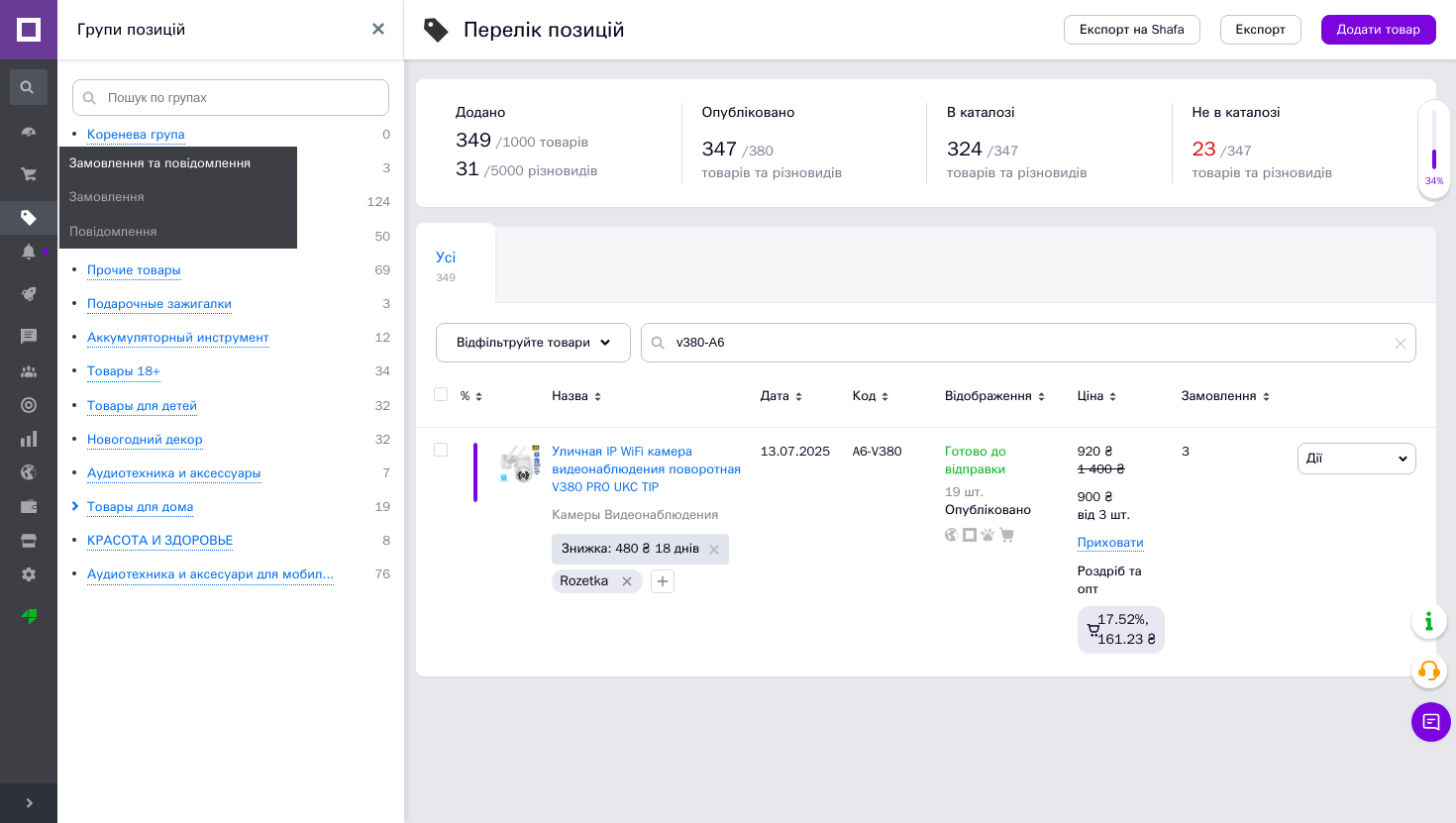 scroll, scrollTop: 0, scrollLeft: 0, axis: both 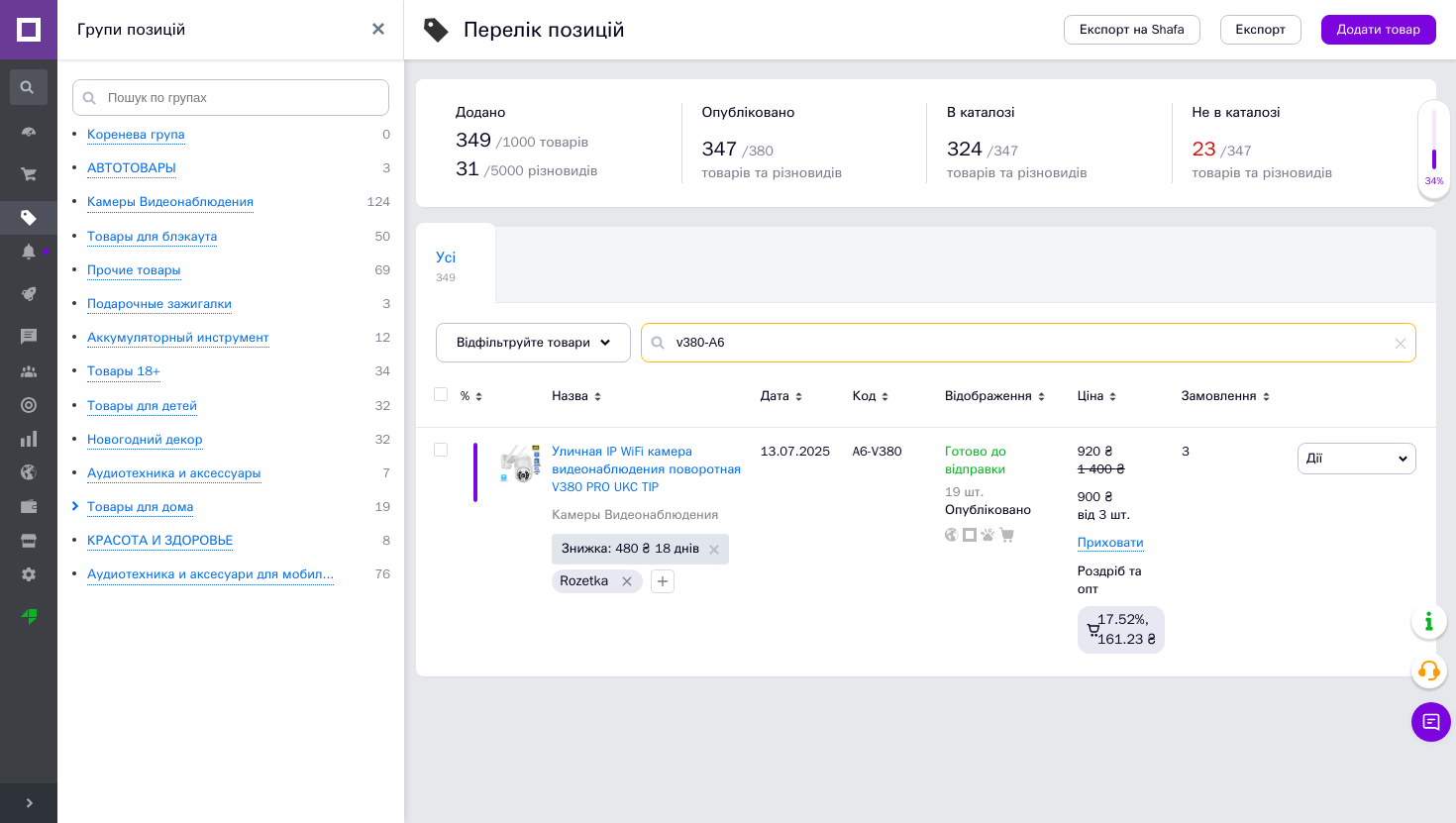 drag, startPoint x: 765, startPoint y: 347, endPoint x: 659, endPoint y: 342, distance: 106.11786 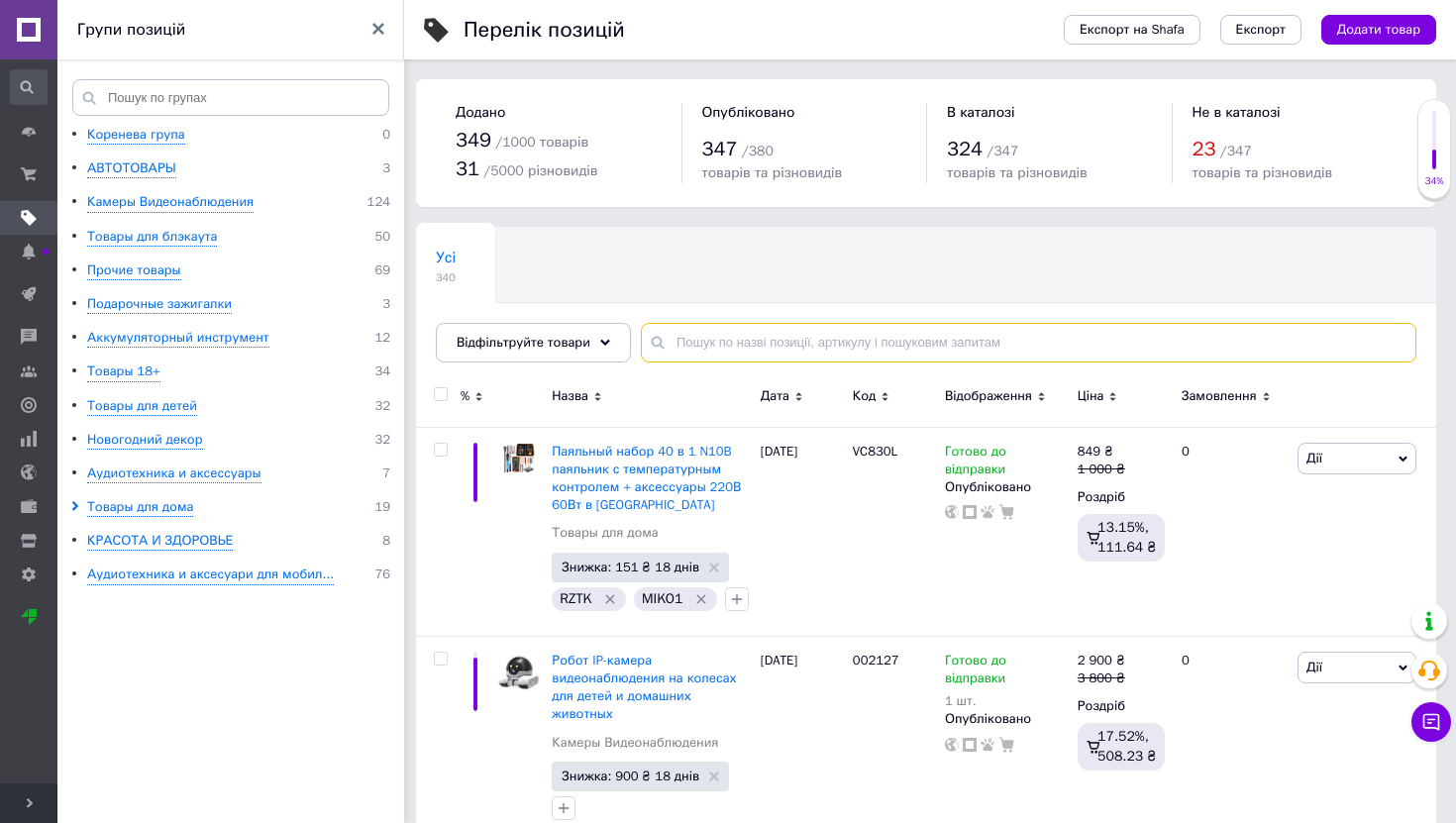 click at bounding box center (1028, 343) 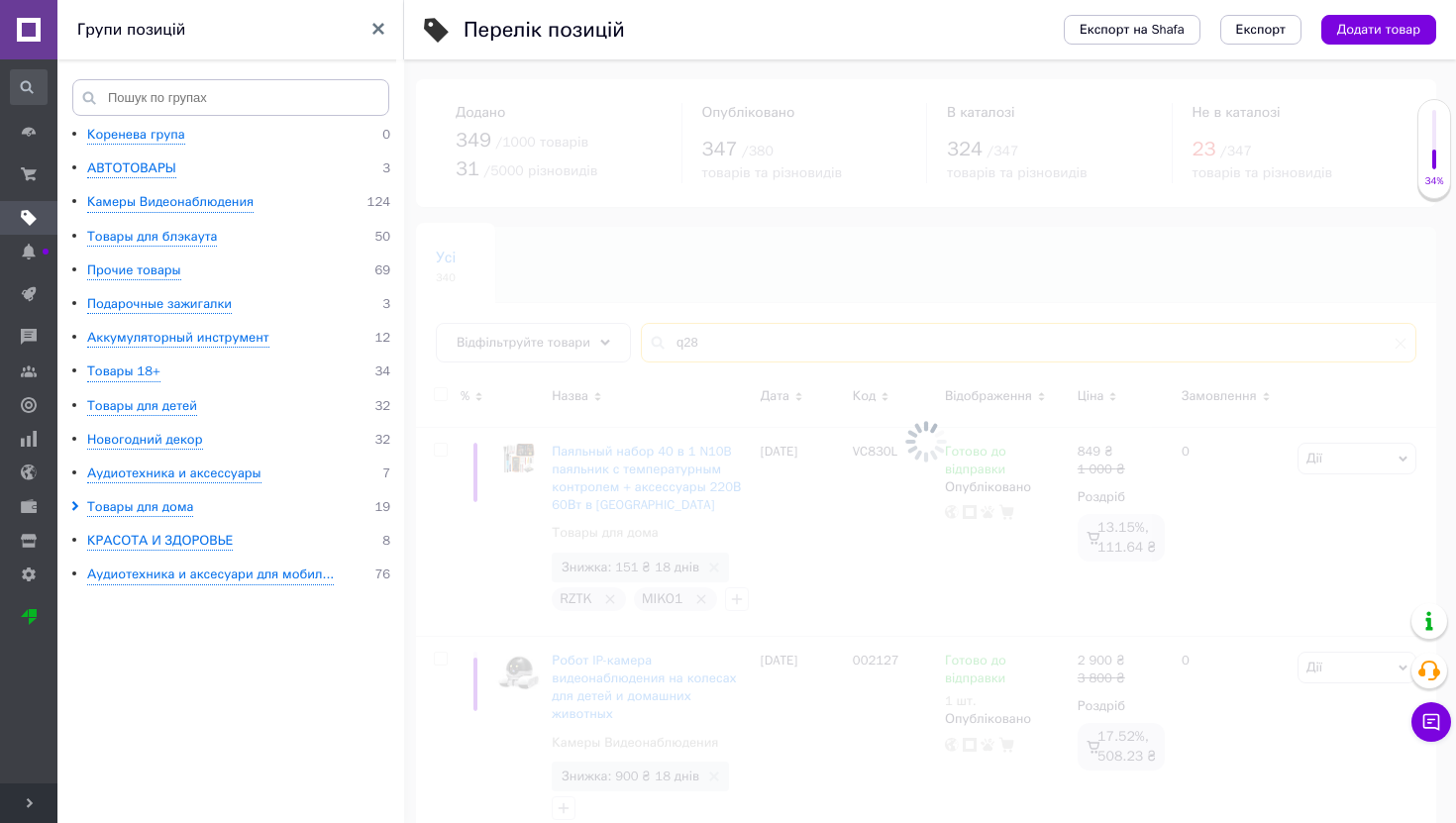 type on "q28" 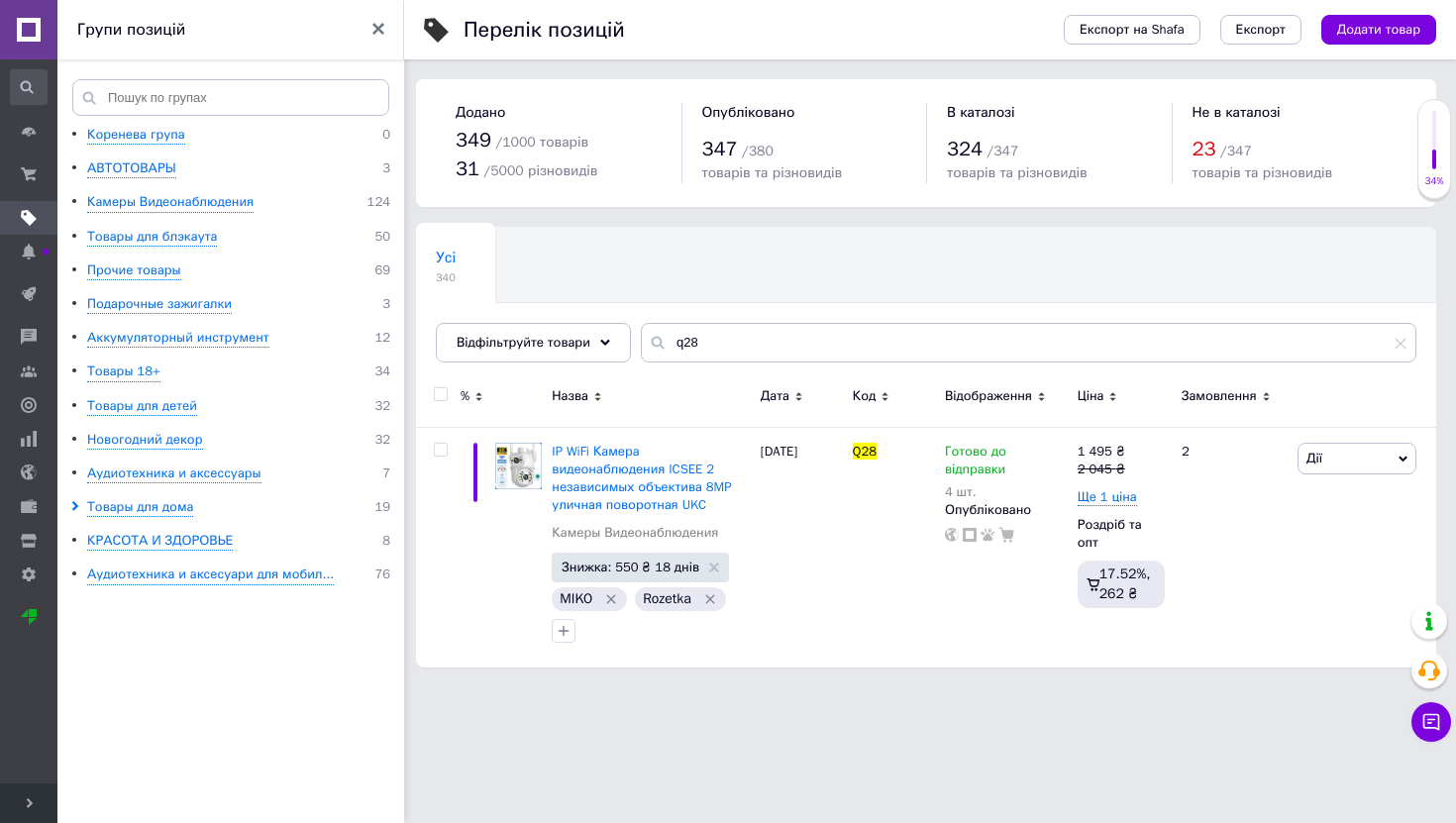 click at bounding box center [29, 30] 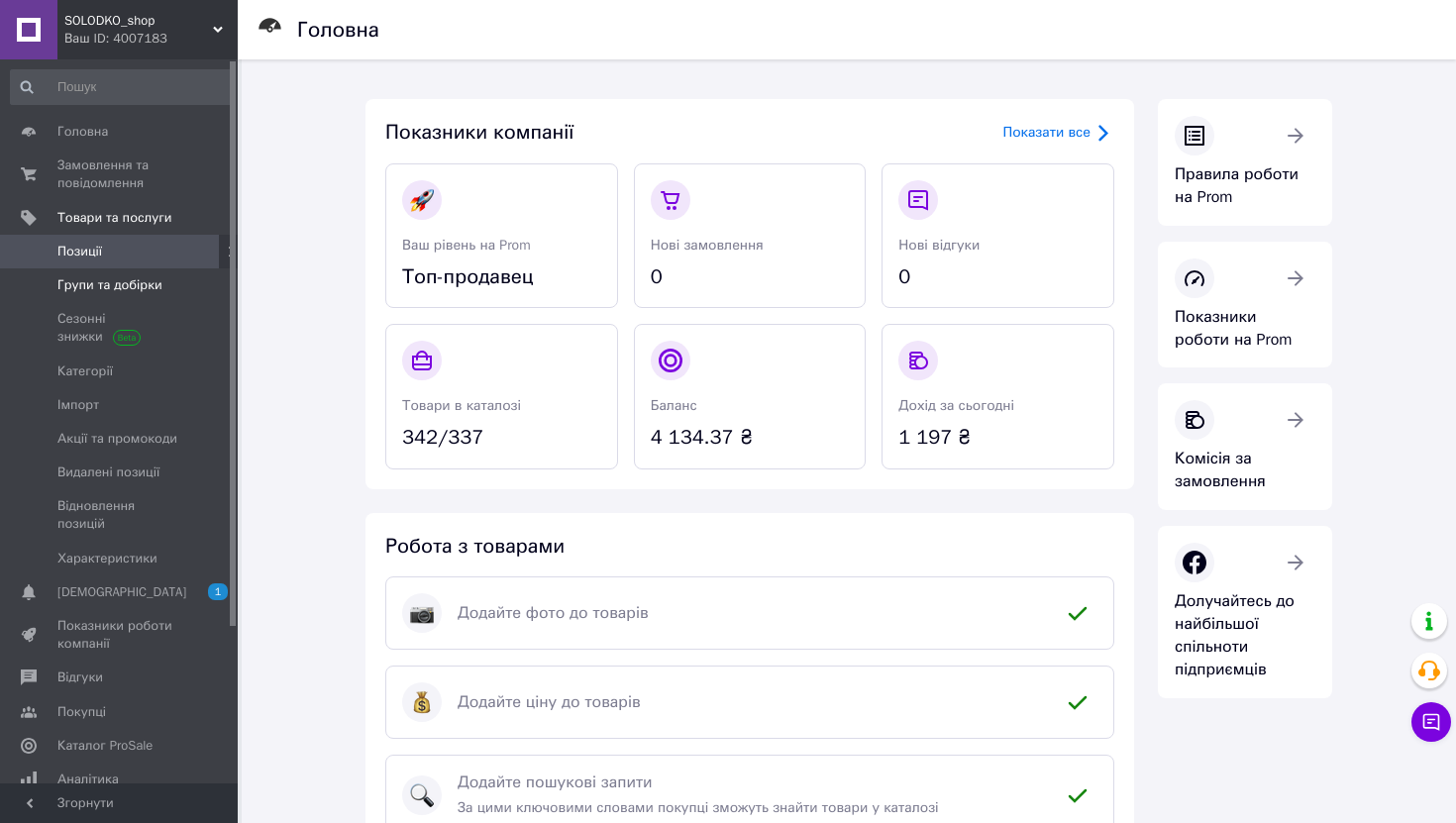 click on "Групи та добірки" at bounding box center [110, 285] 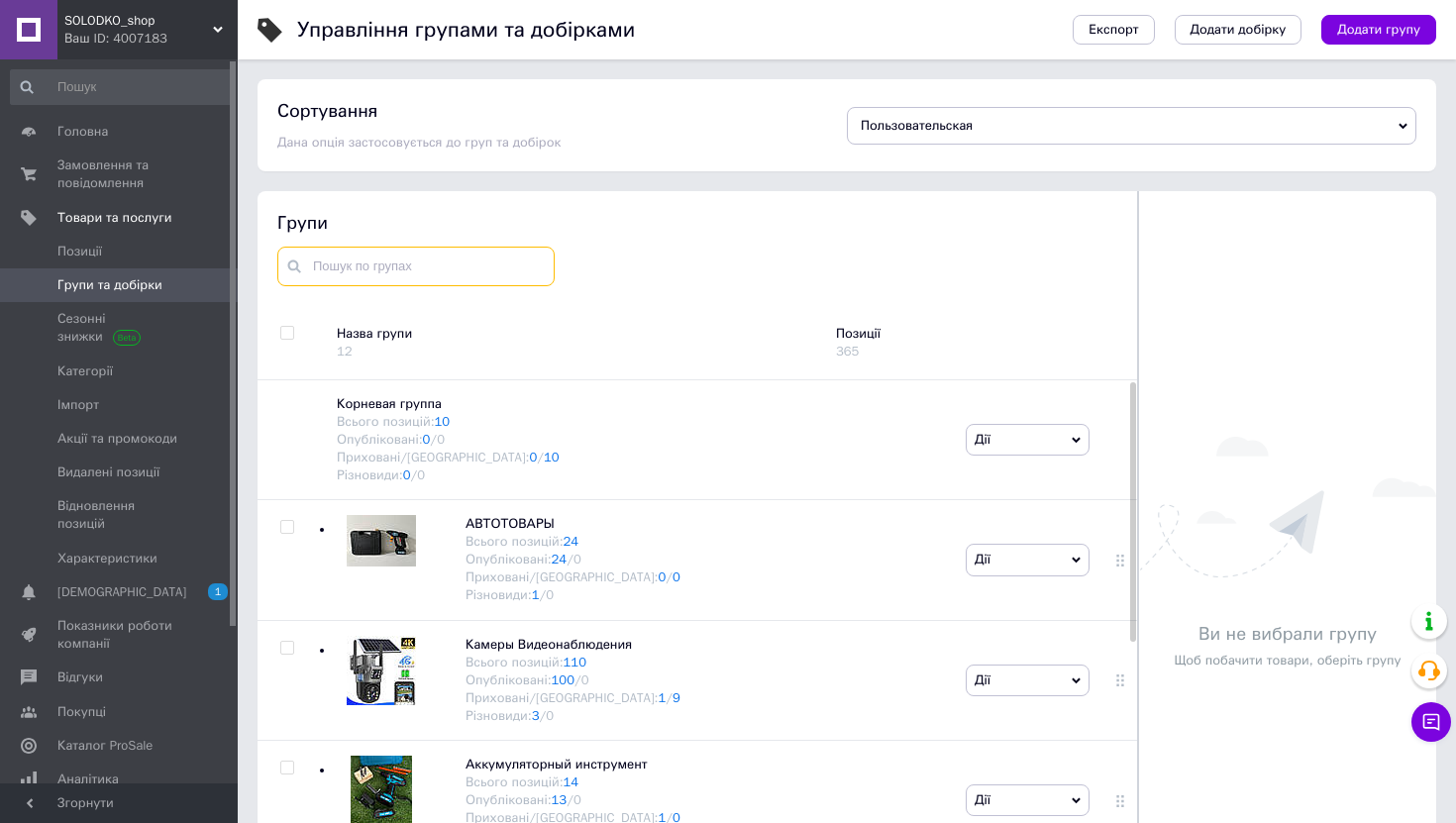 click at bounding box center [416, 266] 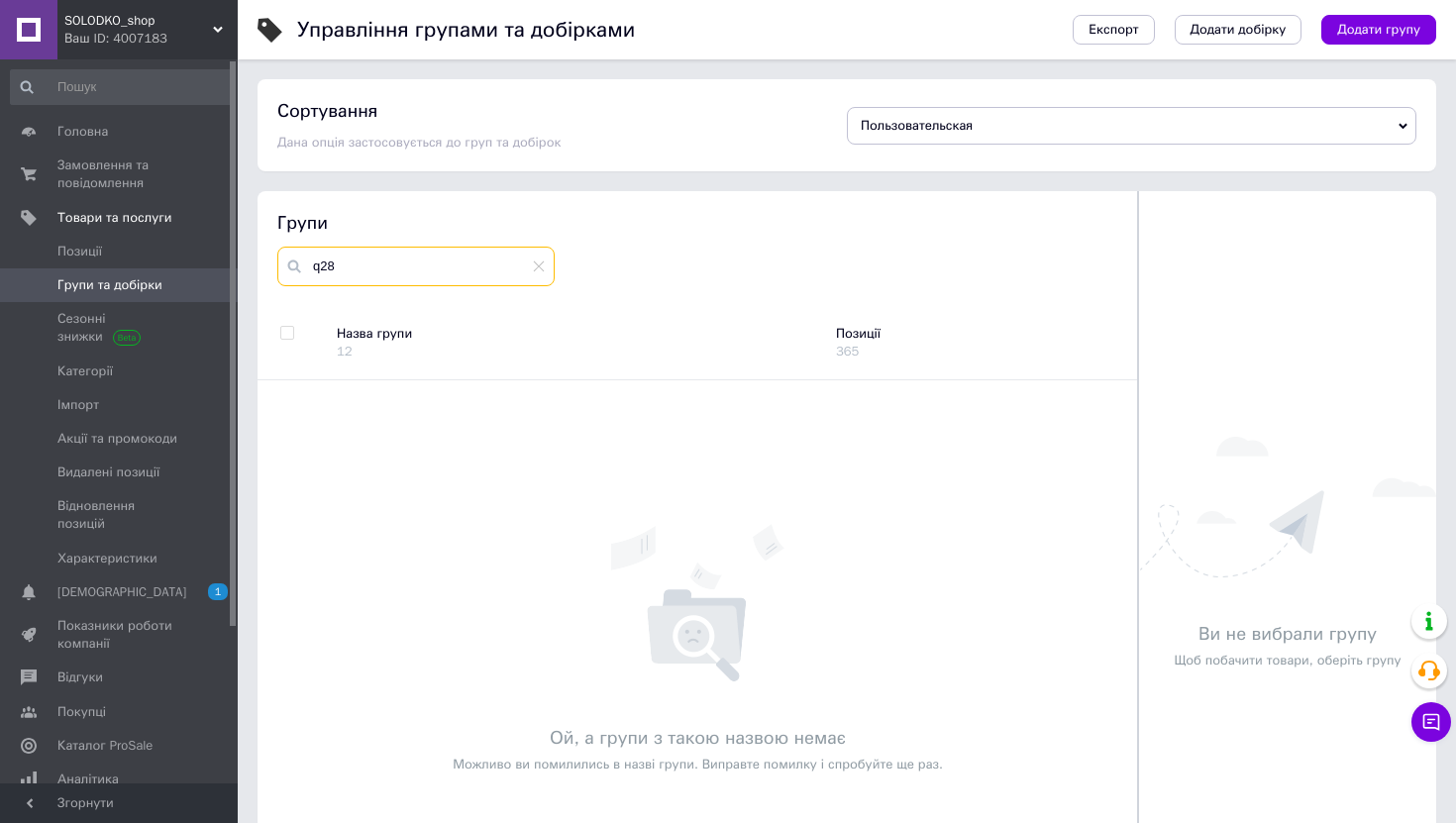 type on "q28" 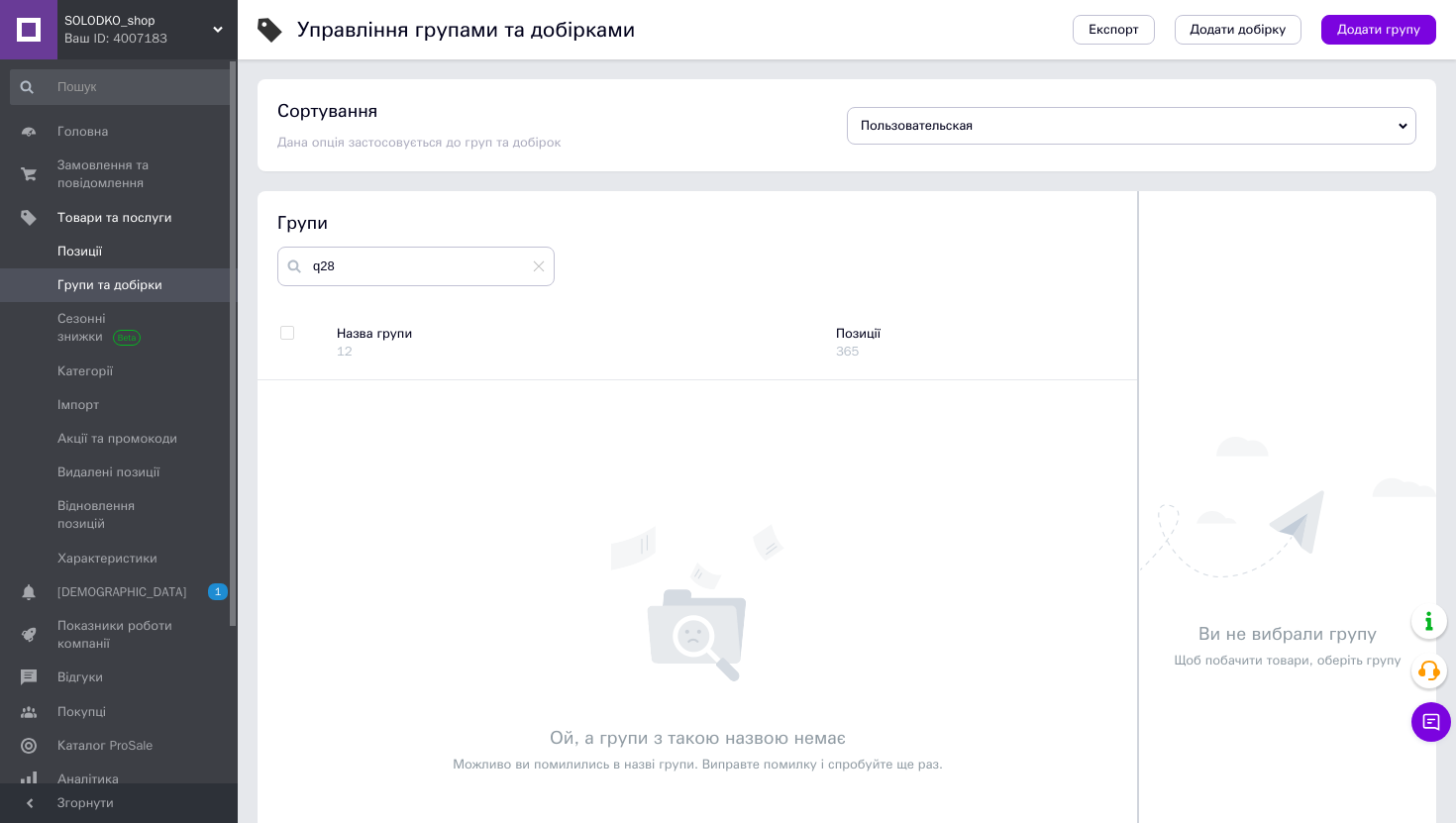 click on "Позиції" at bounding box center (120, 252) 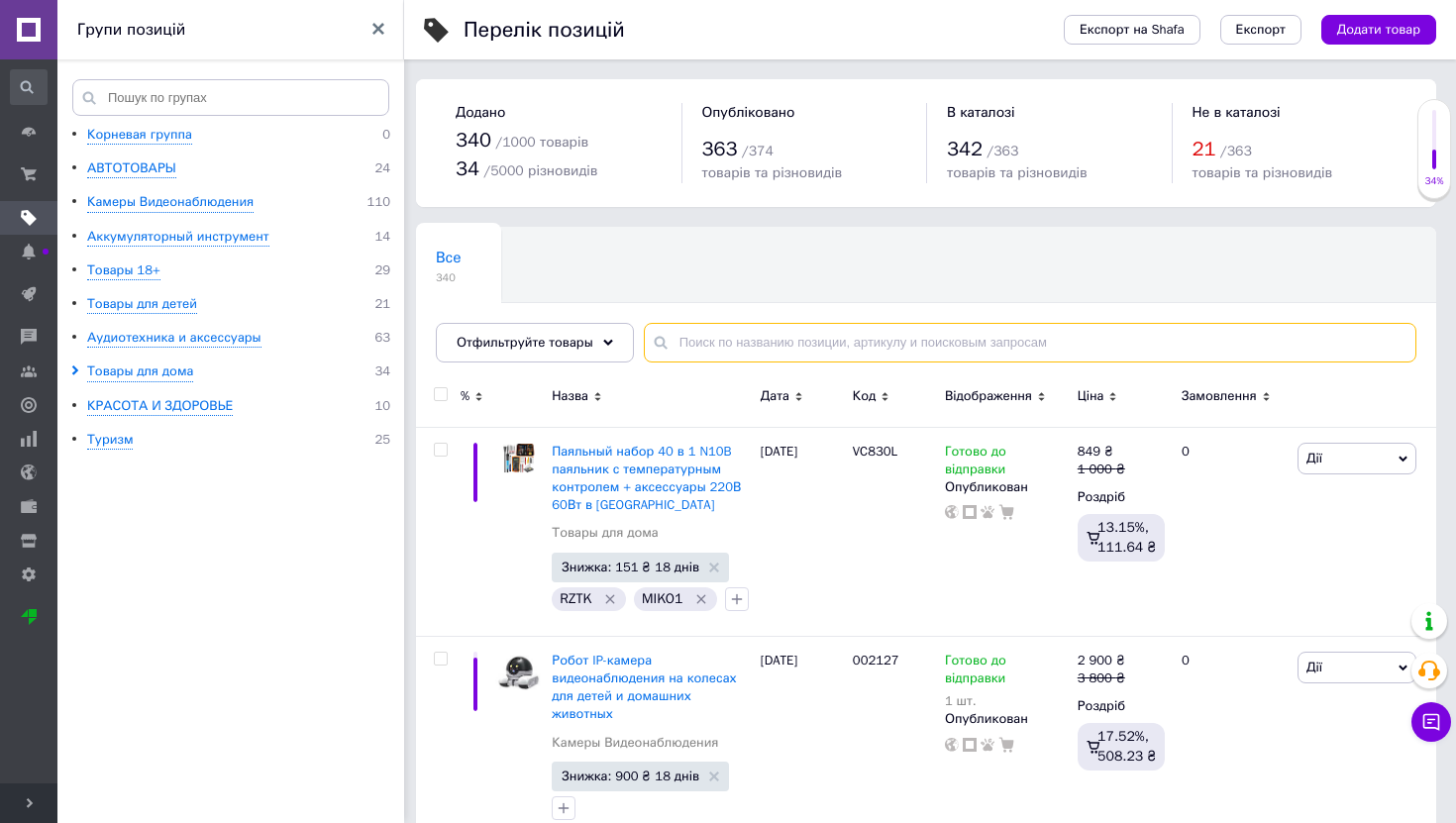 click at bounding box center (1030, 343) 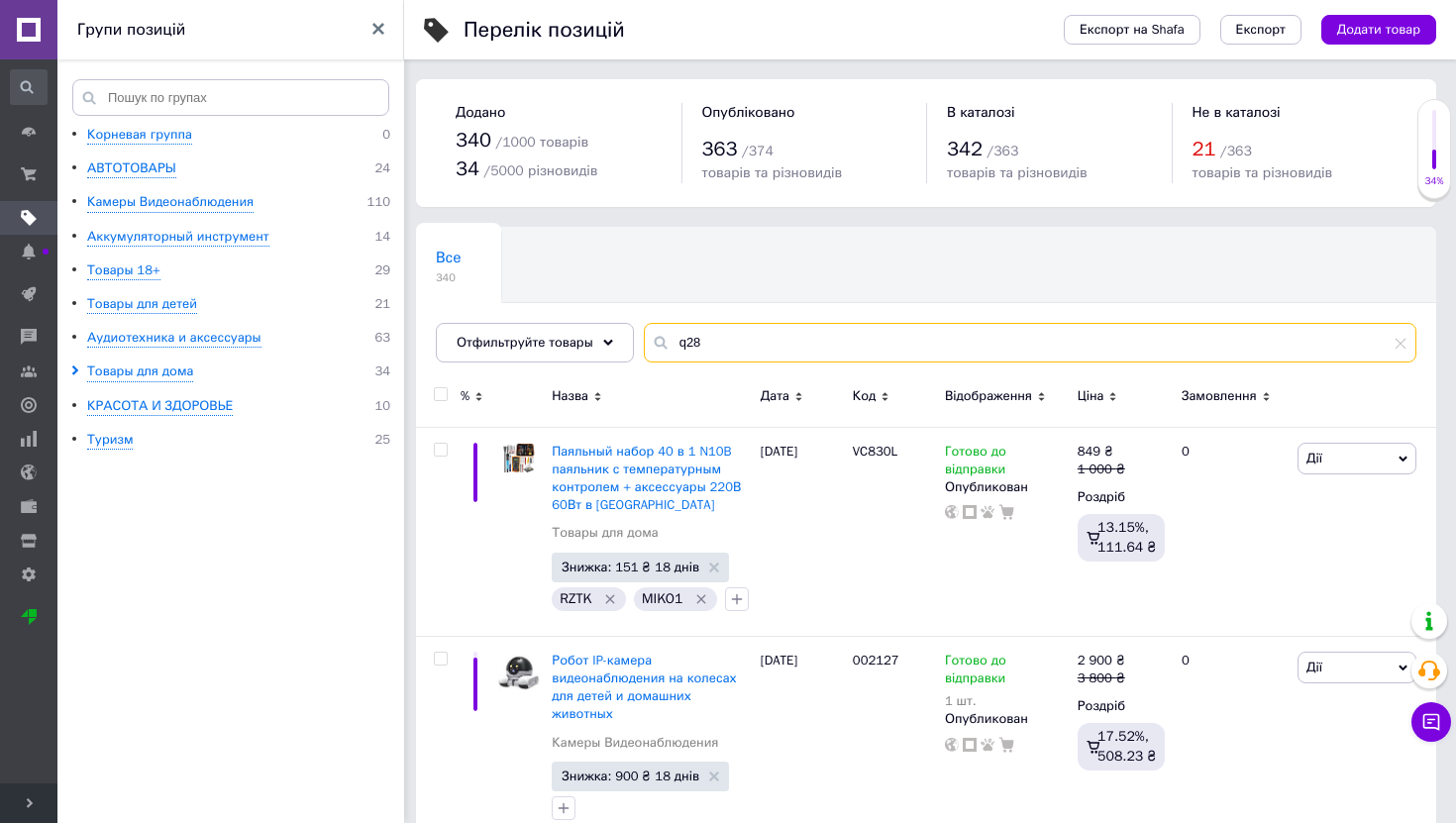 type on "q28" 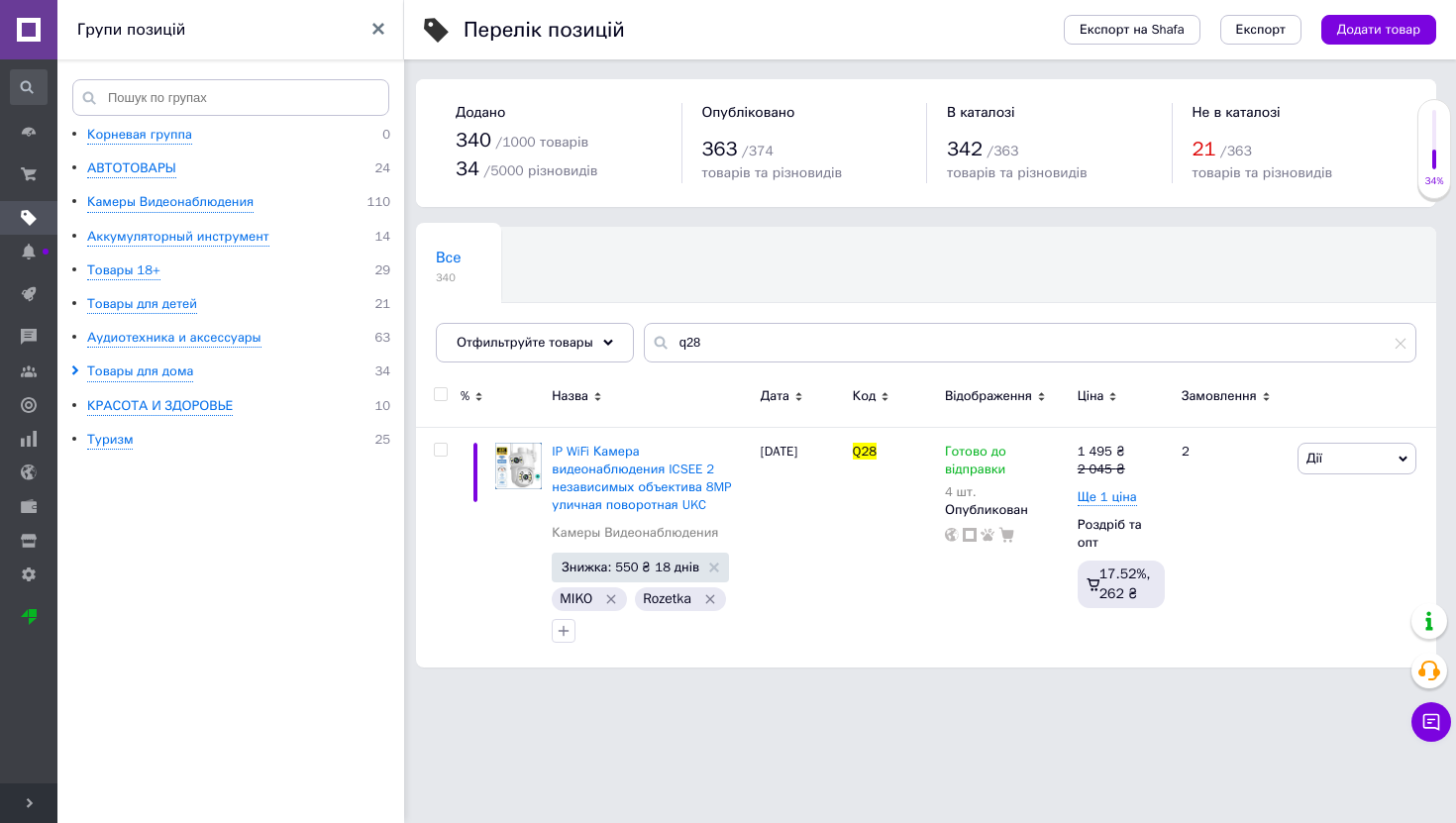 click at bounding box center [29, 30] 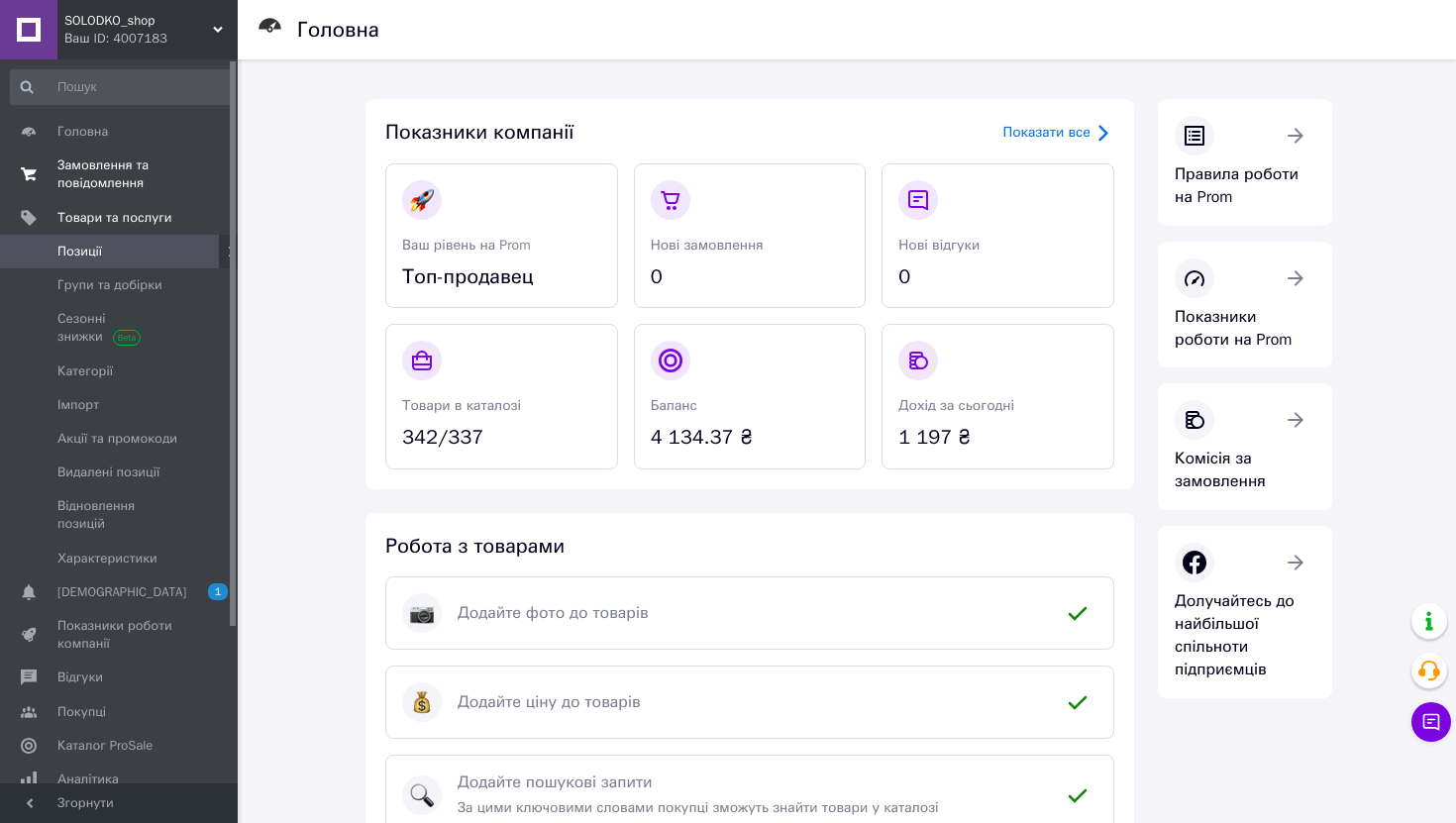 click on "Замовлення та повідомлення" at bounding box center [120, 174] 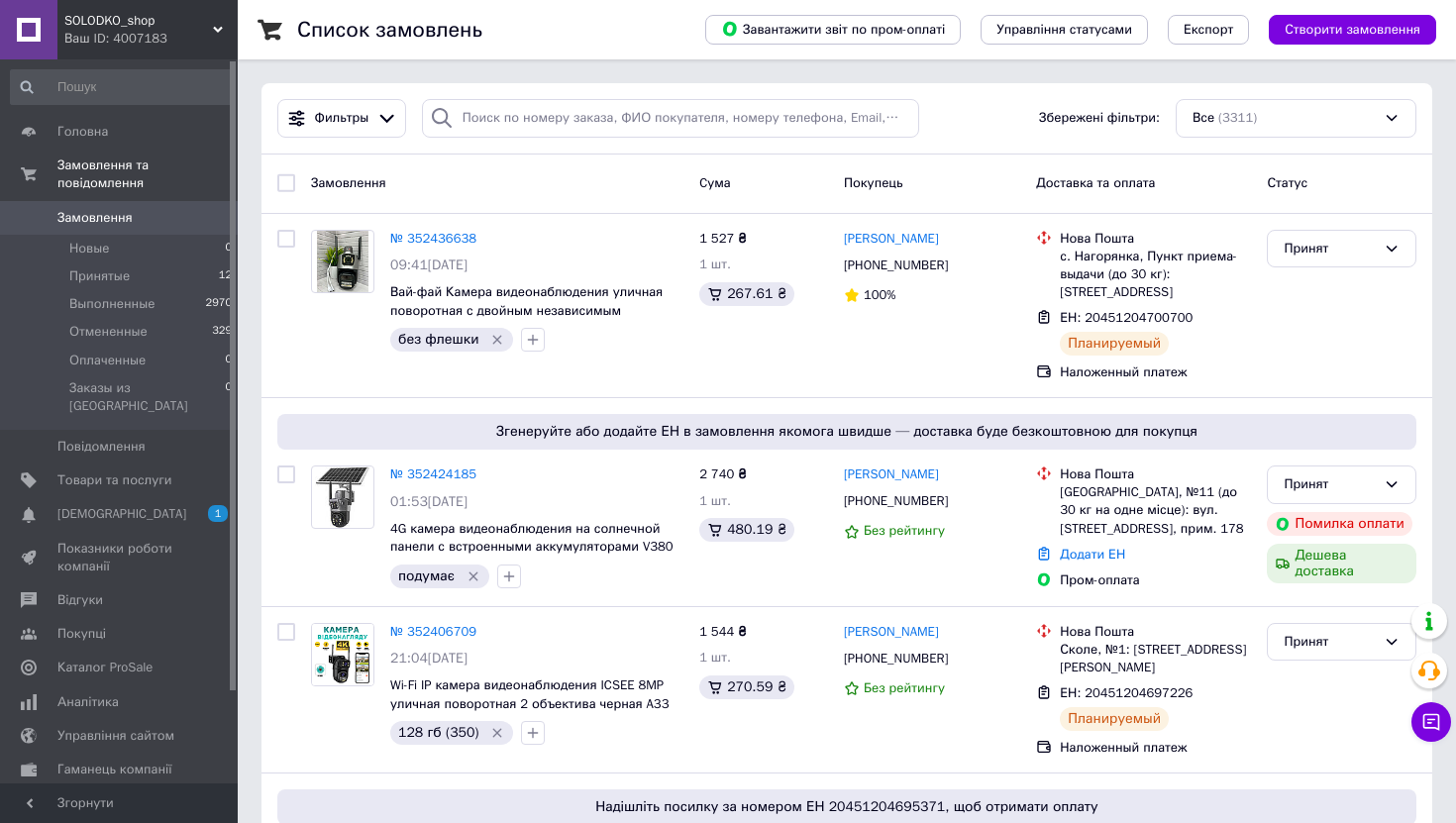 click on "SOLODKO_shop Ваш ID: 4007183" at bounding box center (148, 30) 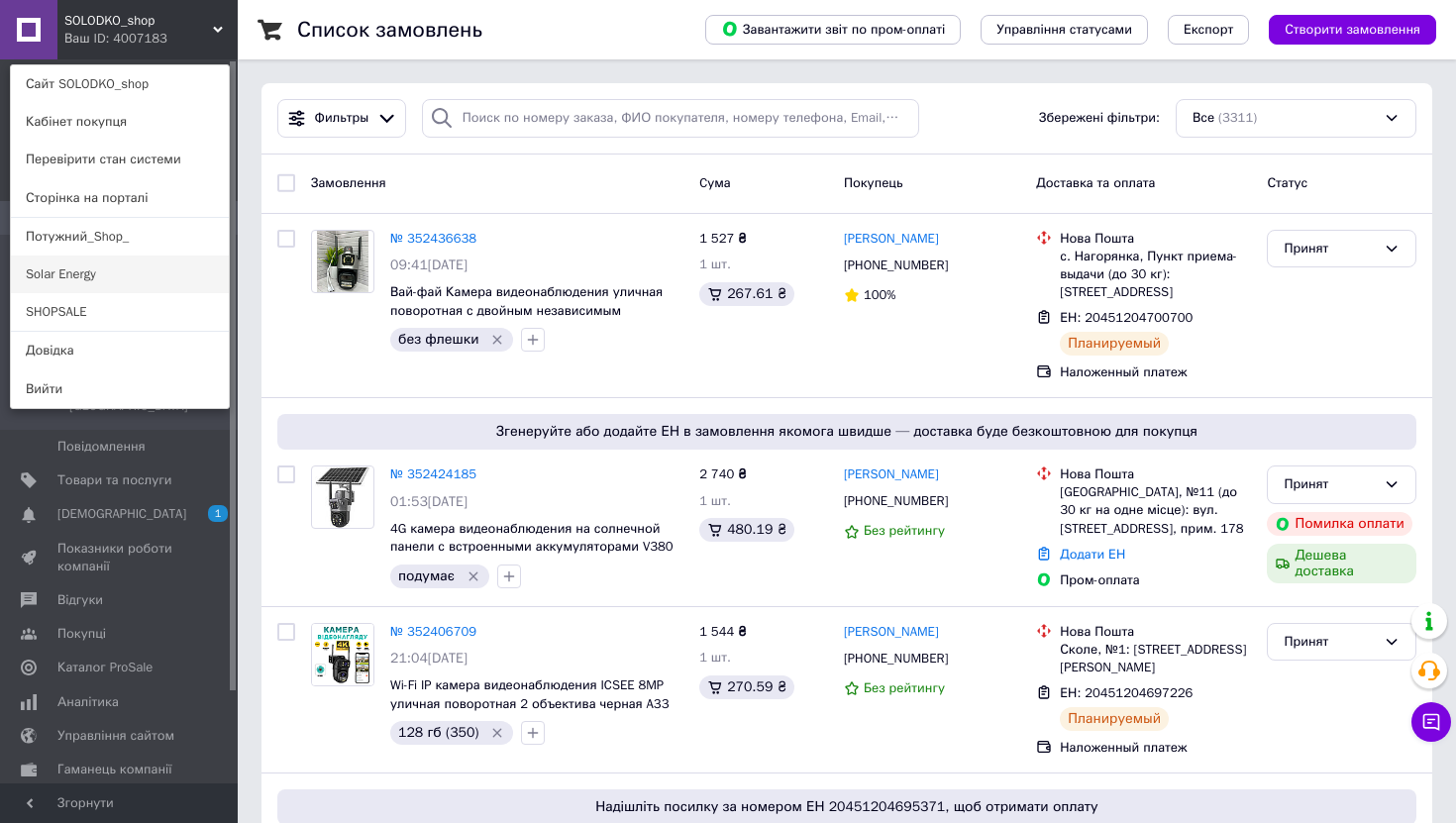 click on "Solar Energy" at bounding box center (120, 274) 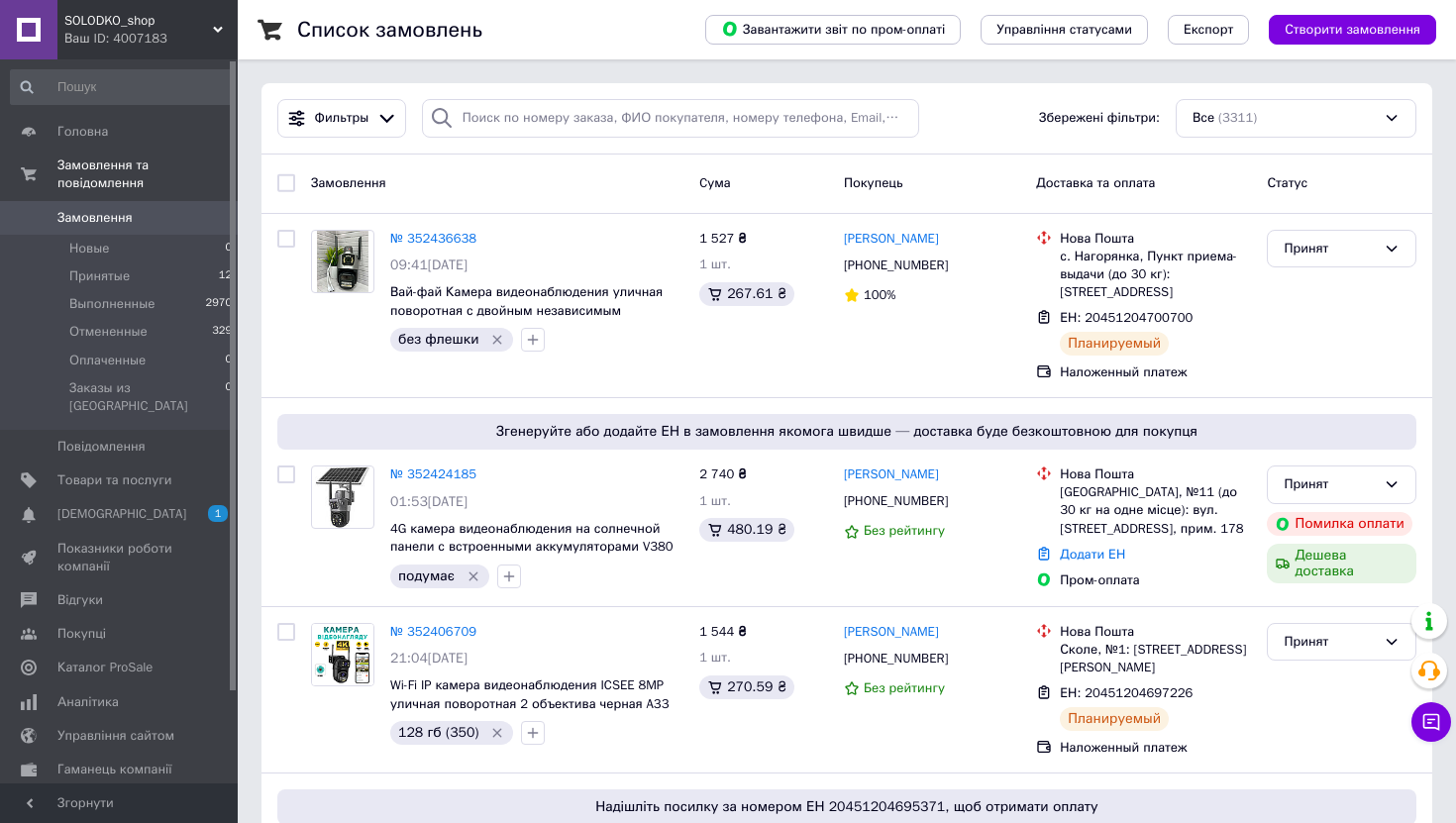 click 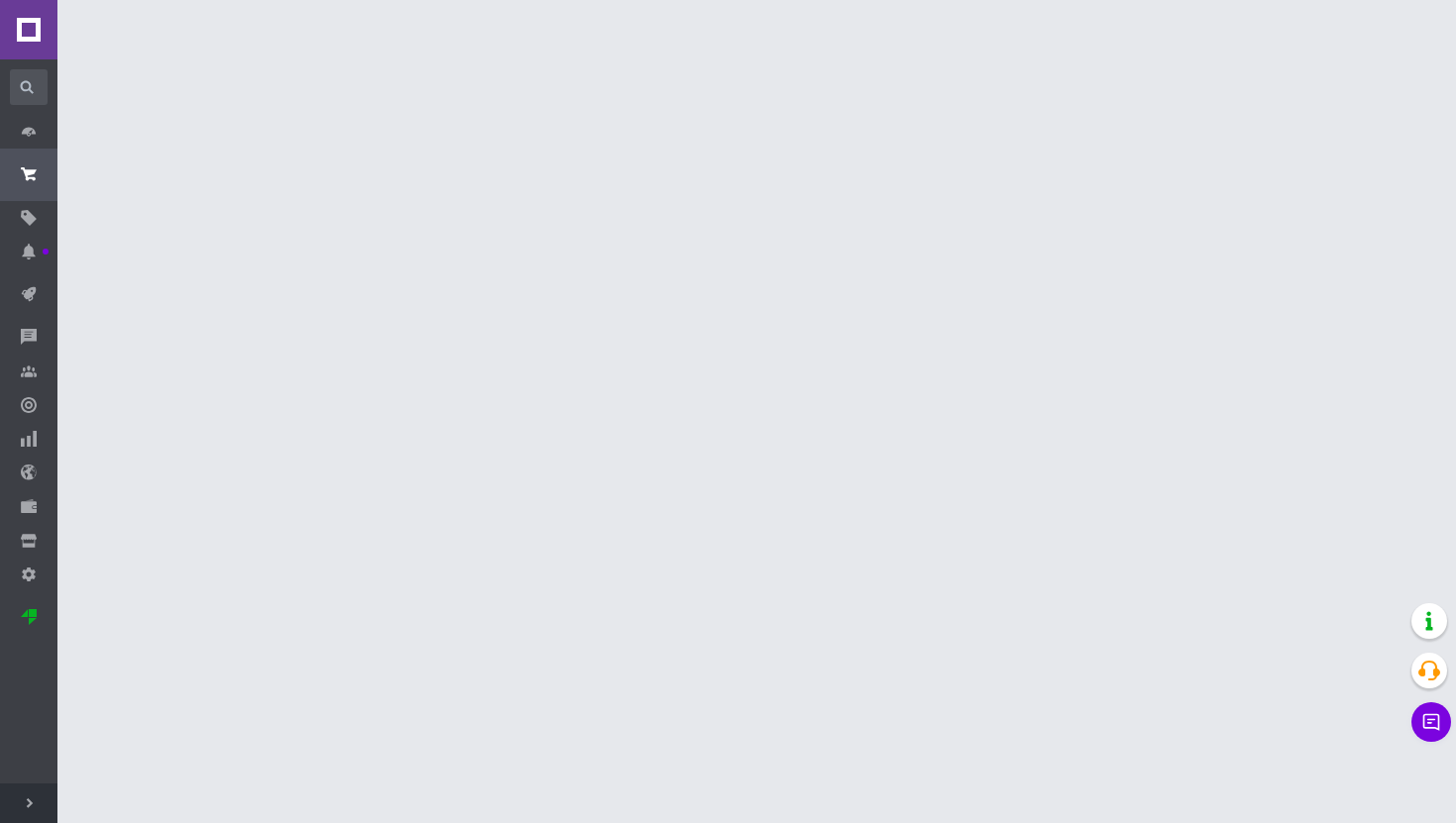 scroll, scrollTop: 0, scrollLeft: 0, axis: both 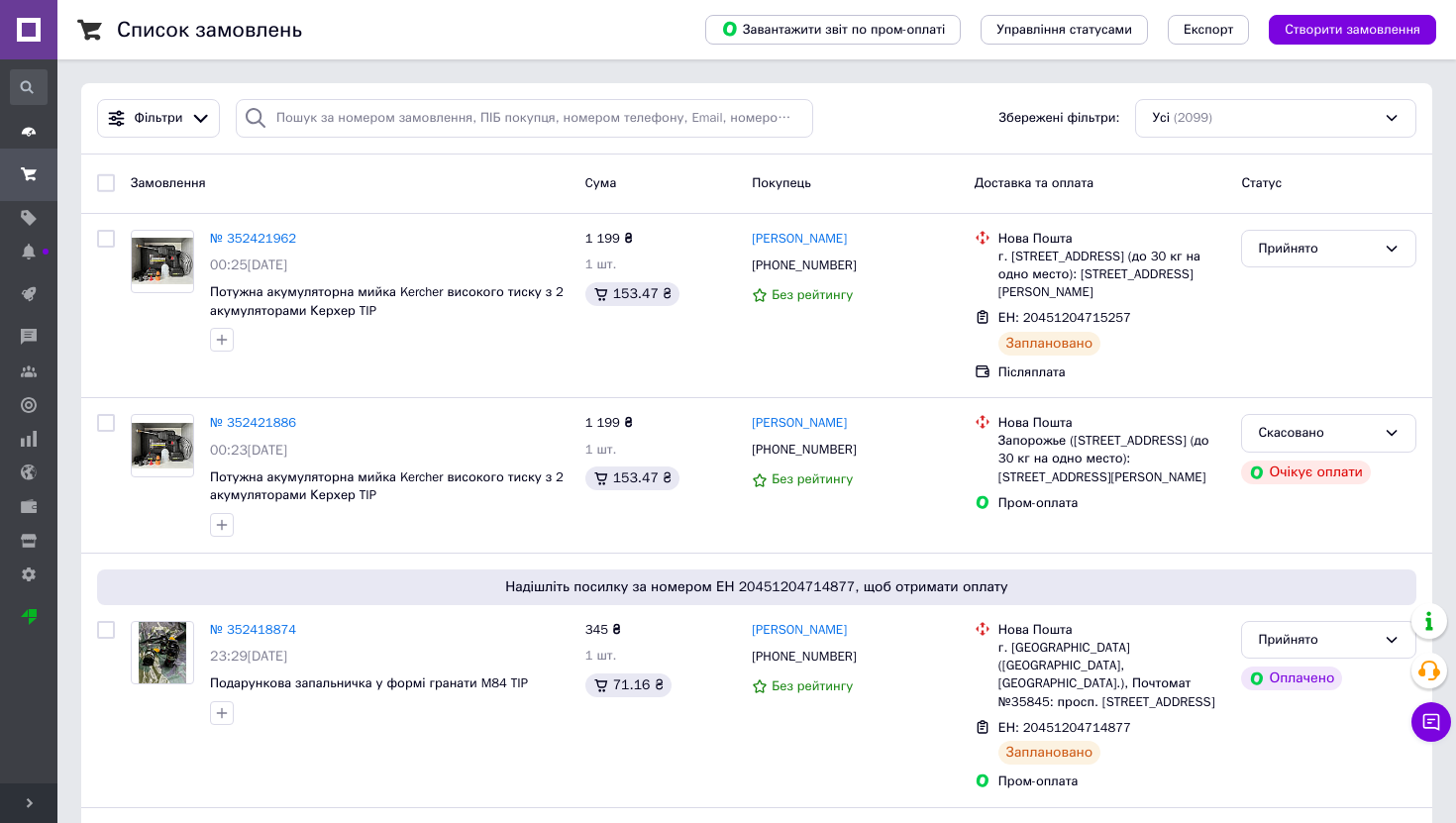 click 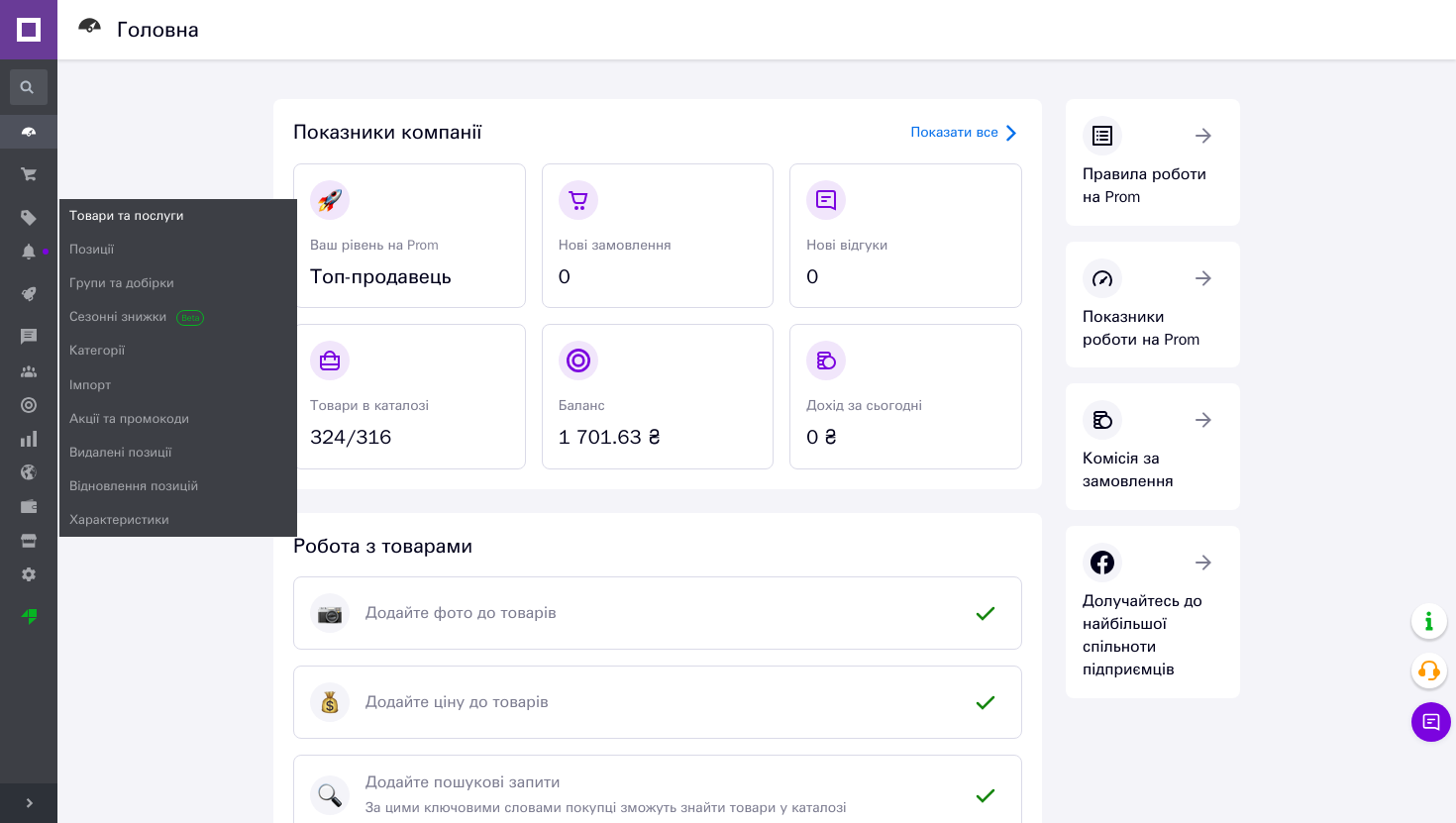 click on "Товари та послуги" at bounding box center (126, 216) 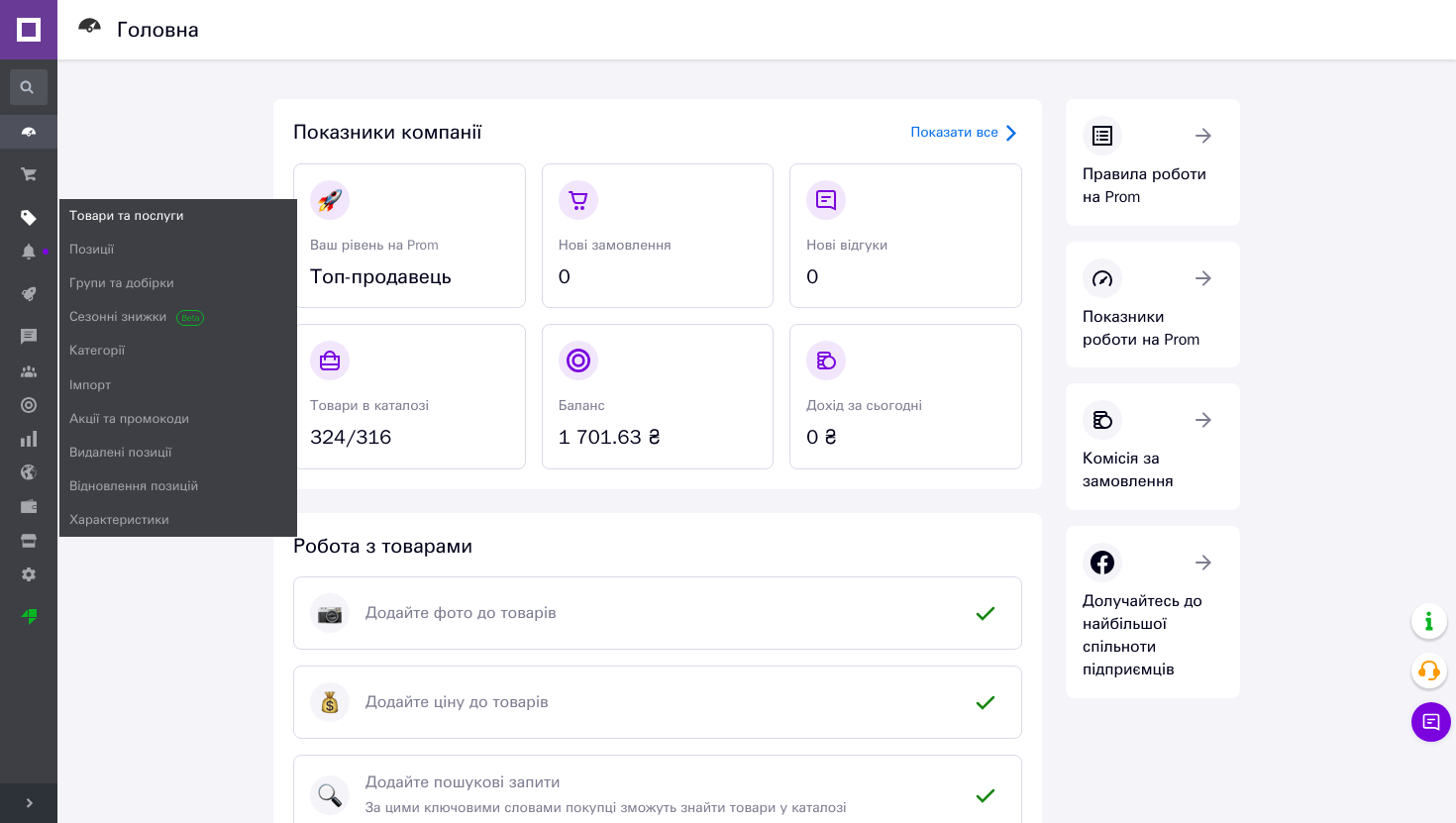 click at bounding box center (29, 218) 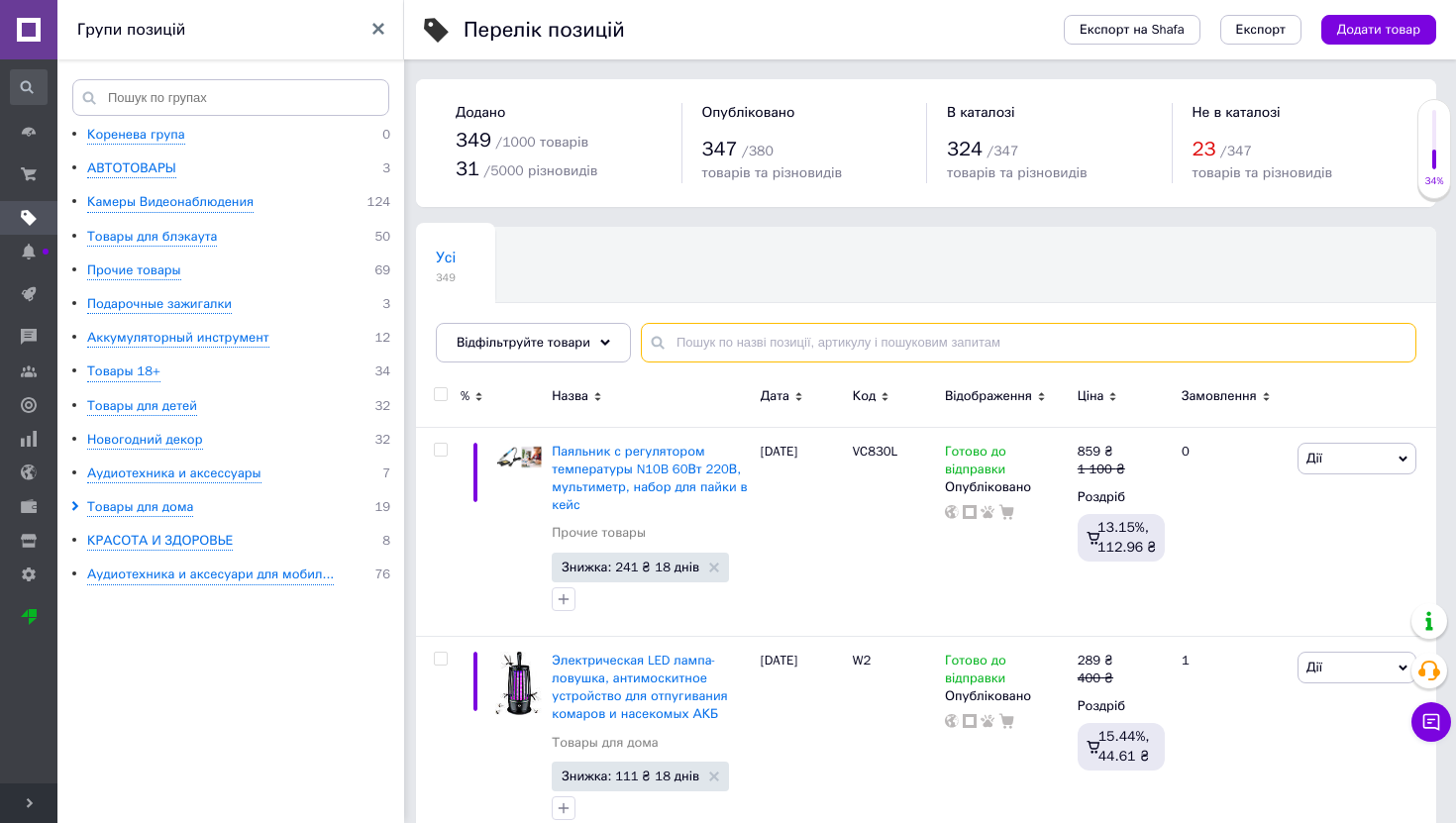 click at bounding box center (1028, 343) 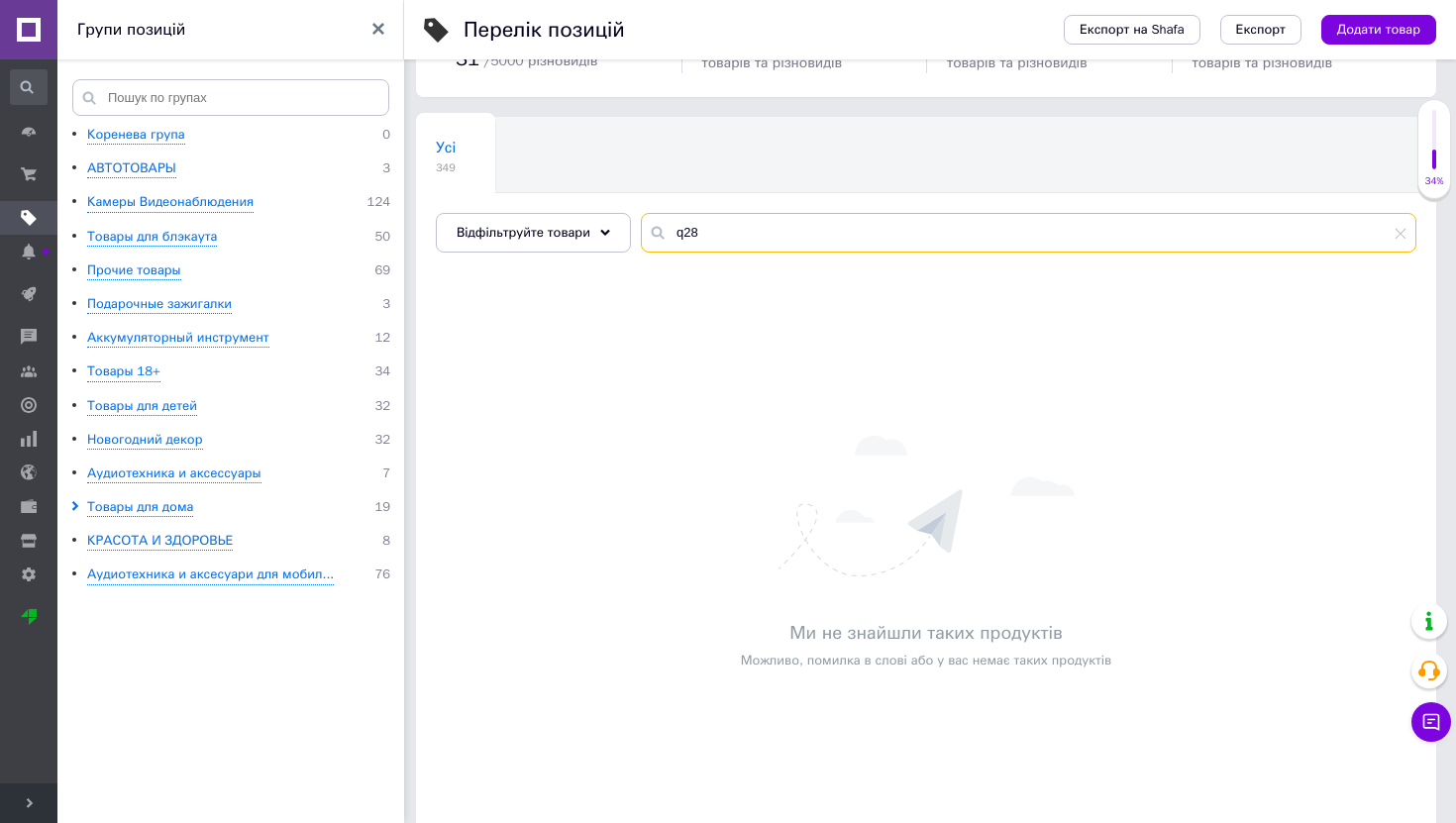 scroll, scrollTop: 150, scrollLeft: 0, axis: vertical 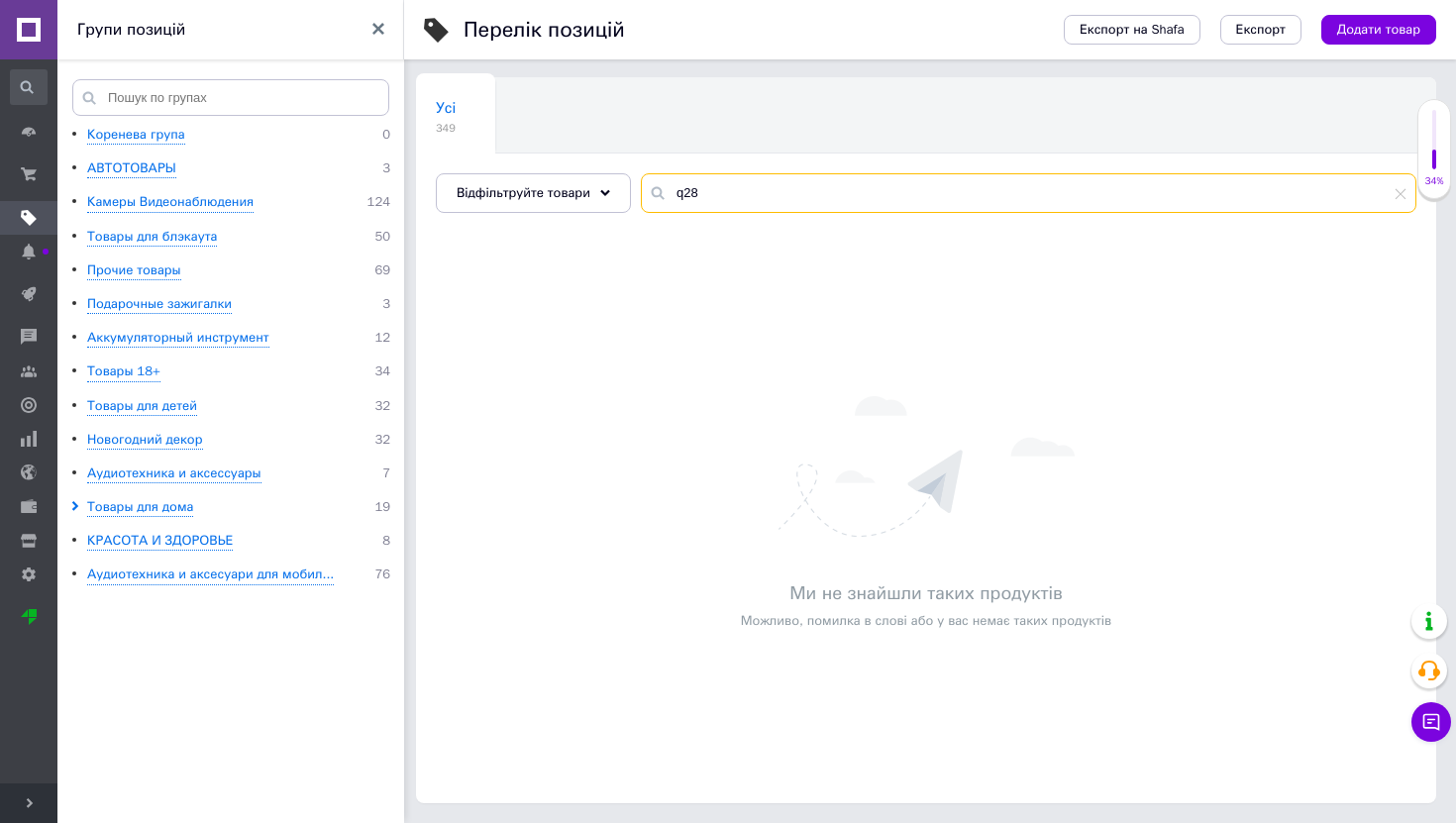 type on "q28" 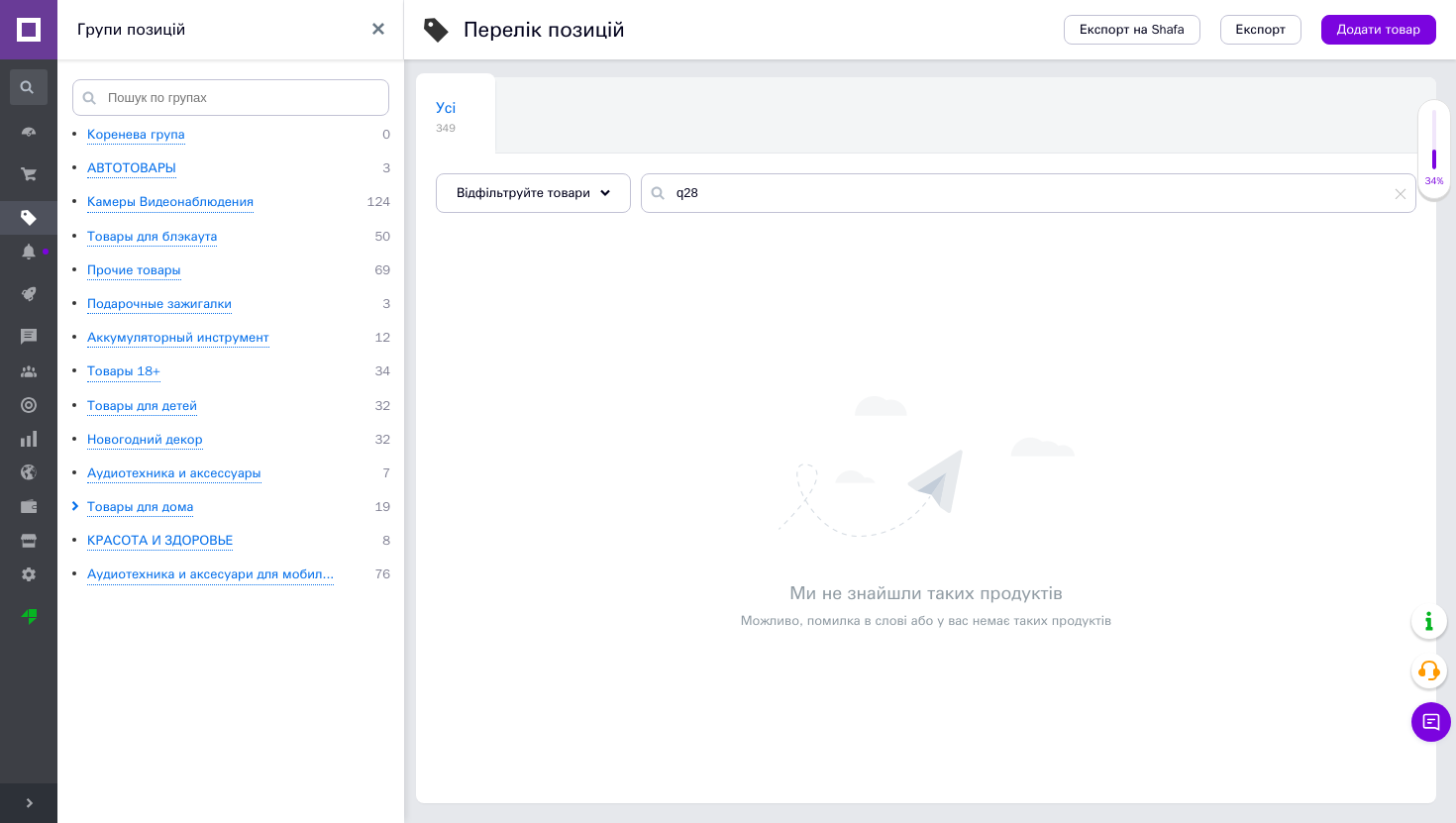 click on "Розгорнути" at bounding box center [29, 803] 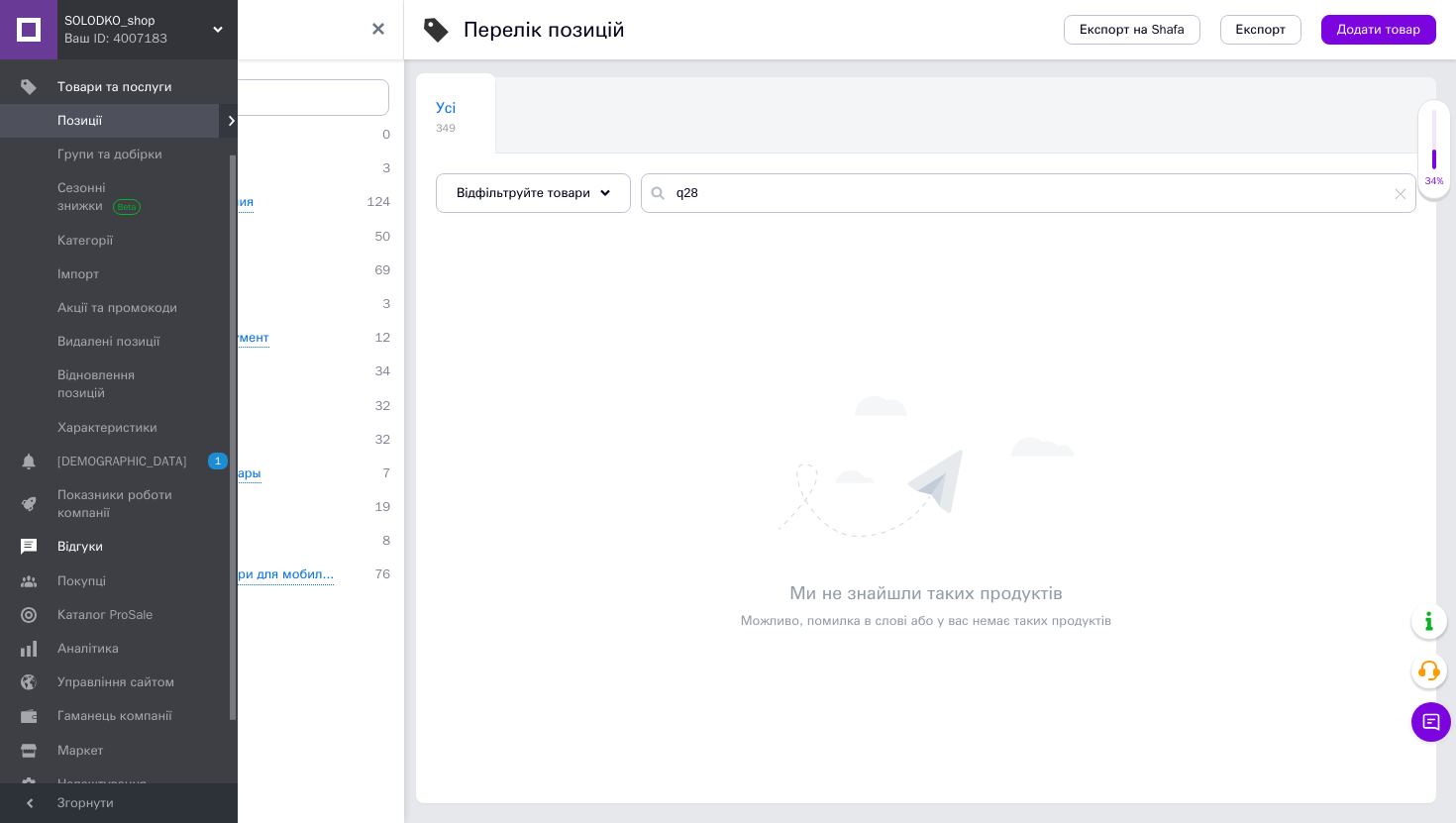 scroll, scrollTop: 200, scrollLeft: 0, axis: vertical 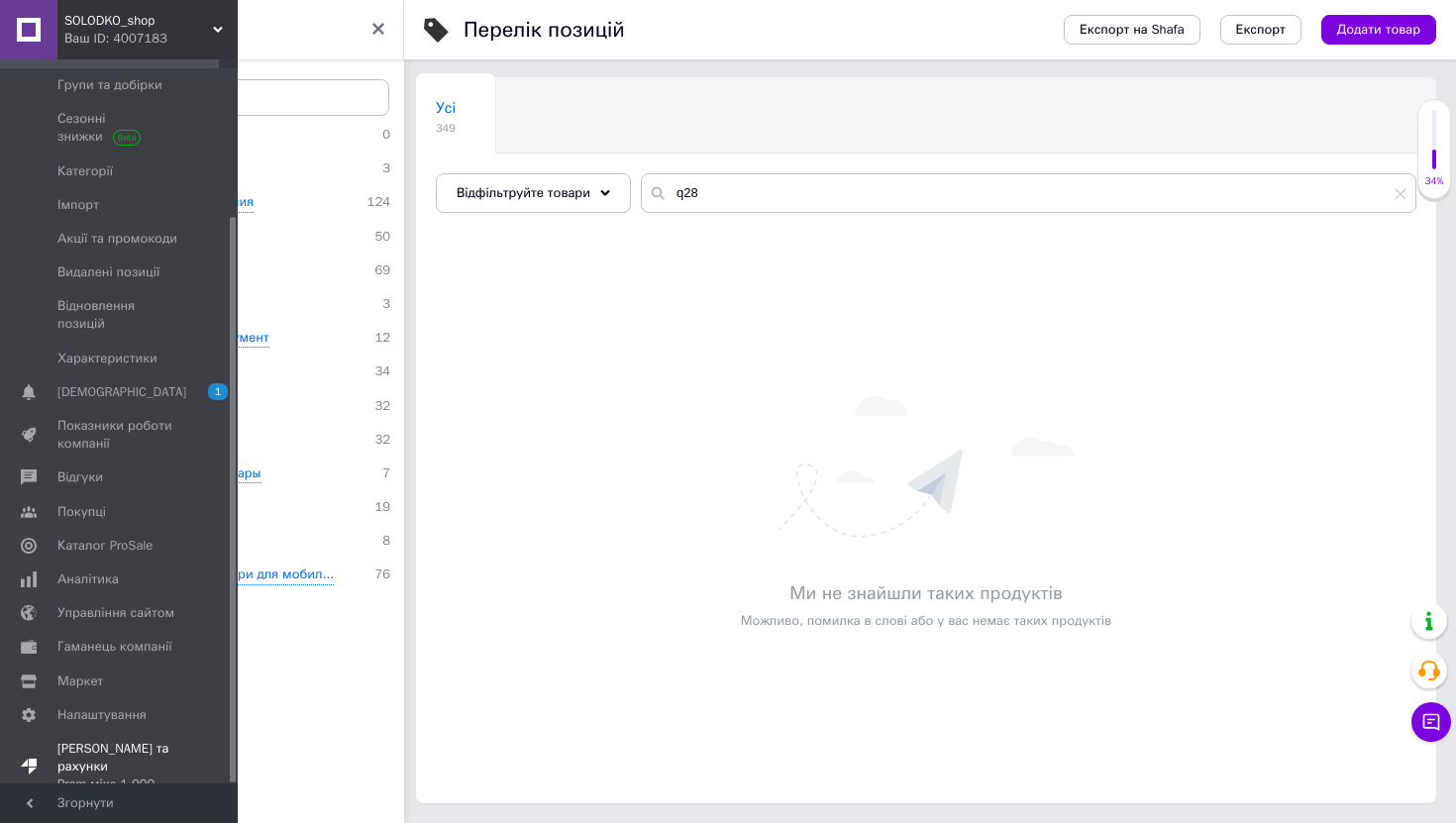 click on "Prom мікс 1 000" at bounding box center (120, 784) 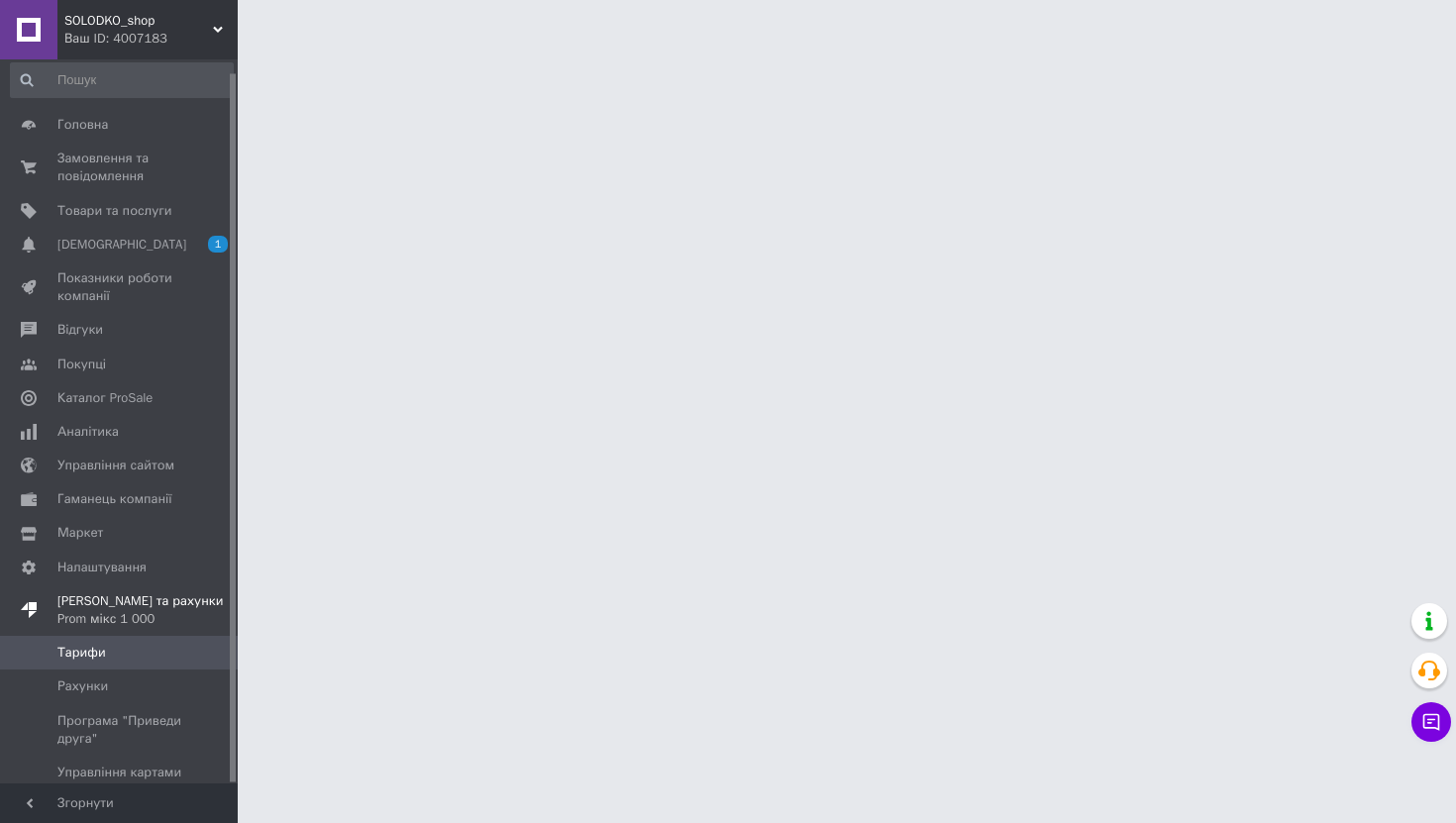 scroll, scrollTop: 0, scrollLeft: 0, axis: both 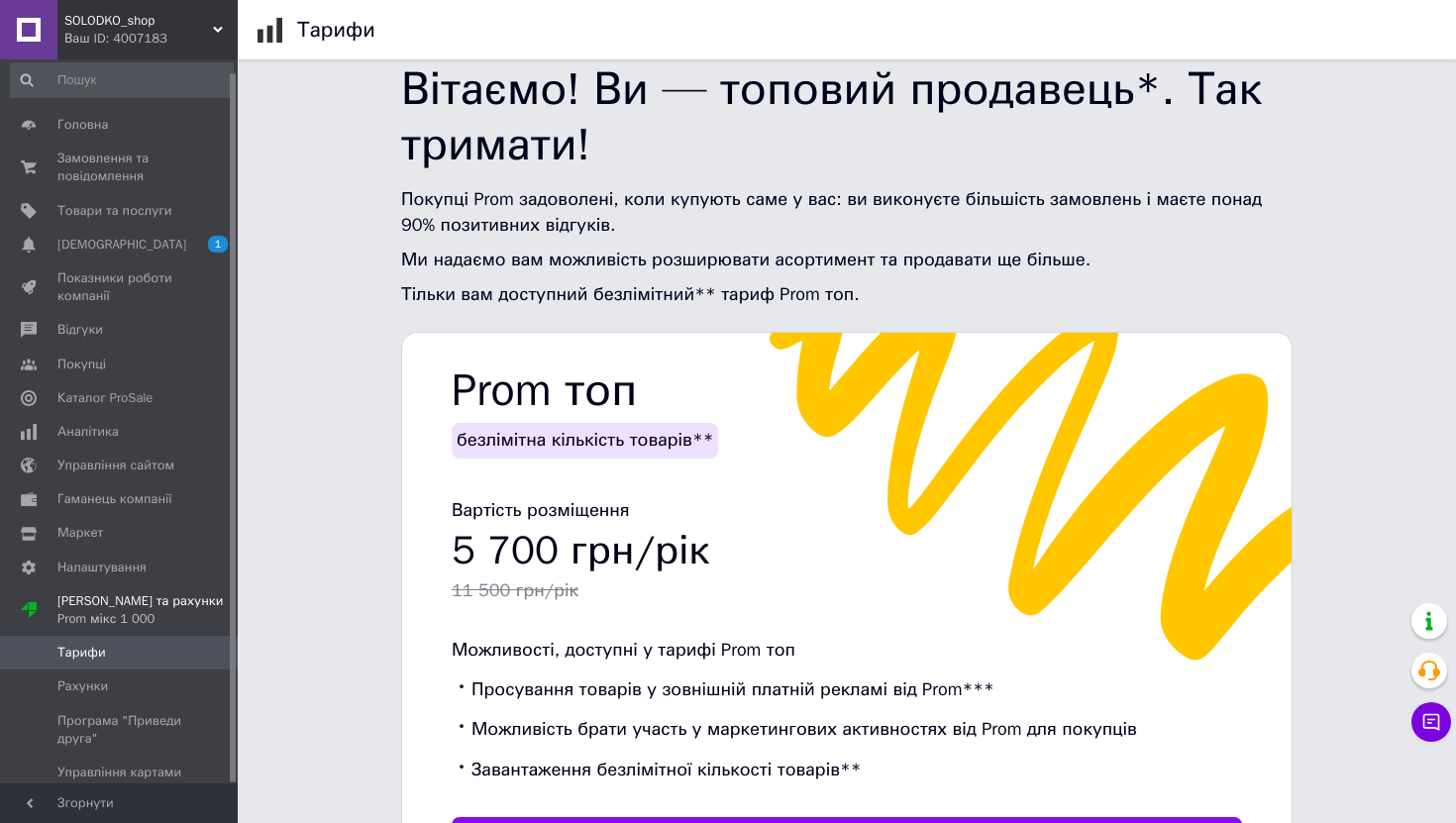 click on "Ваш ID: 4007183" at bounding box center (151, 39) 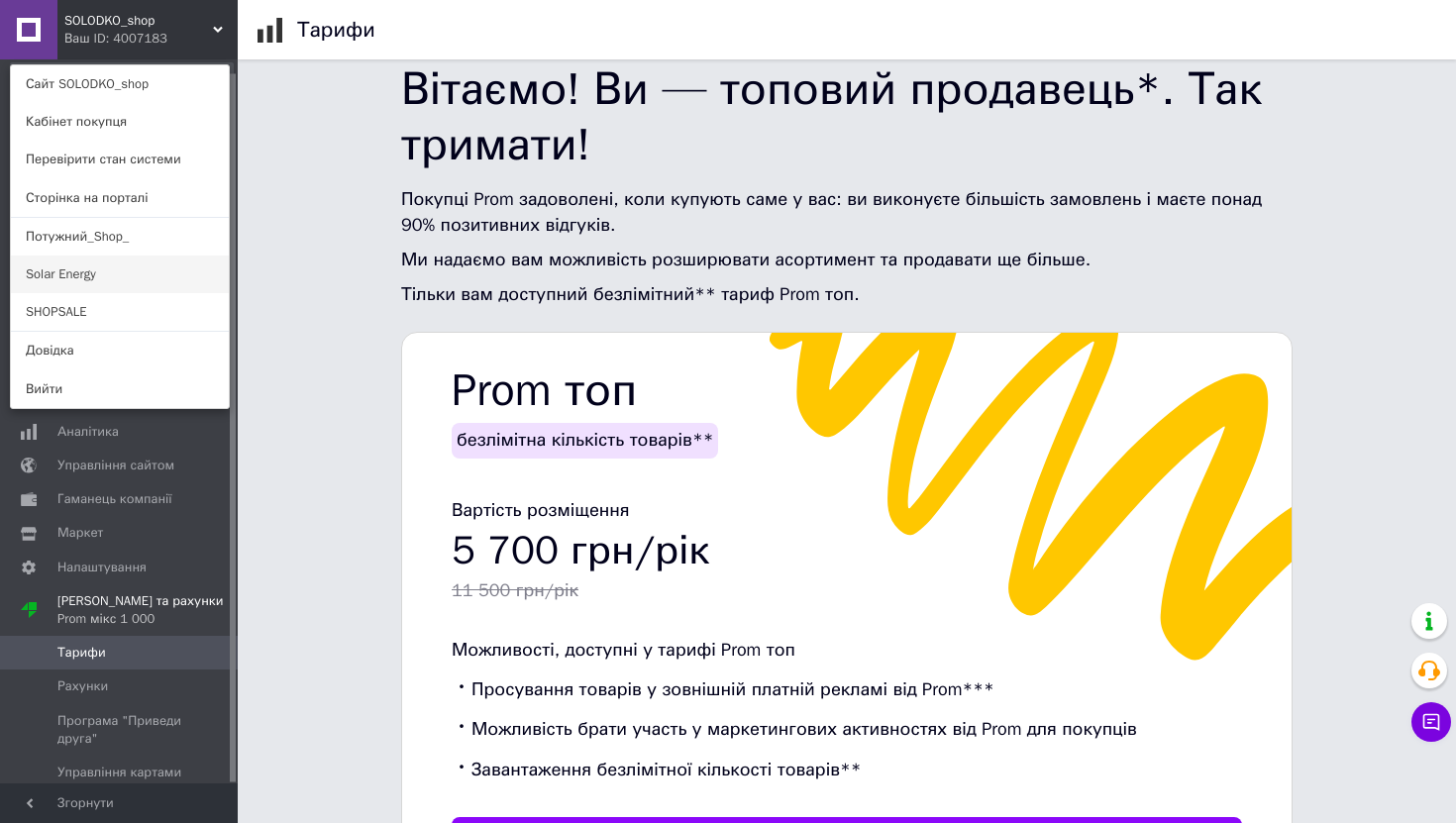 click on "Solar Energy" at bounding box center (120, 274) 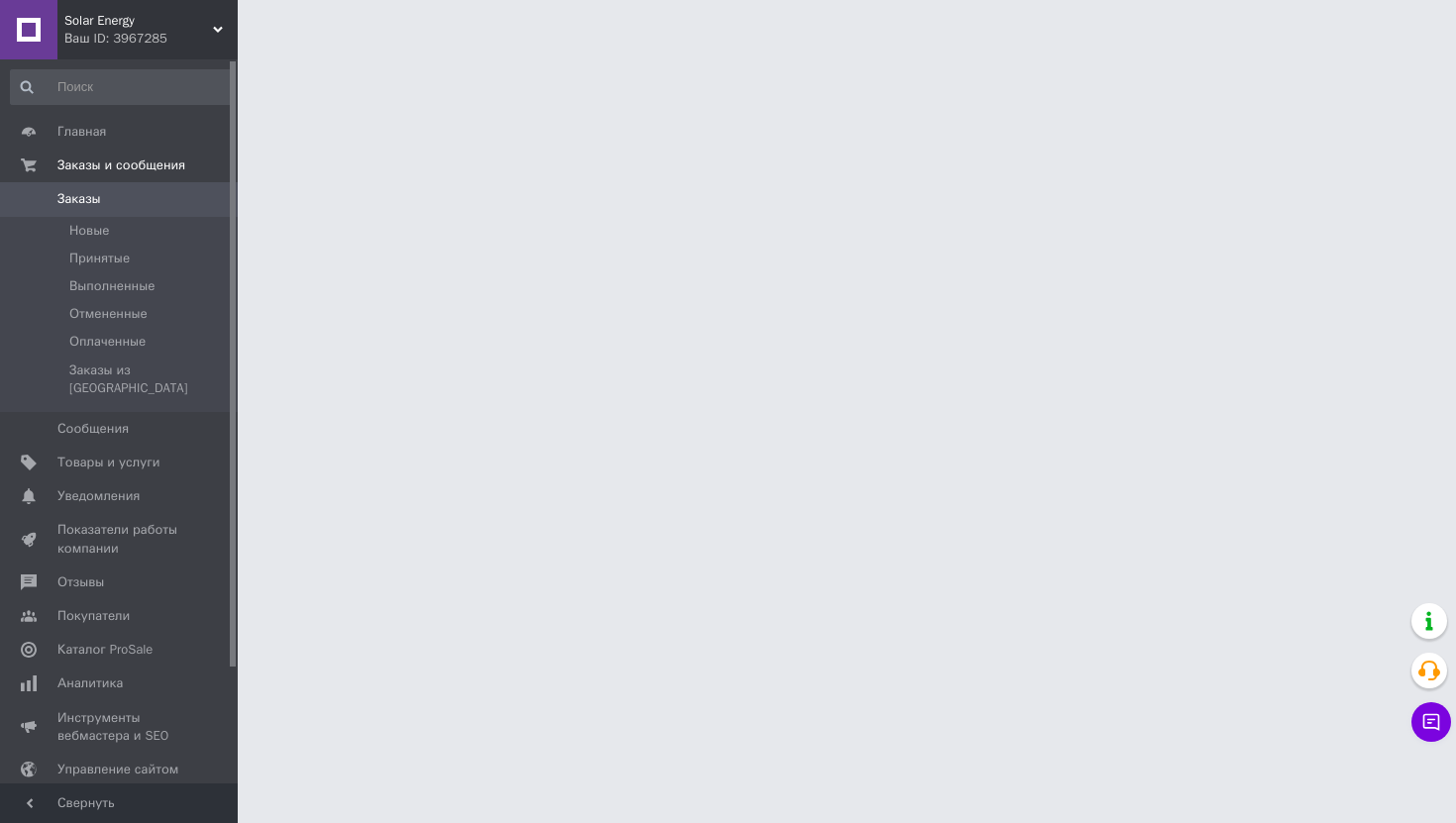 scroll, scrollTop: 0, scrollLeft: 0, axis: both 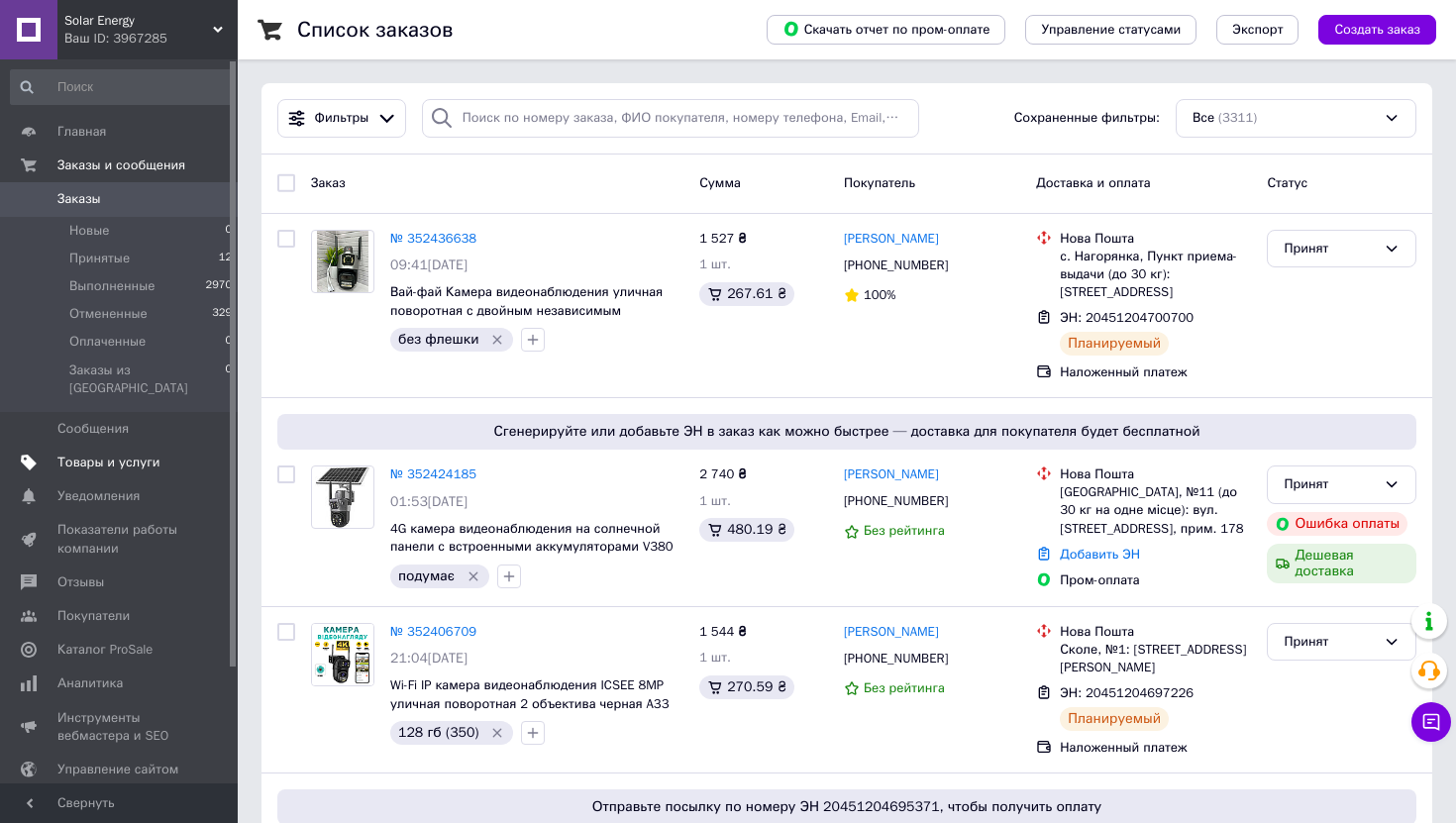 click on "Товары и услуги" at bounding box center (109, 463) 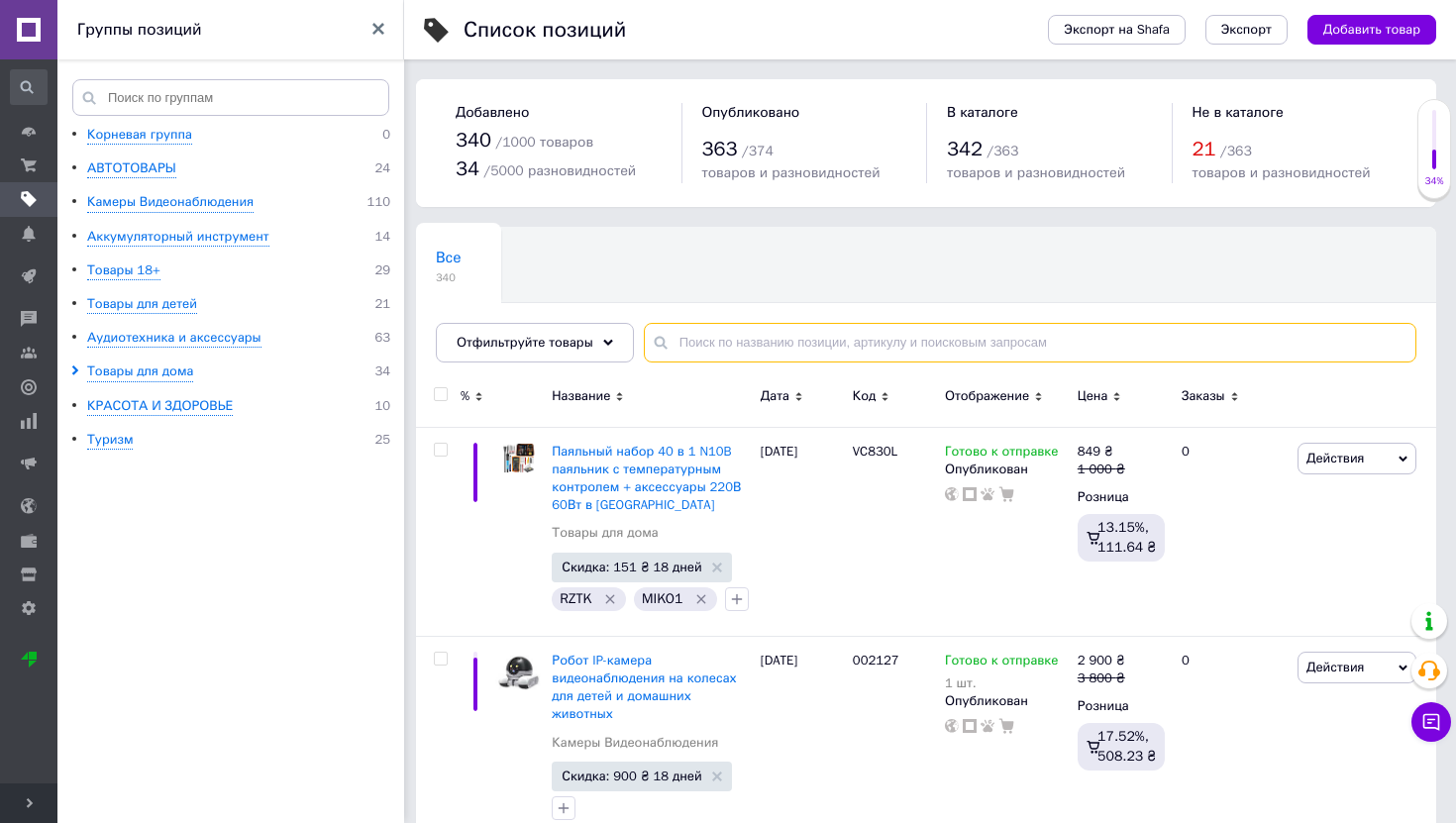 click at bounding box center (1030, 343) 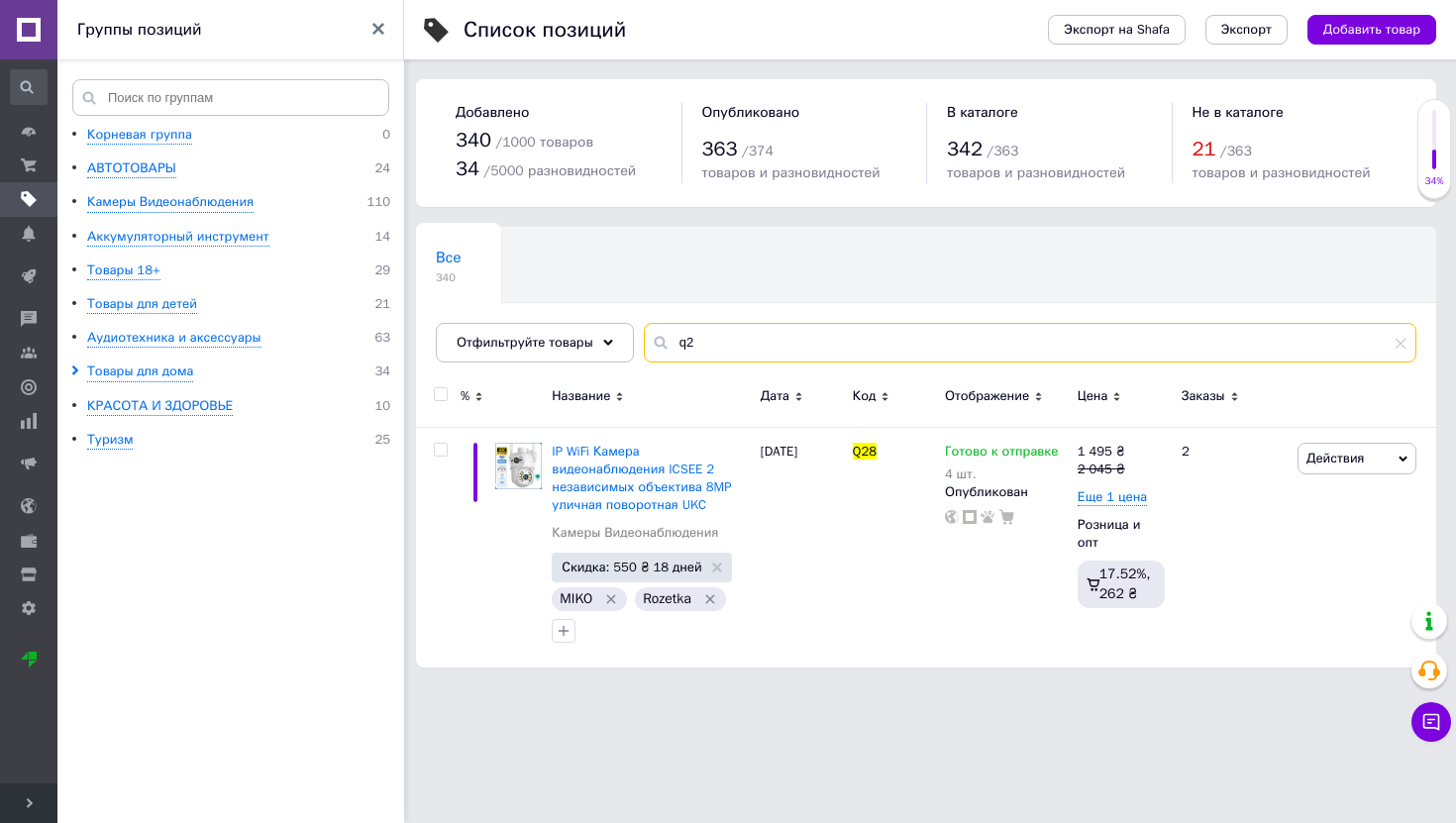 type on "q" 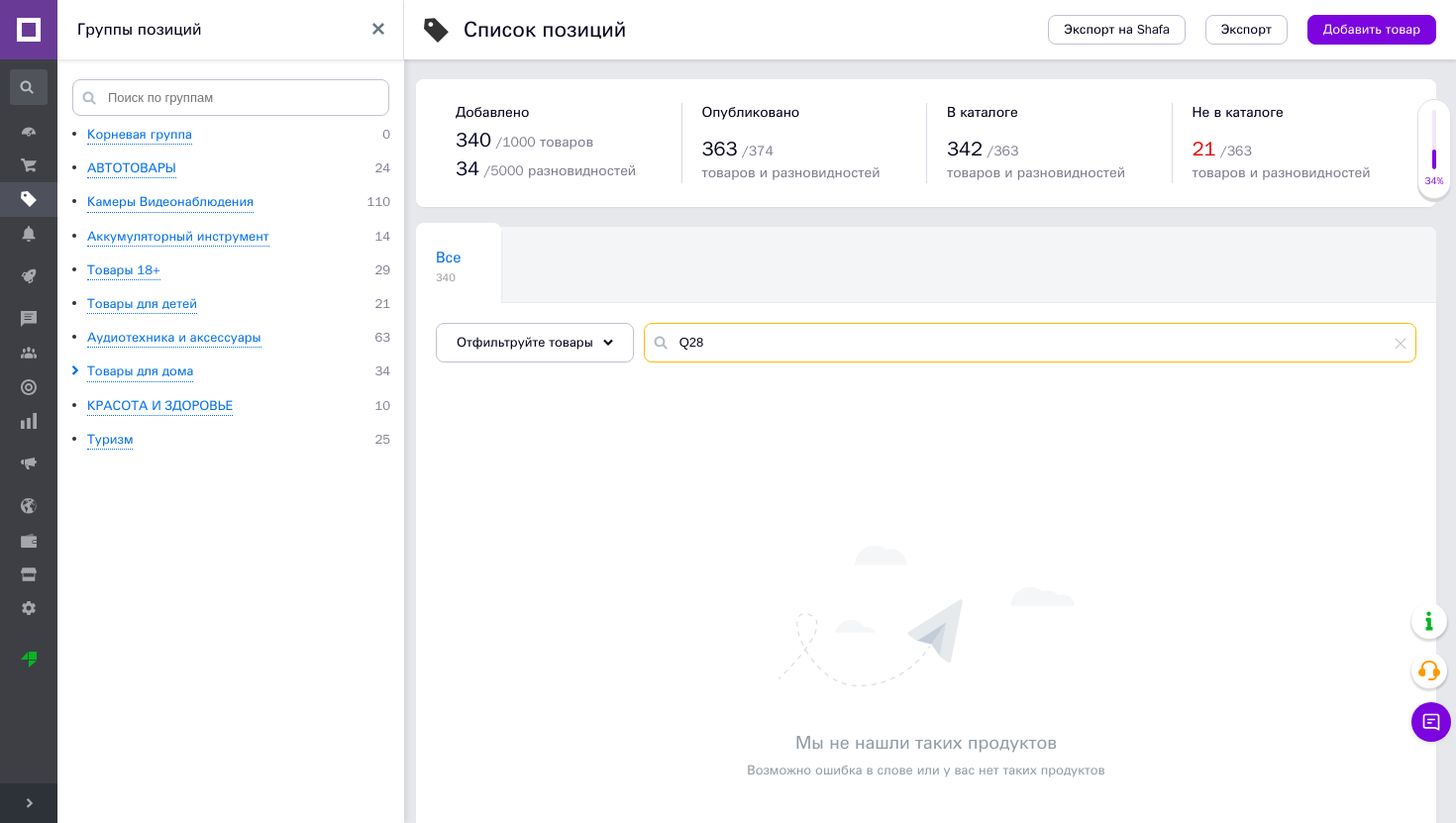 type on "Q28" 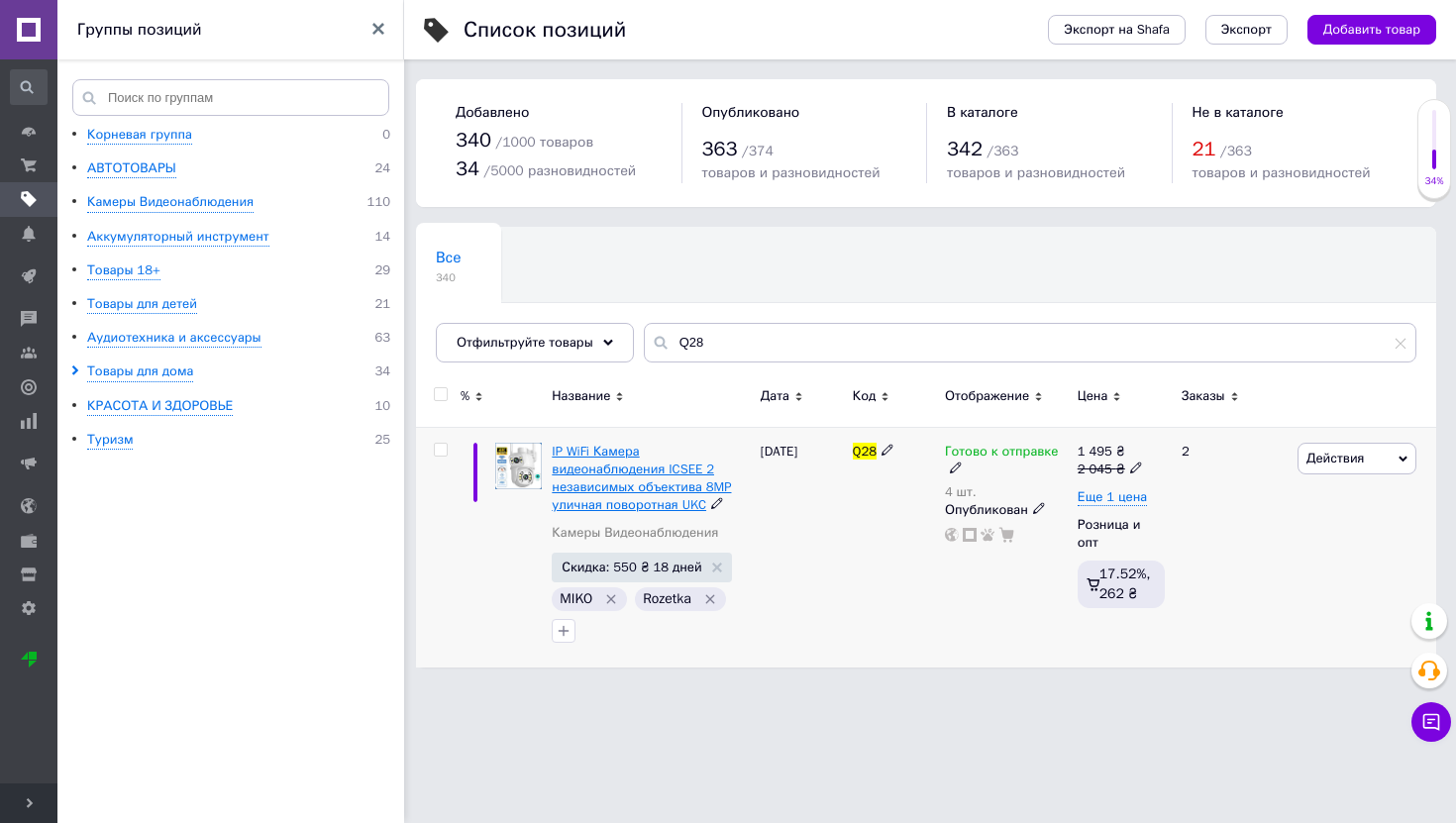 click on "IP WiFi Камера видеонаблюдения ICSEE  2 независимых объектива 8MP уличная поворотная UKC" at bounding box center [641, 478] 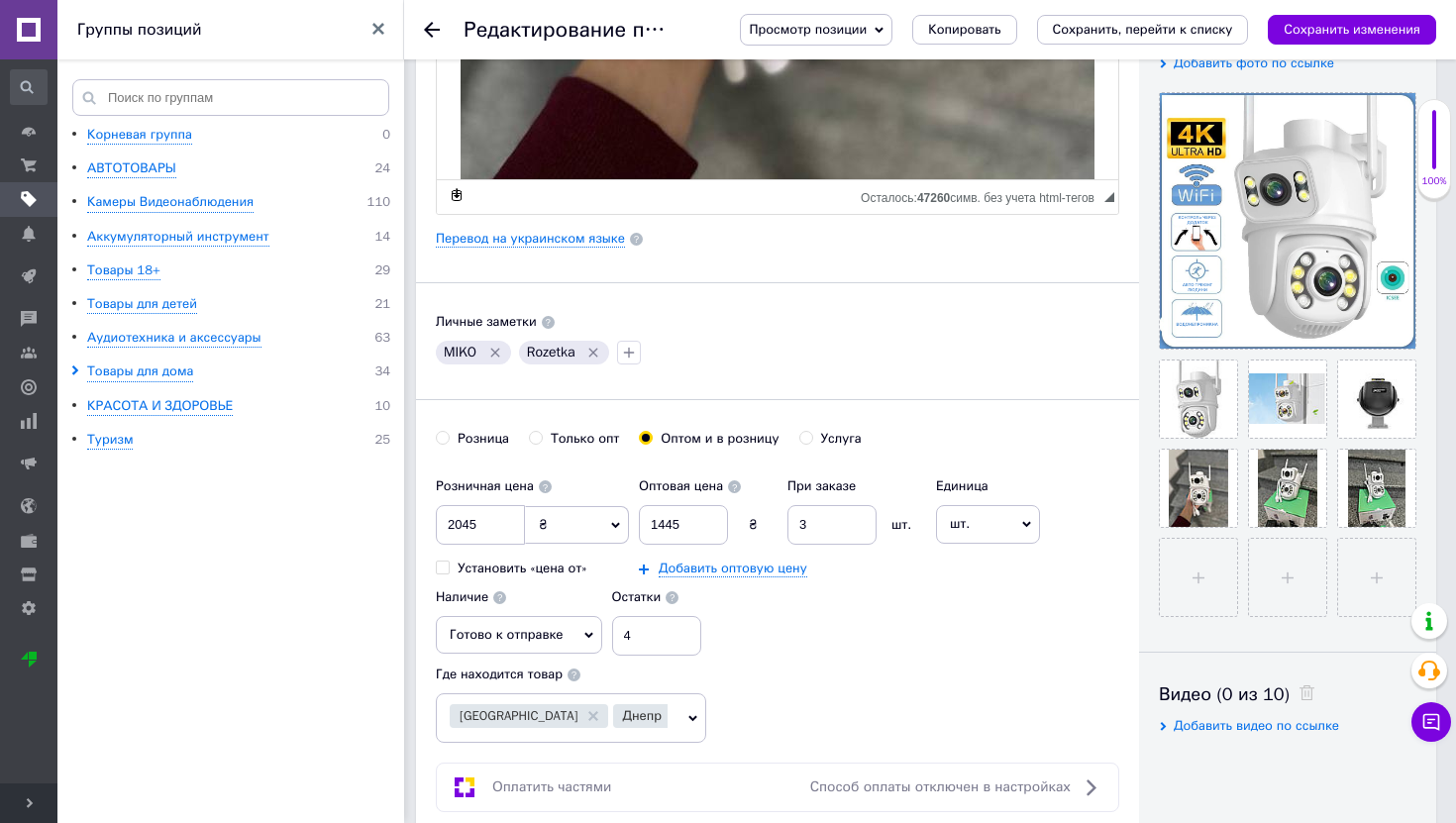 scroll, scrollTop: 92, scrollLeft: 0, axis: vertical 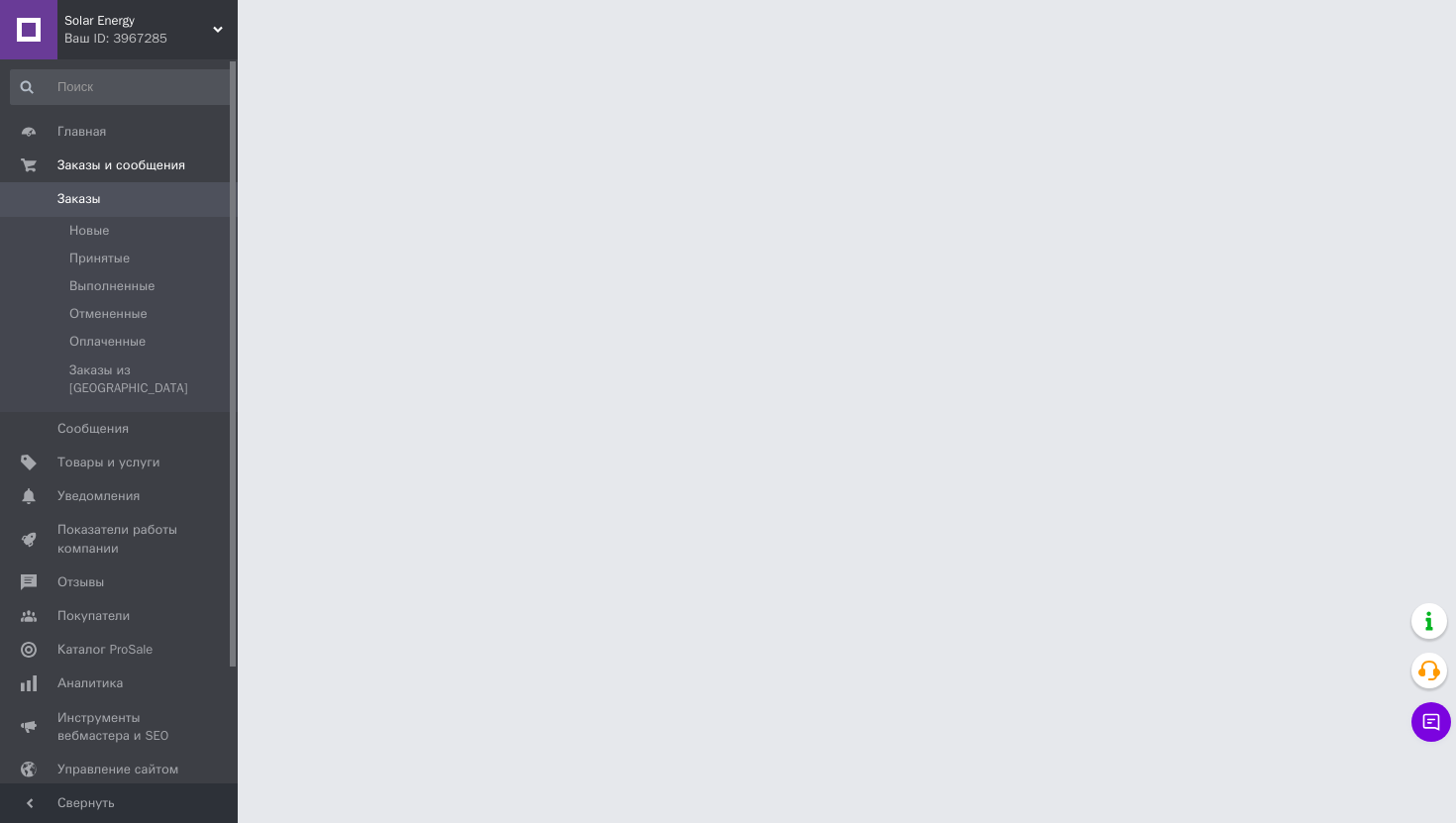 click 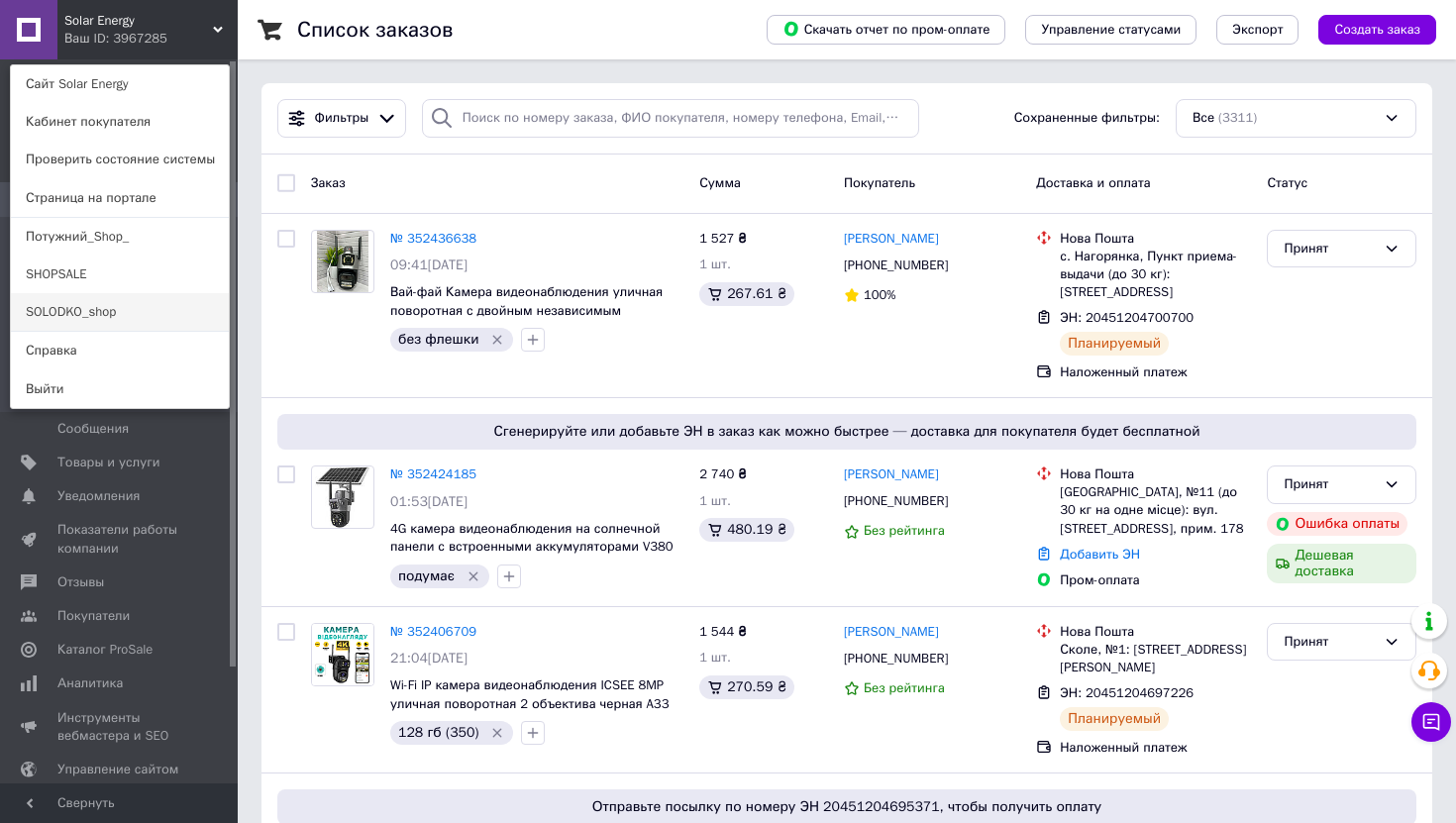 click on "SOLODKO_shop" at bounding box center (120, 312) 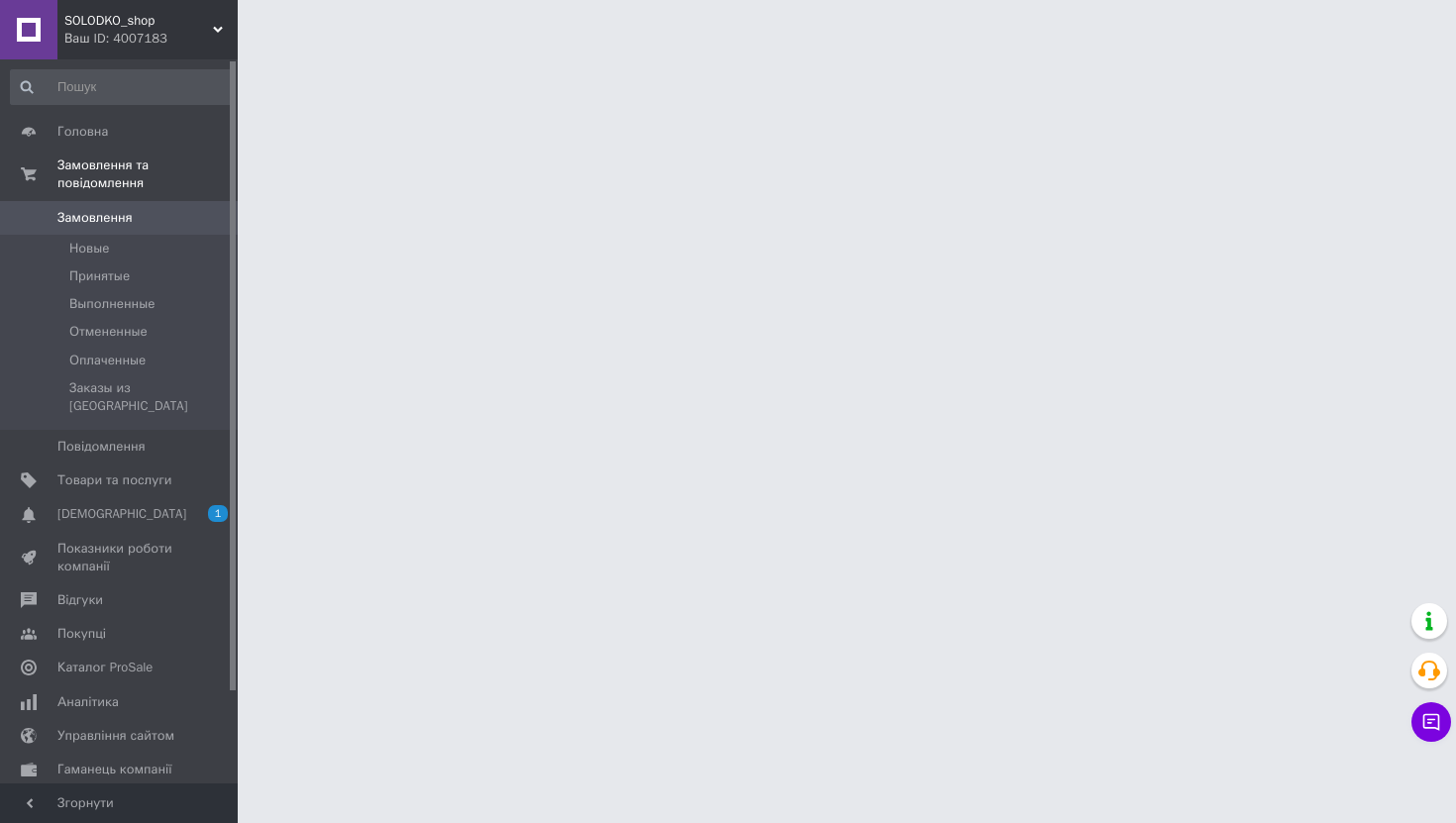 scroll, scrollTop: 0, scrollLeft: 0, axis: both 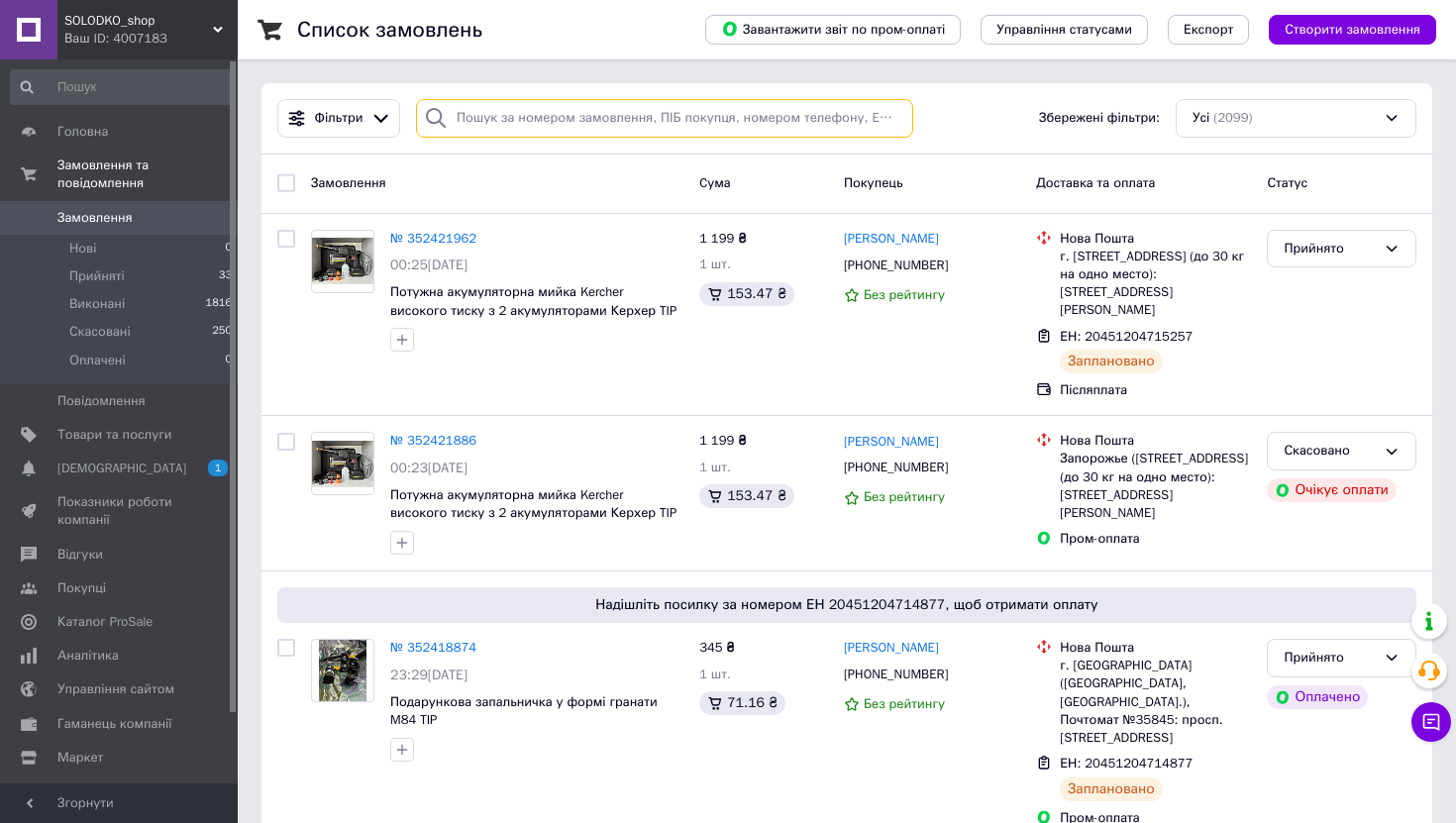 click at bounding box center (665, 118) 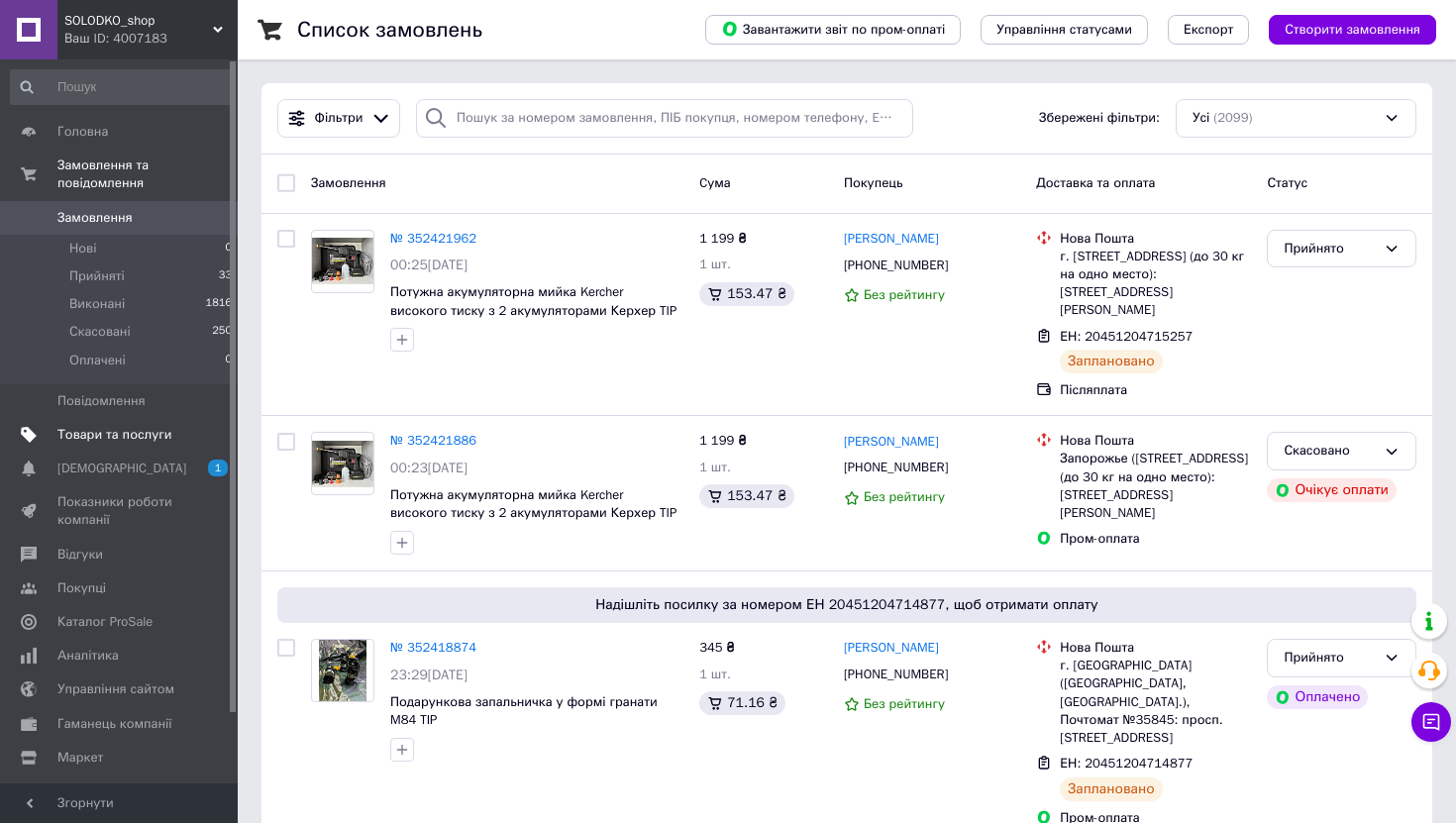click on "Товари та послуги" at bounding box center (114, 435) 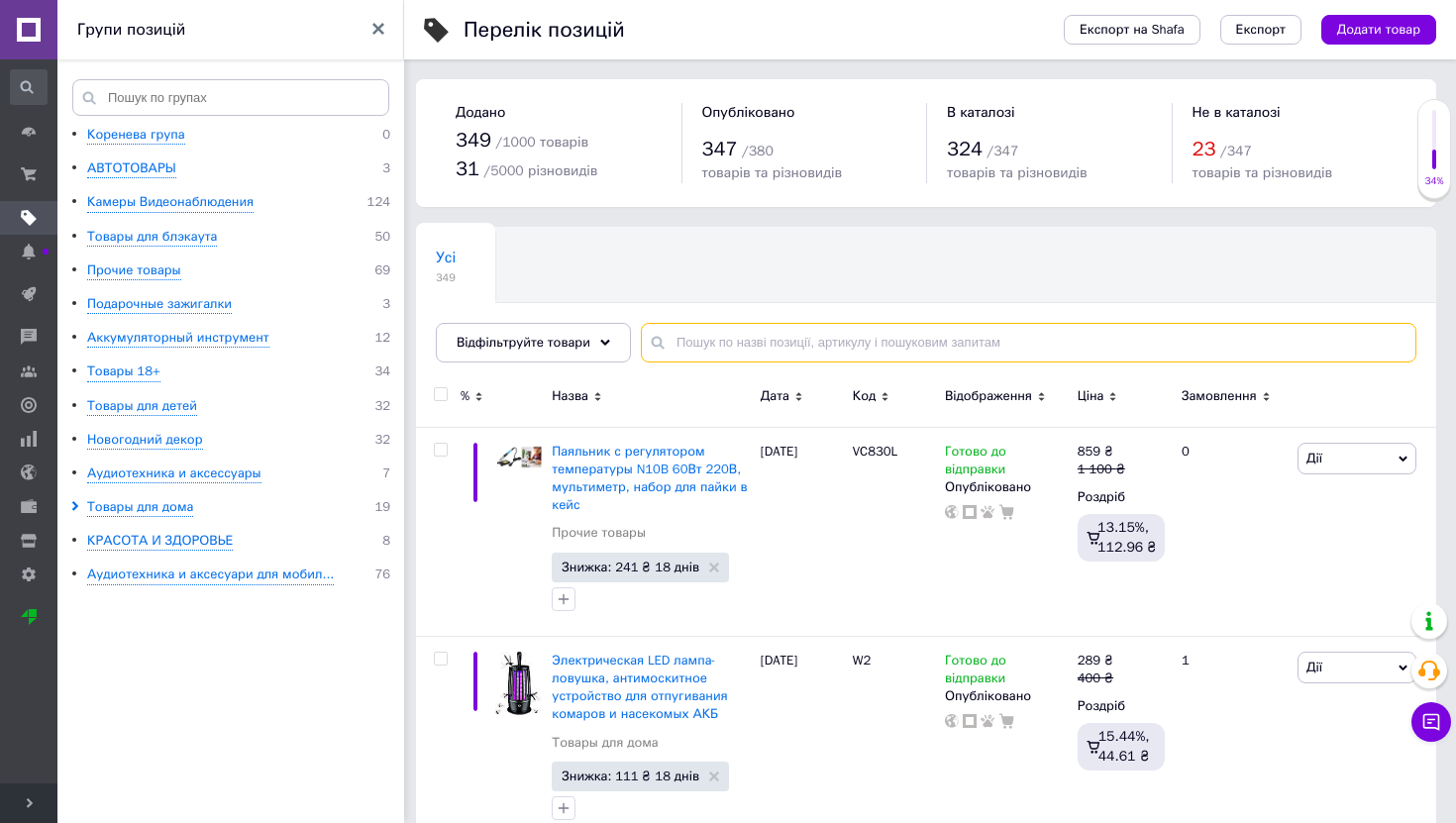 click at bounding box center [1028, 343] 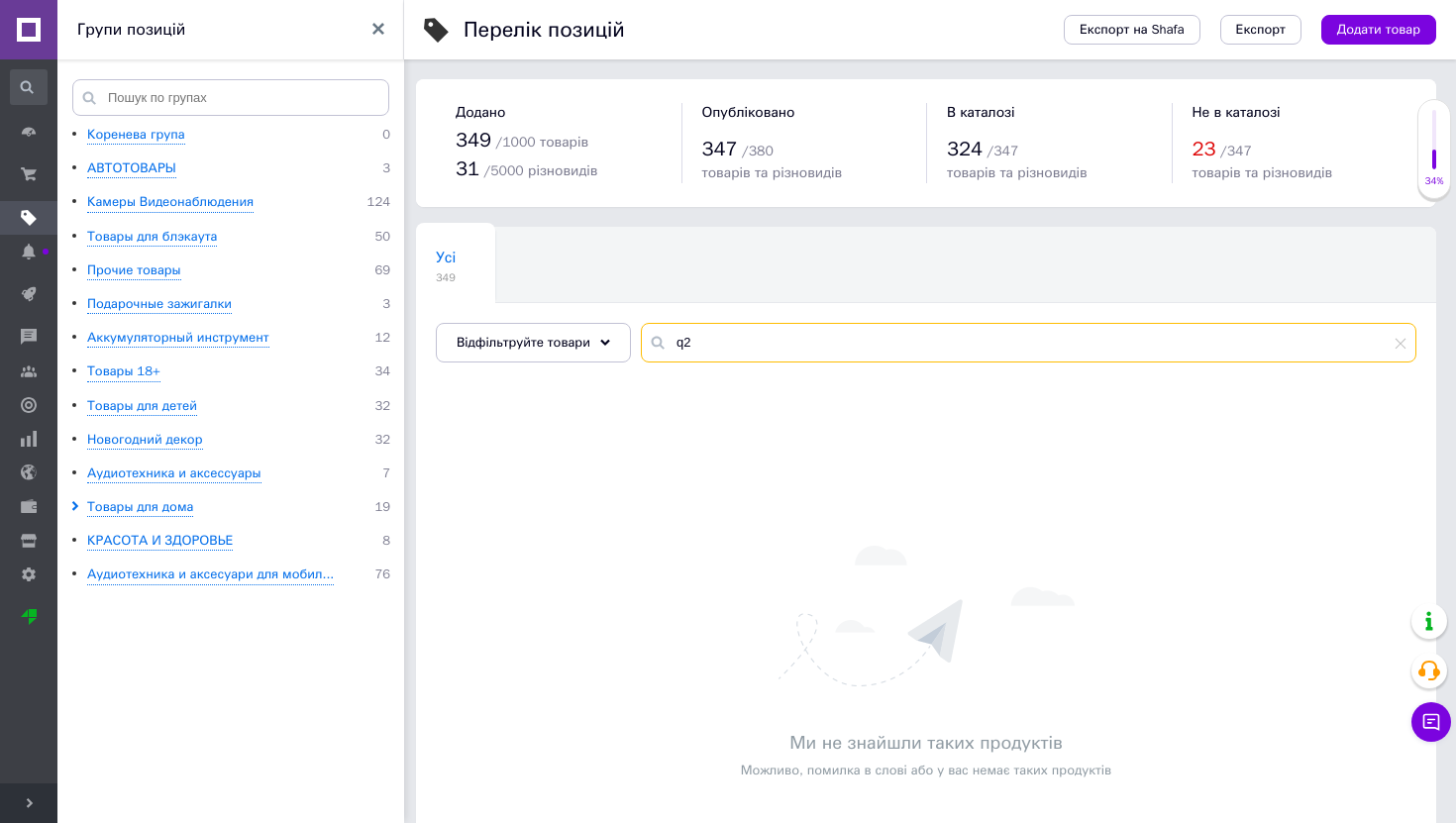 type on "q" 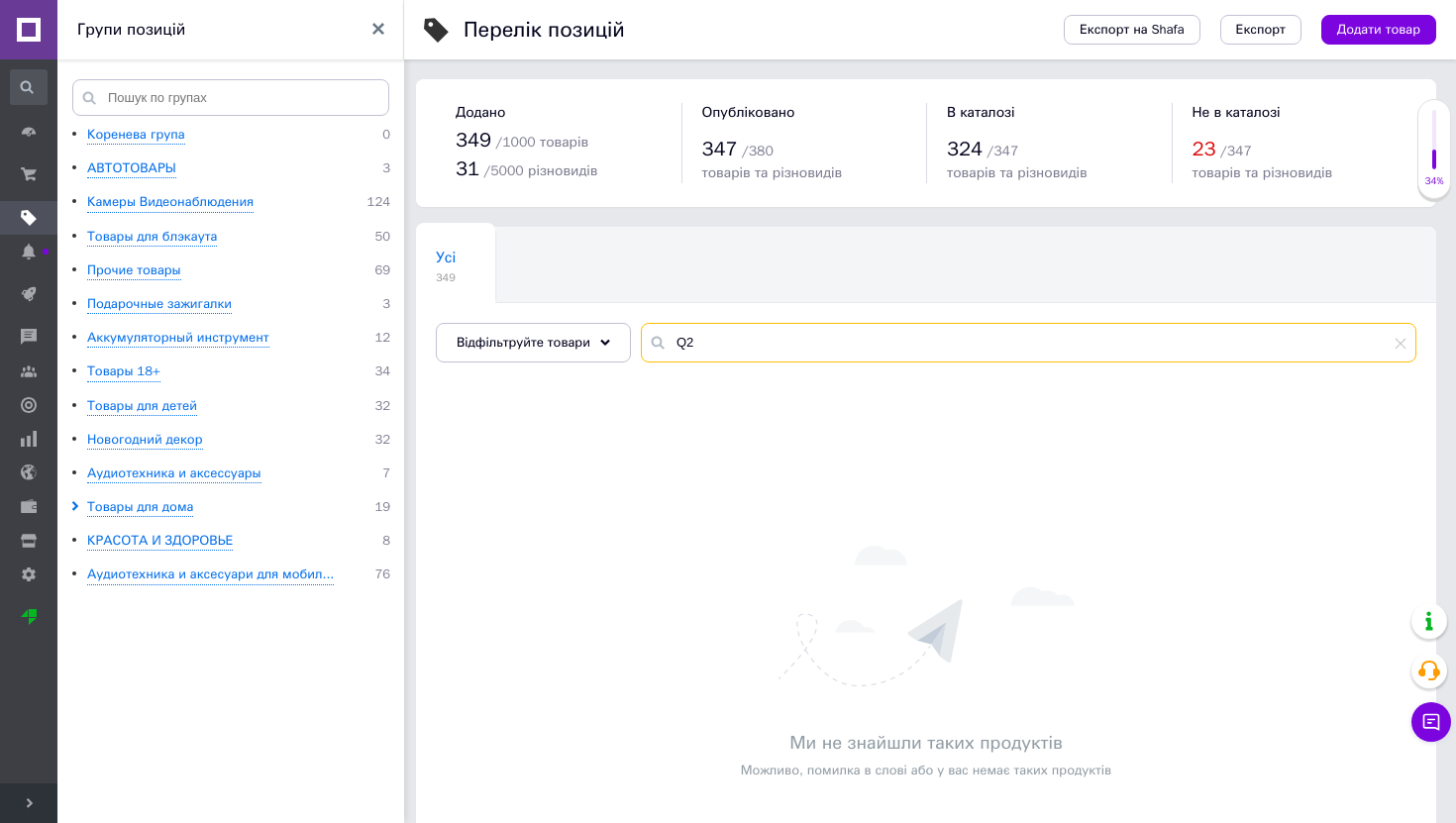 type on "Q" 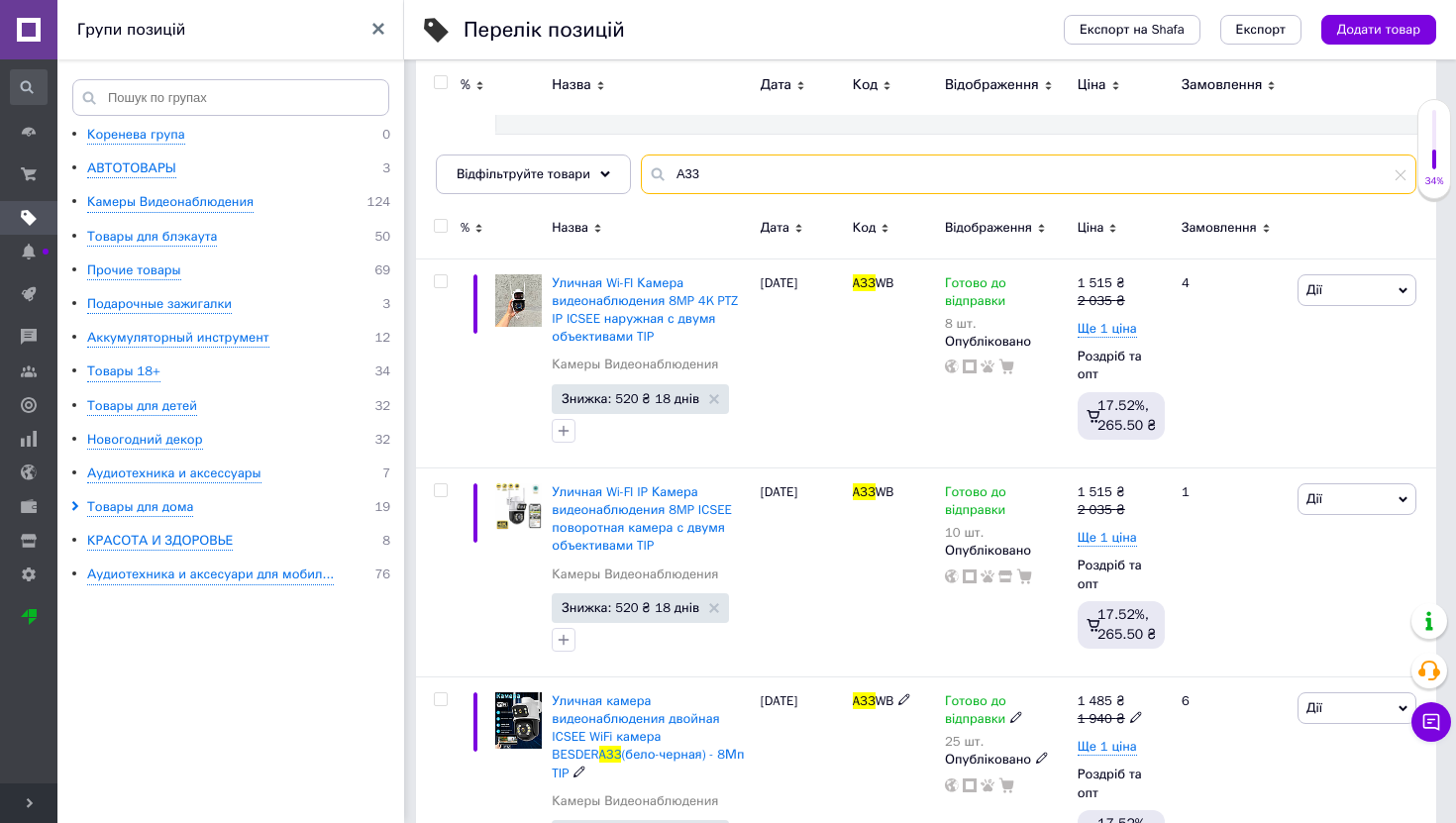scroll, scrollTop: 149, scrollLeft: 0, axis: vertical 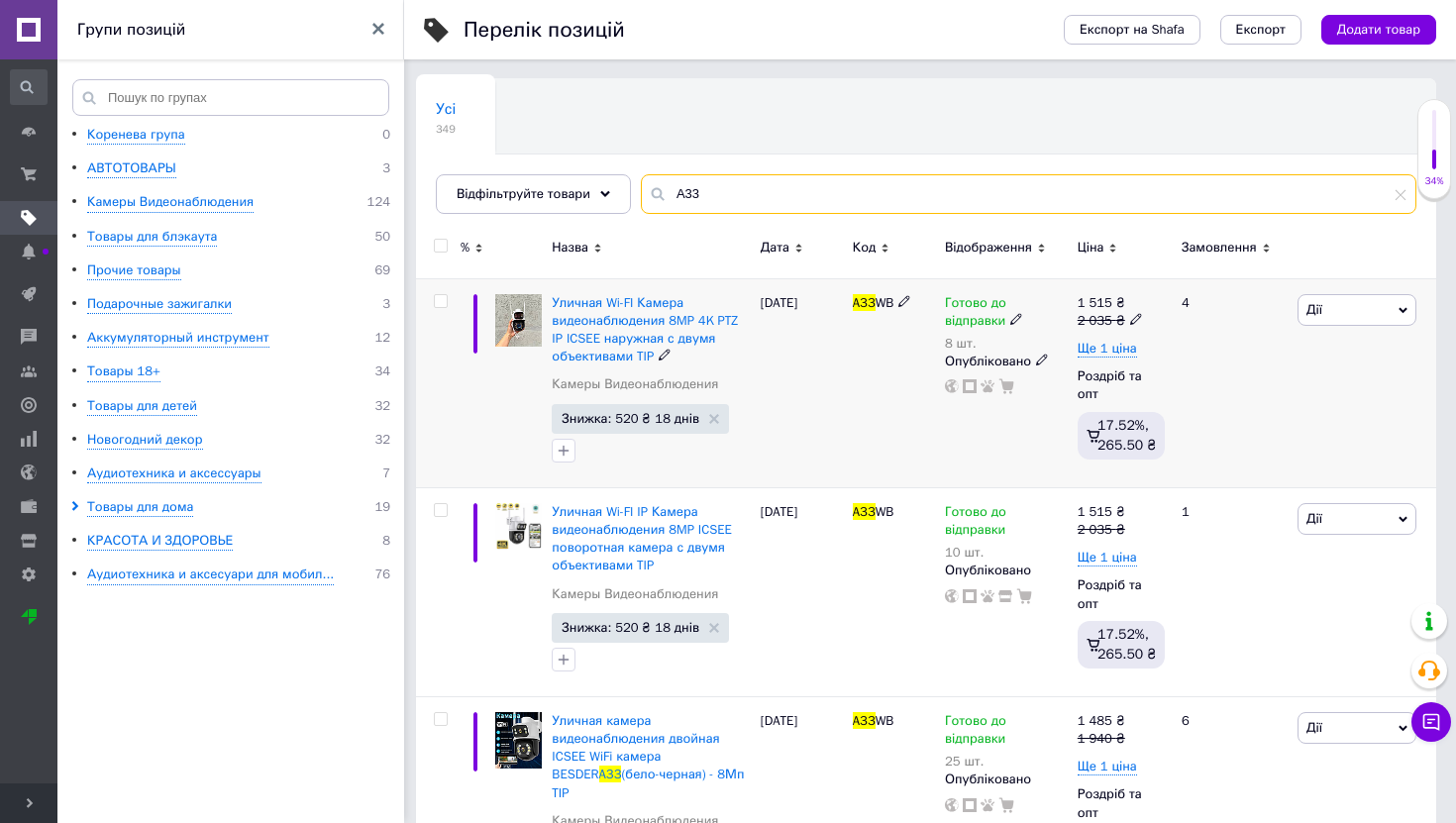 type on "A33" 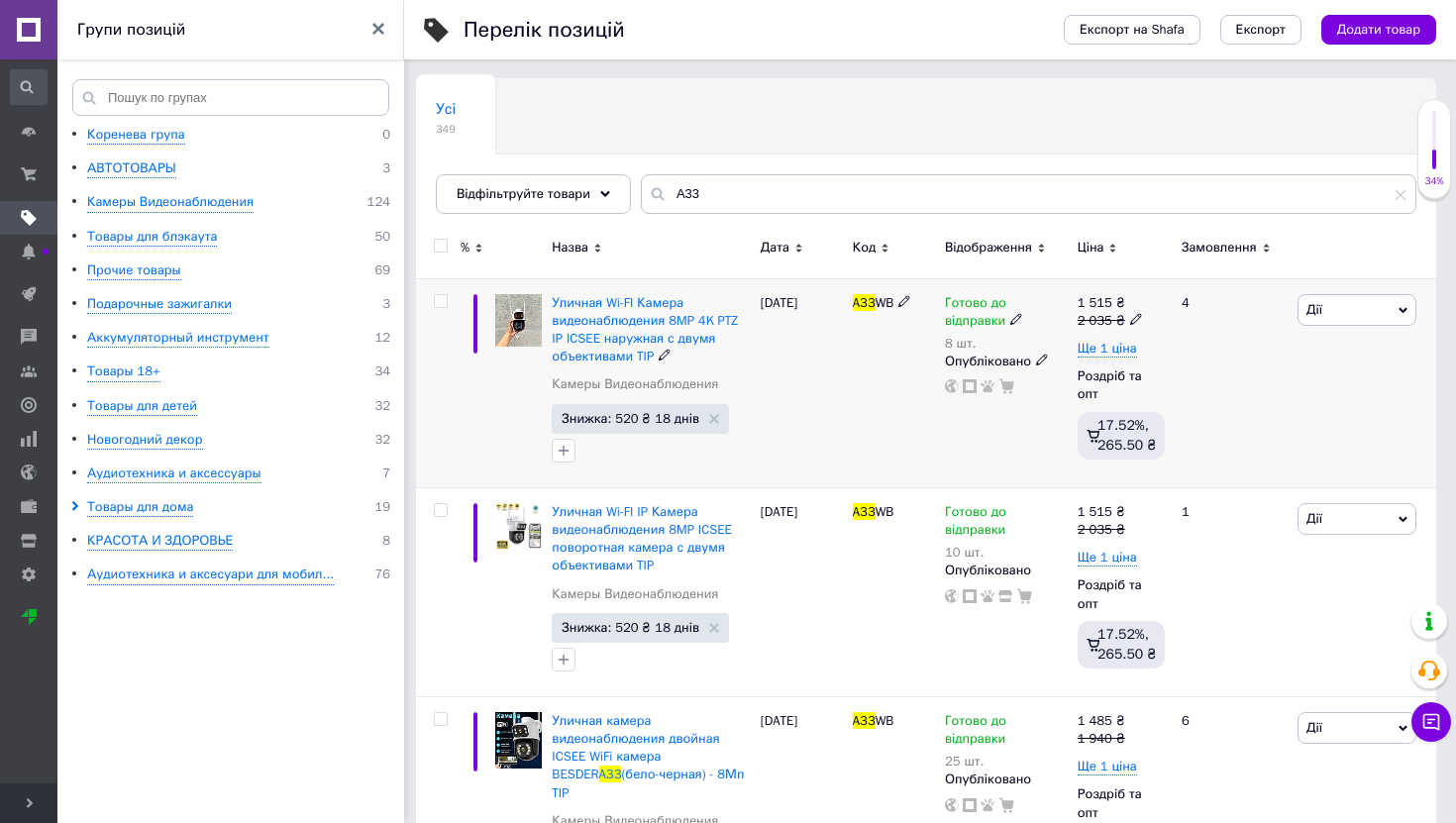 click on "Уличная Wi-FI Камера видеонаблюдения 8MP 4K PTZ IP ICSEE наружная с двумя объективами TIP" at bounding box center (651, 330) 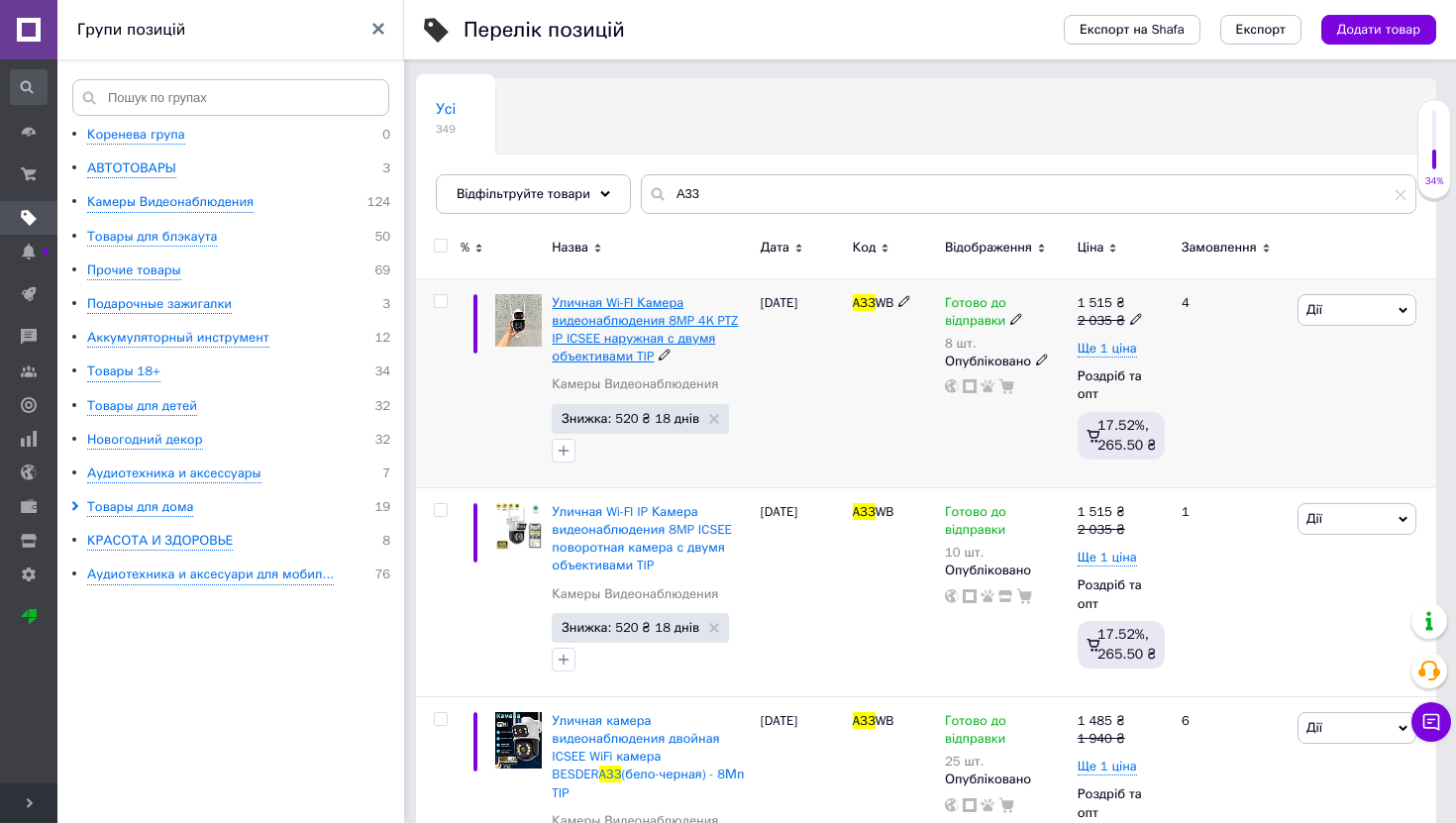 click on "Уличная Wi-FI Камера видеонаблюдения 8MP 4K PTZ IP ICSEE наружная с двумя объективами TIP" at bounding box center (645, 330) 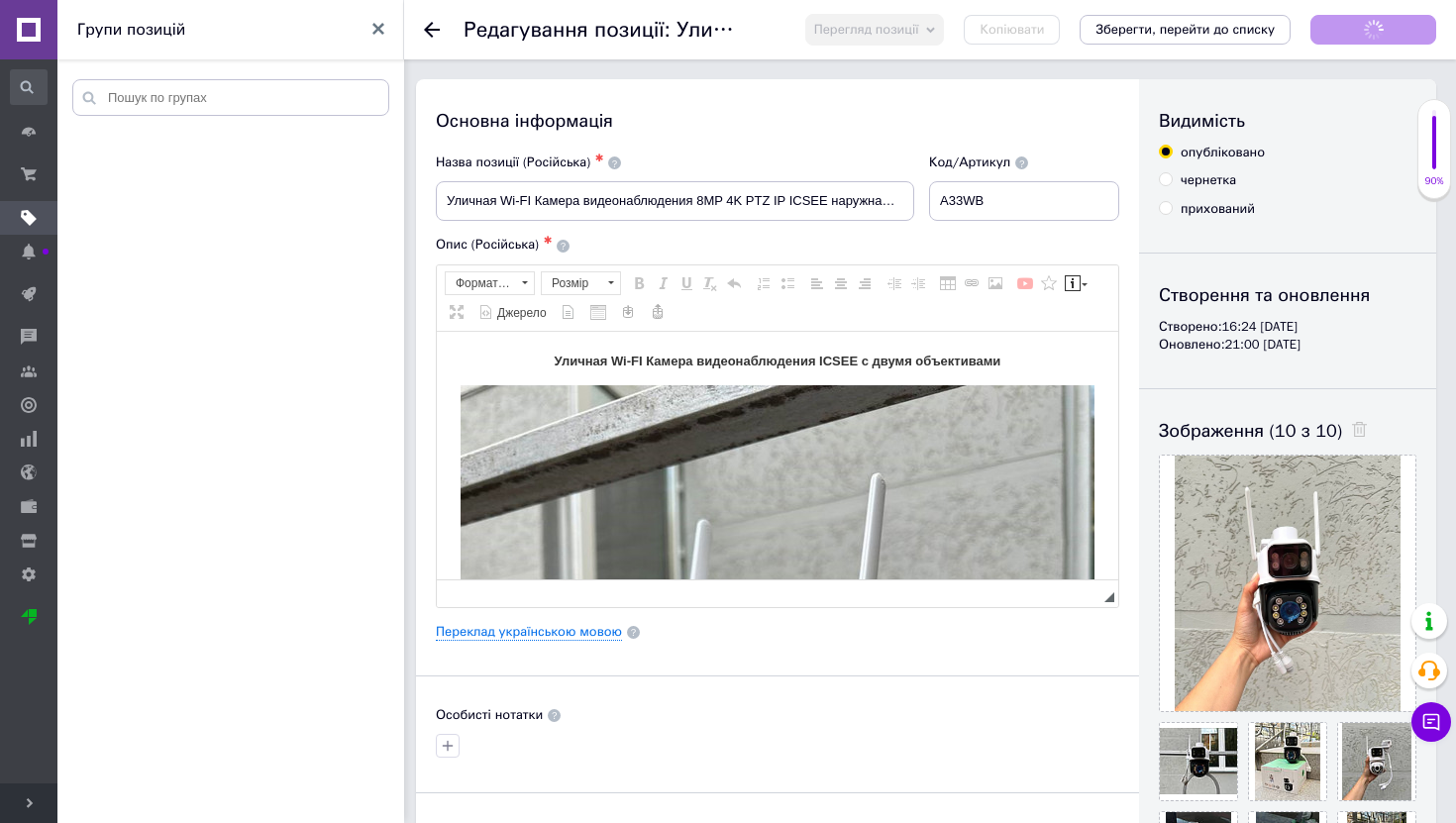 scroll, scrollTop: 0, scrollLeft: 0, axis: both 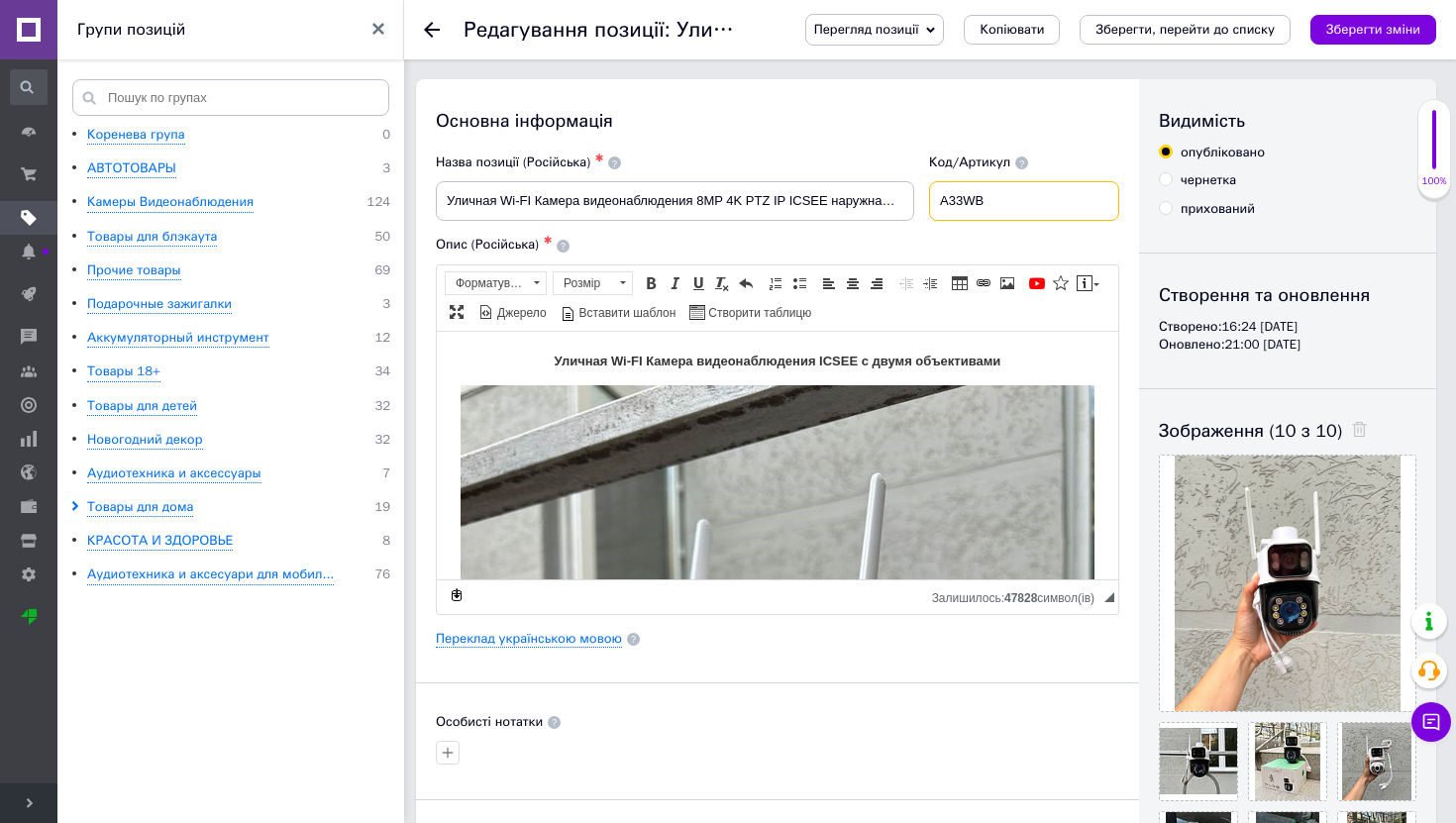 drag, startPoint x: 1031, startPoint y: 201, endPoint x: 921, endPoint y: 201, distance: 110 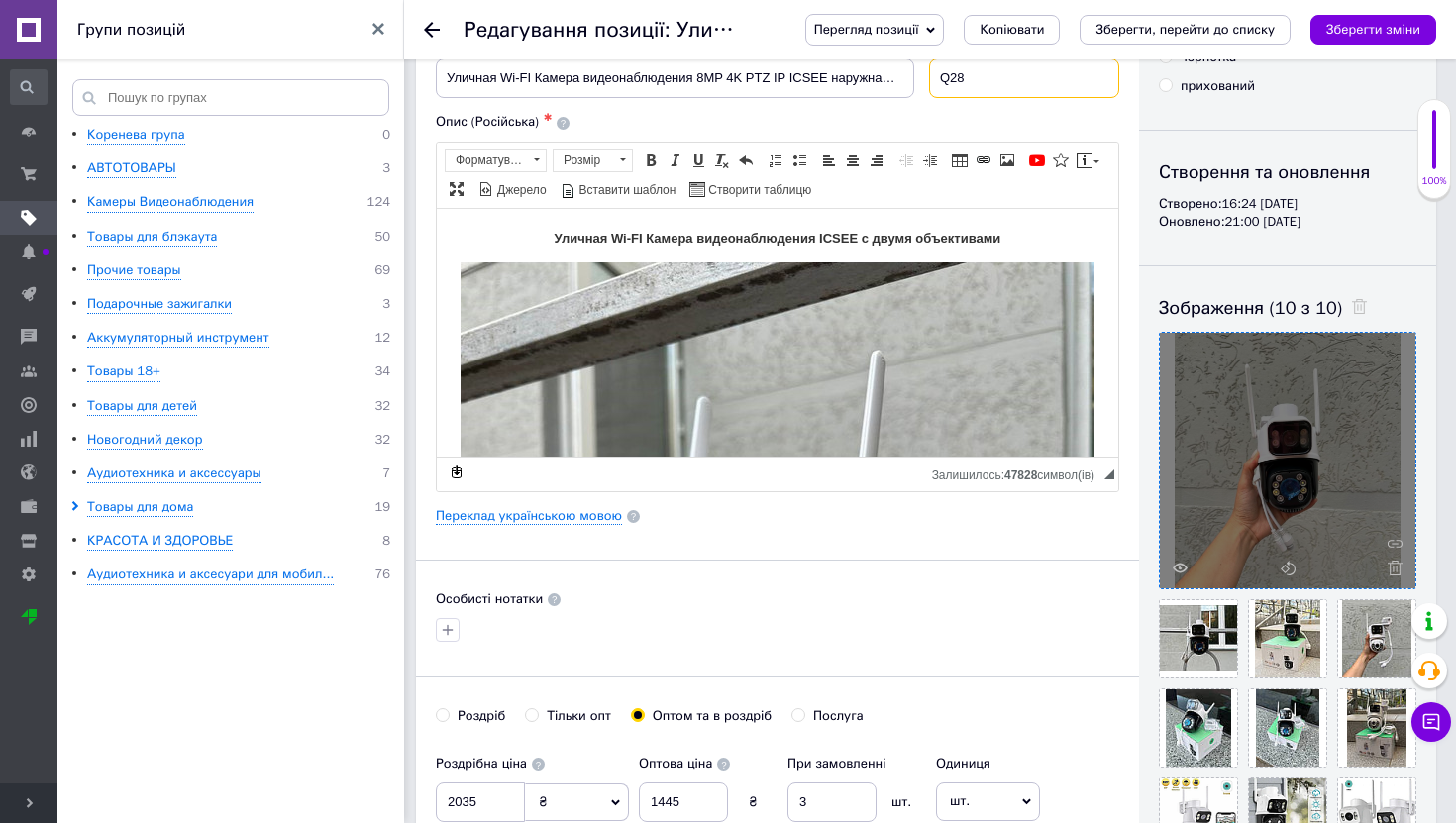 scroll, scrollTop: 323, scrollLeft: 0, axis: vertical 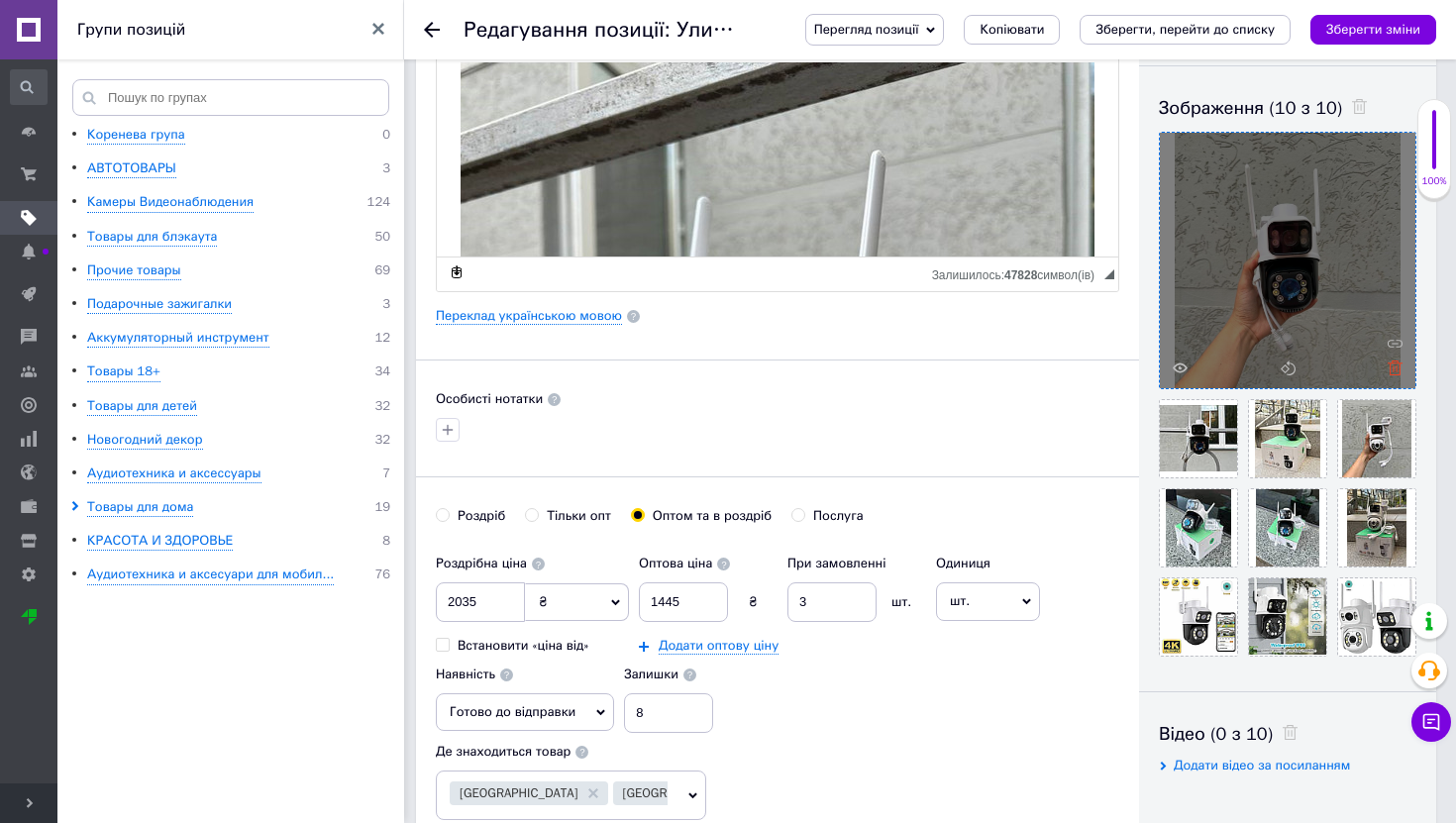 type on "Q28" 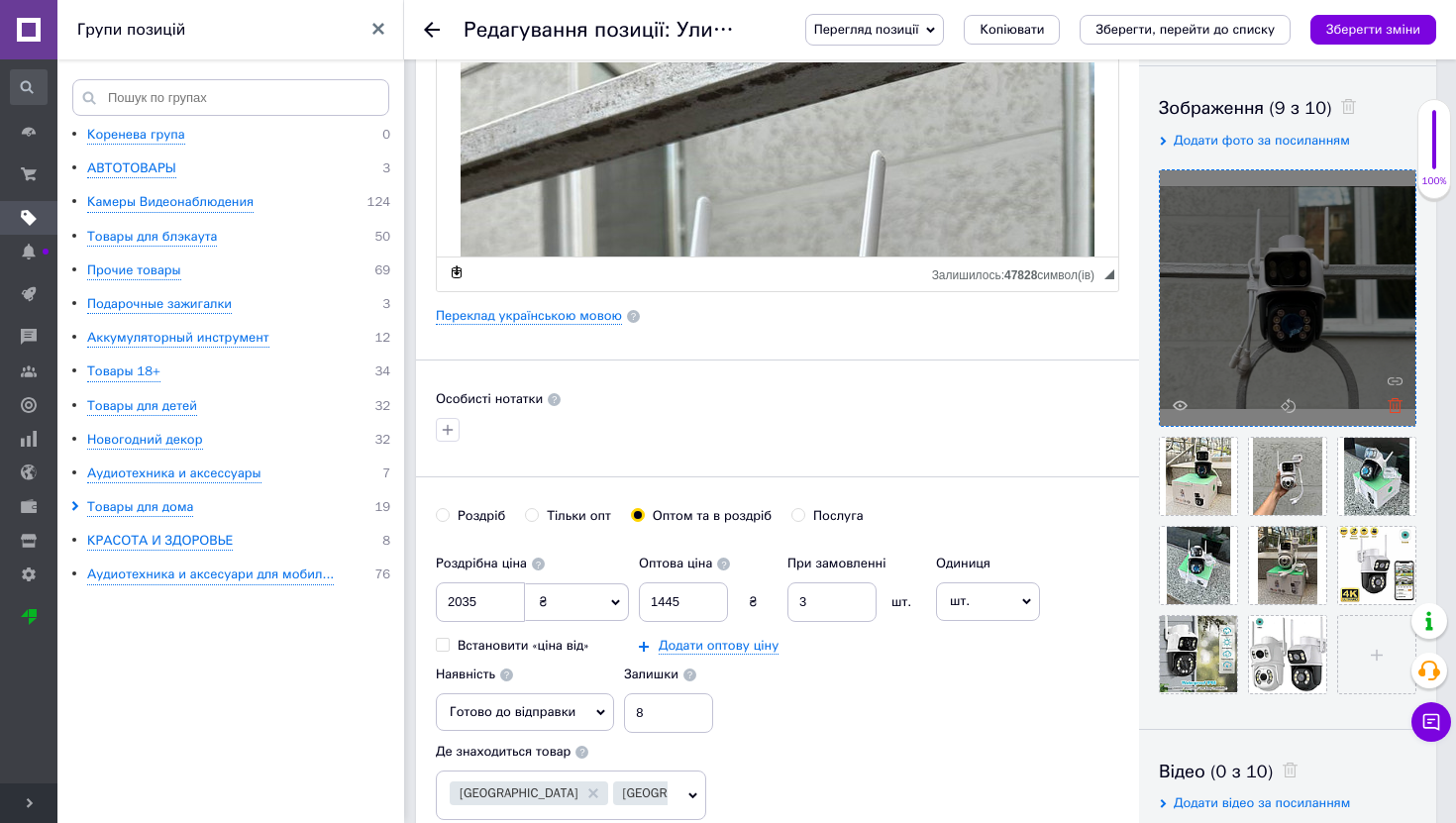 click 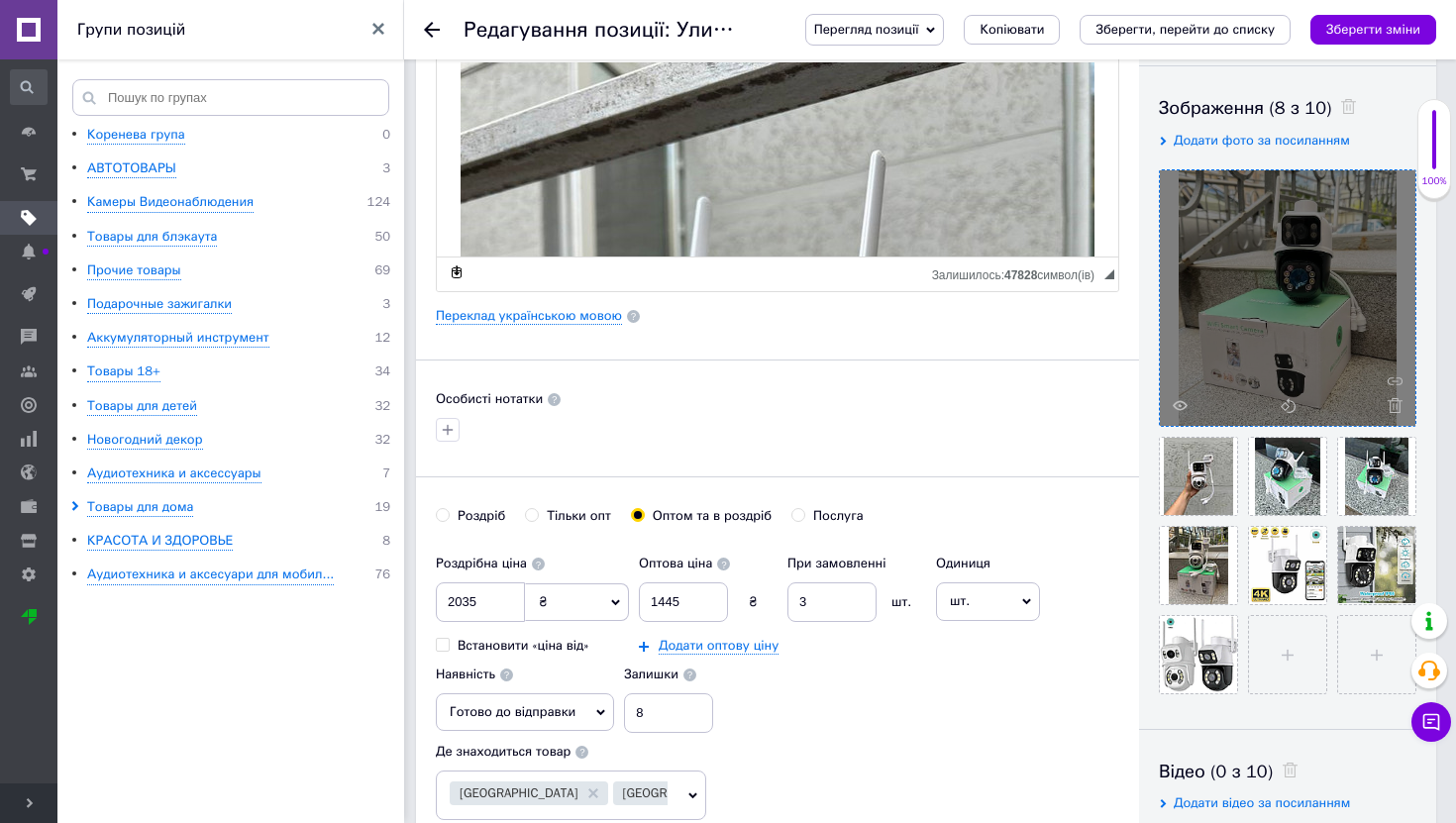 click 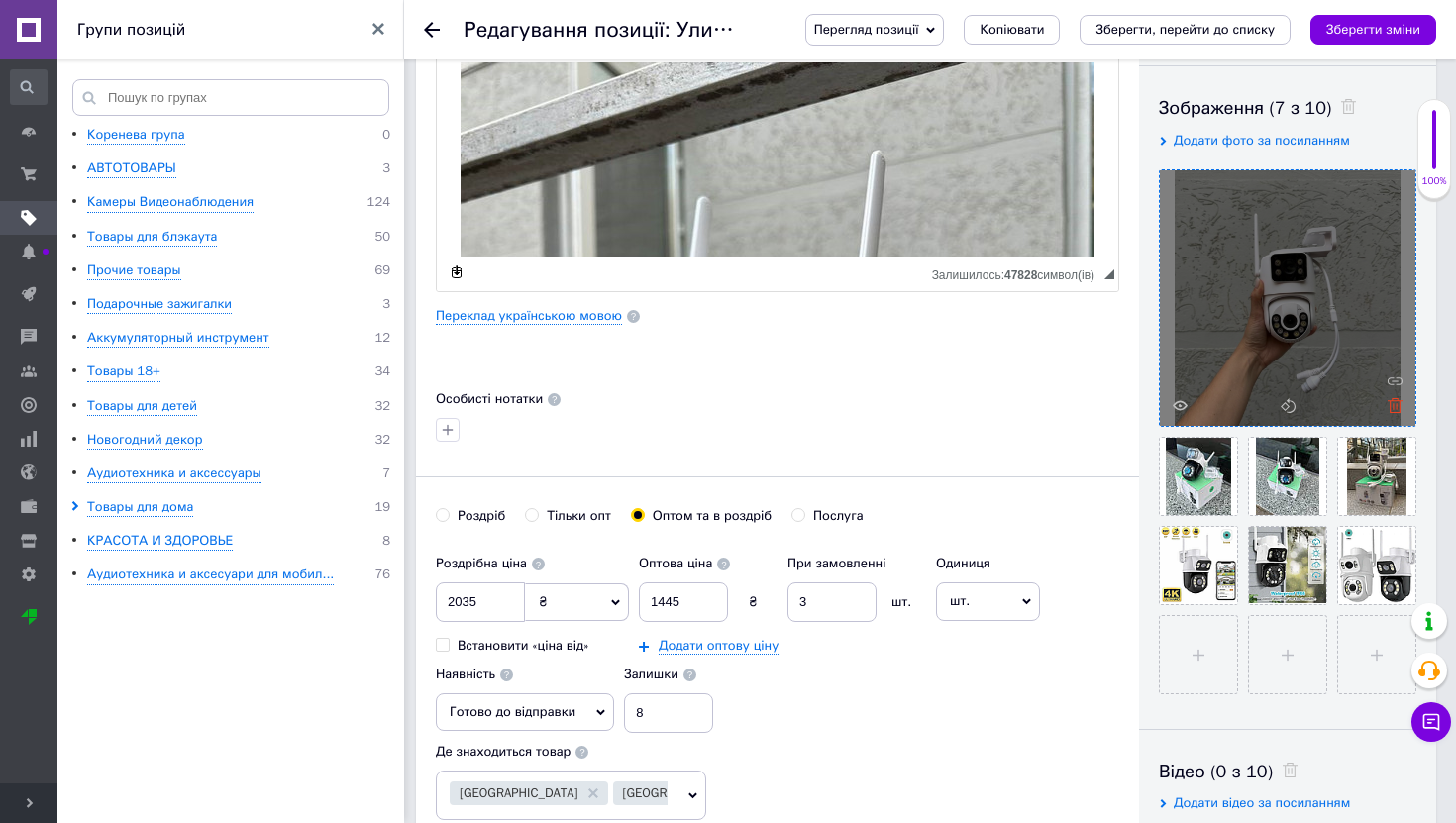 click 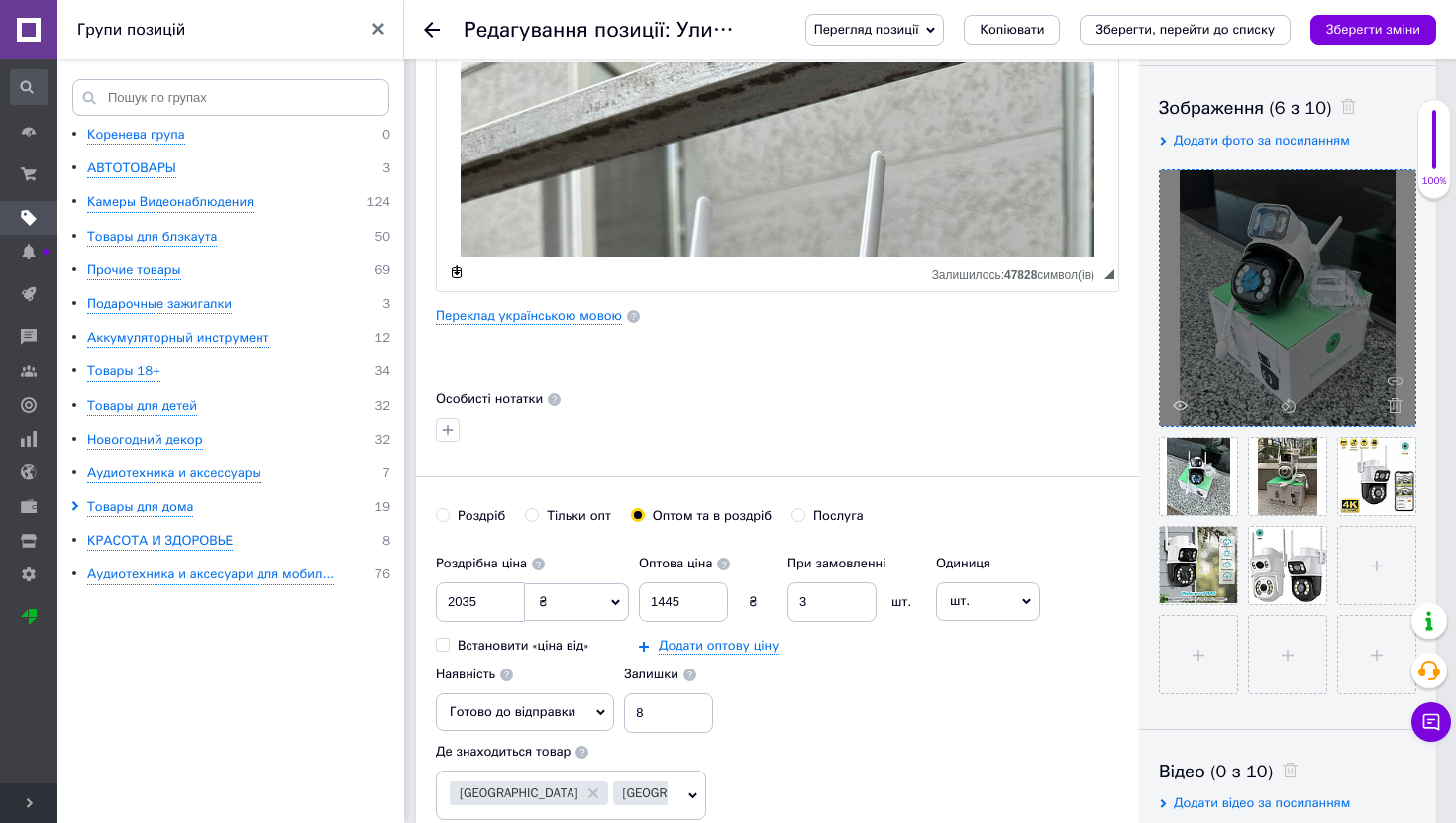 click 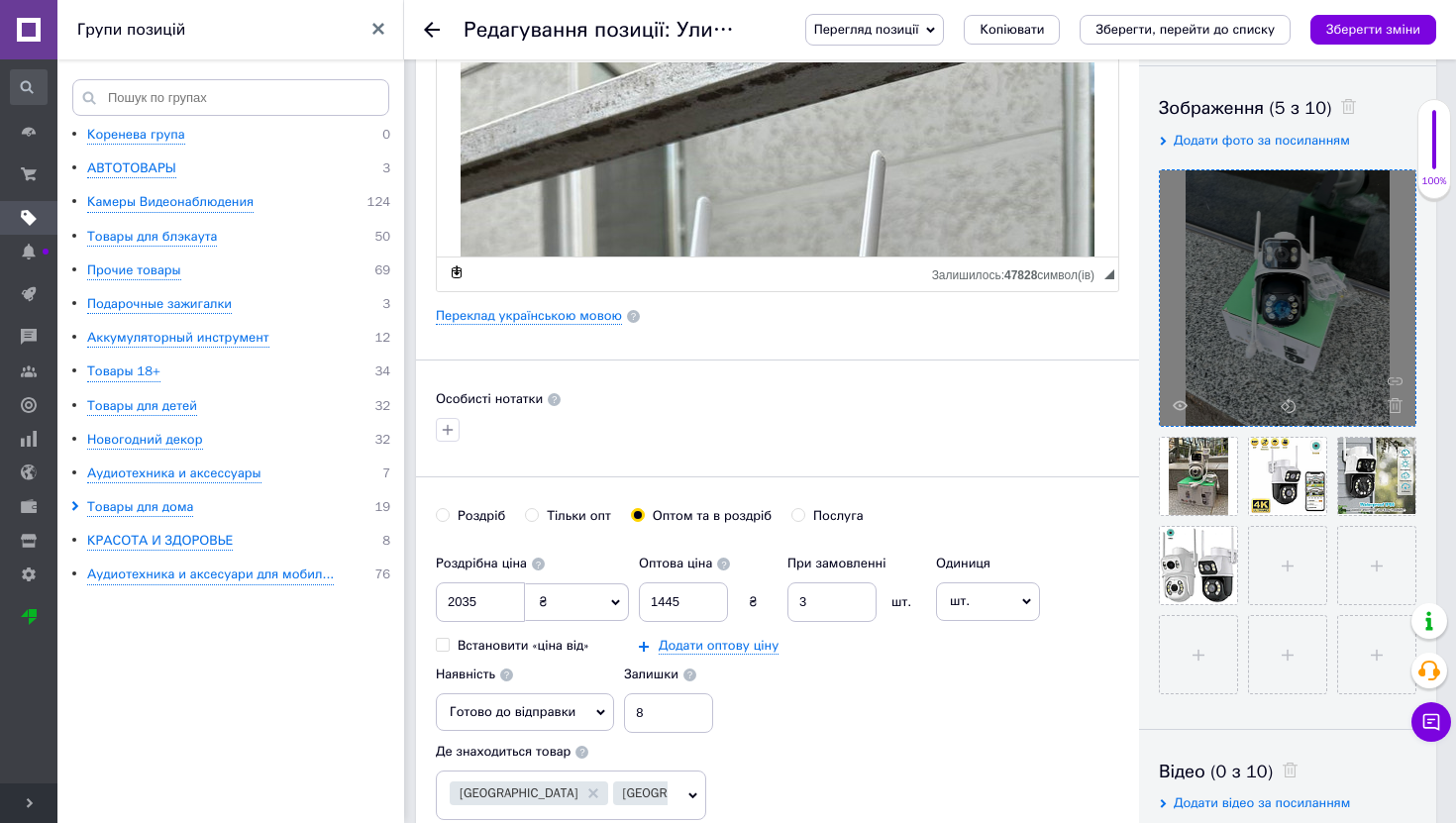 click 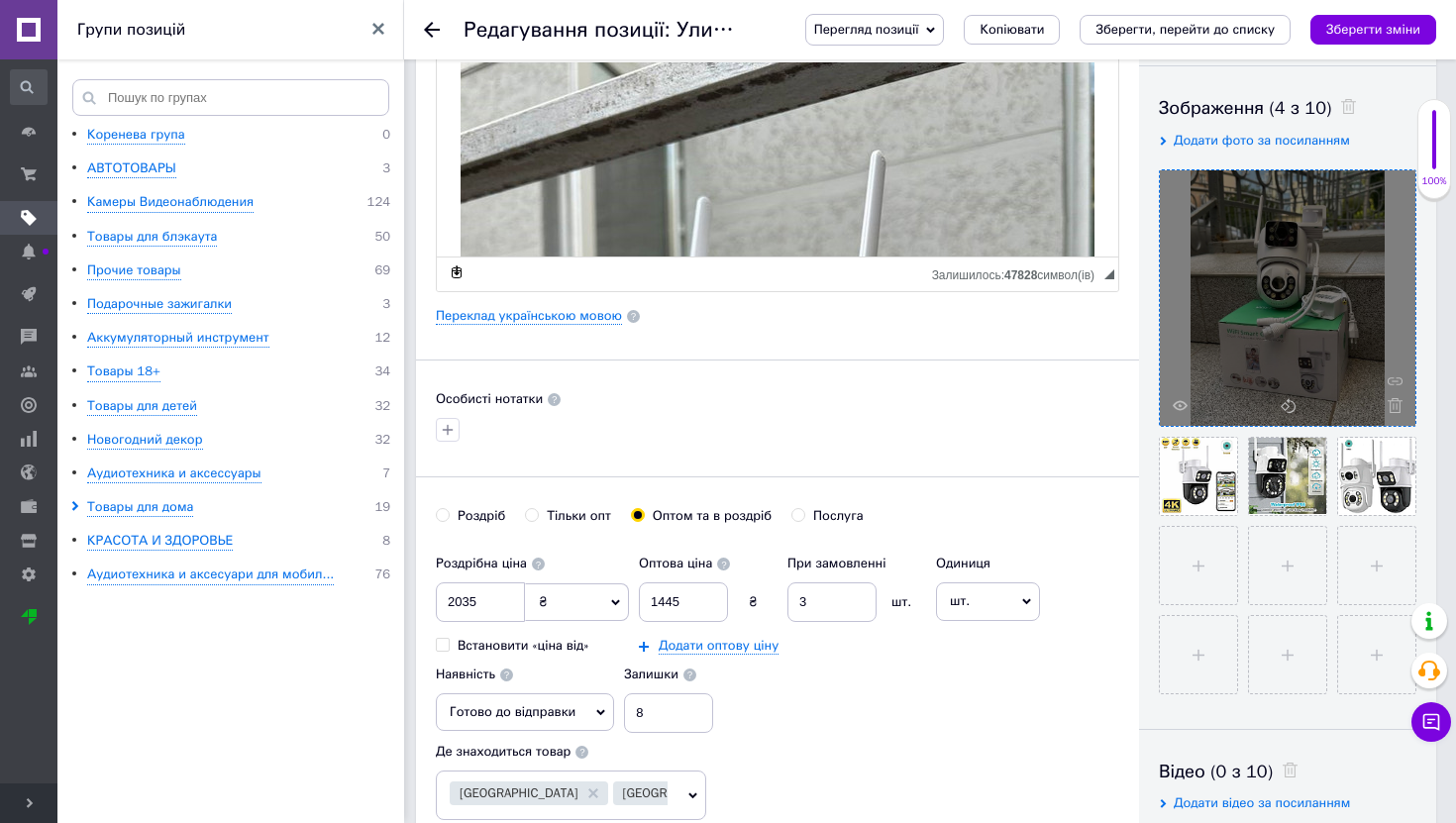 click 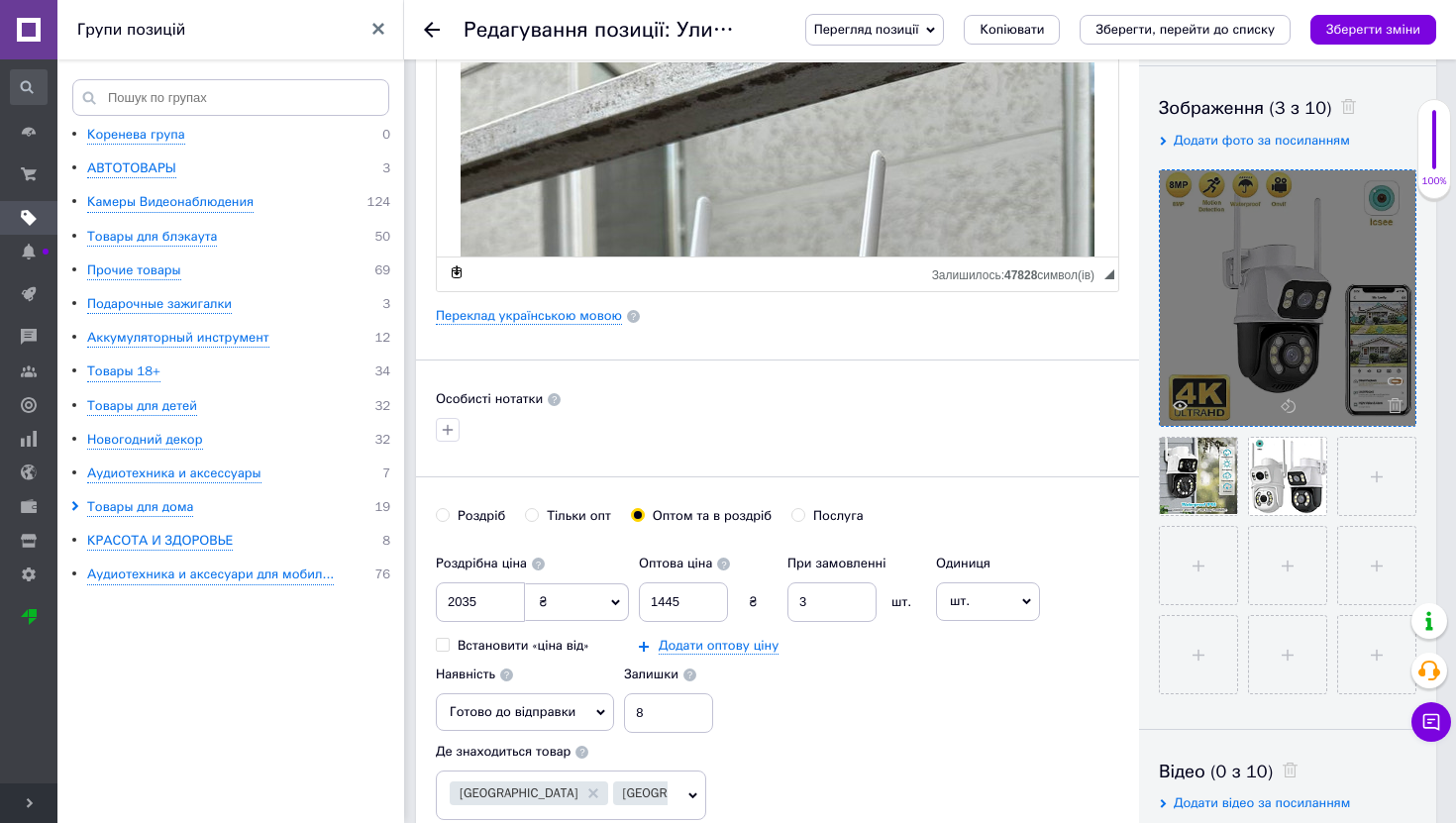 click 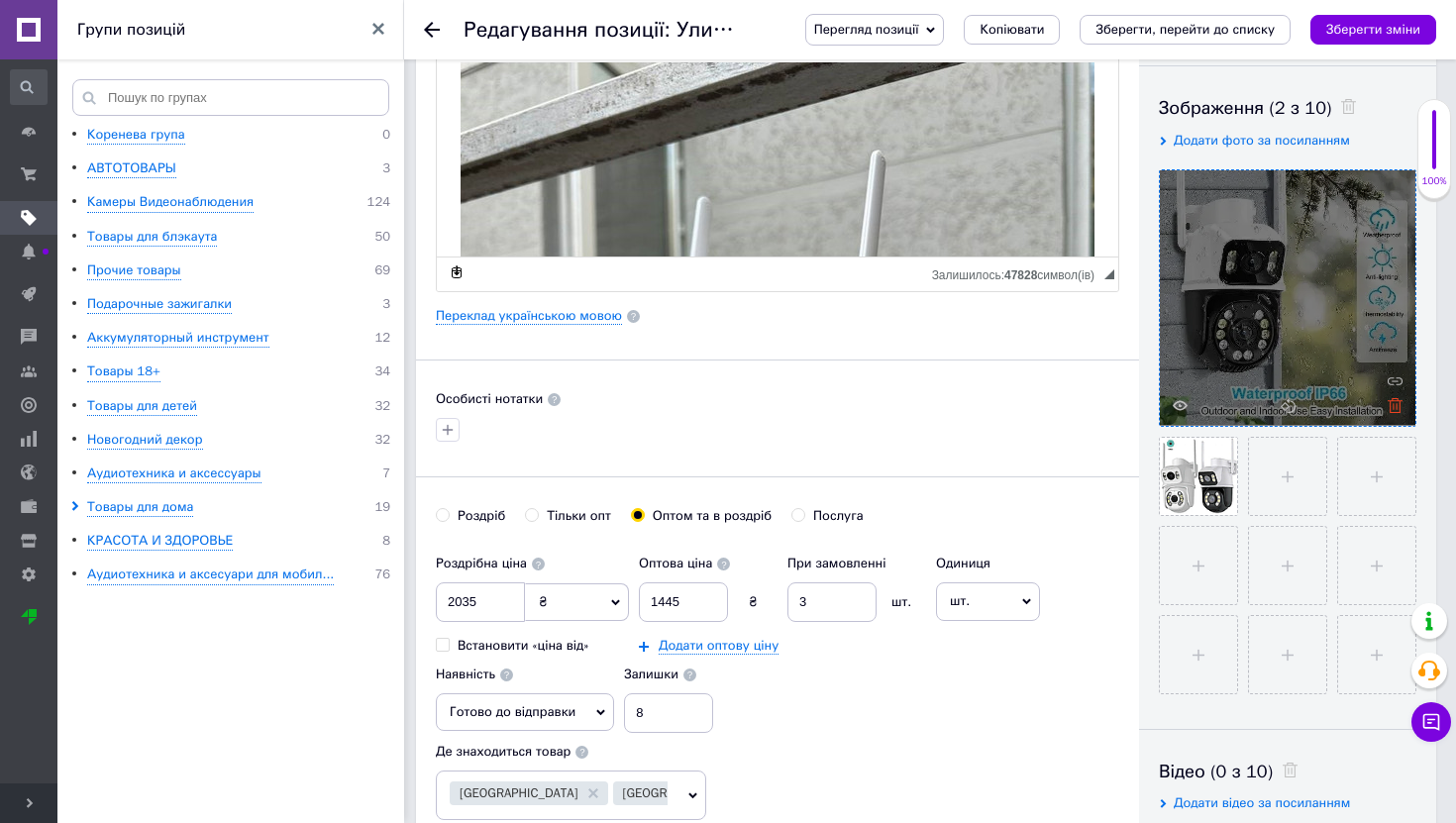 click 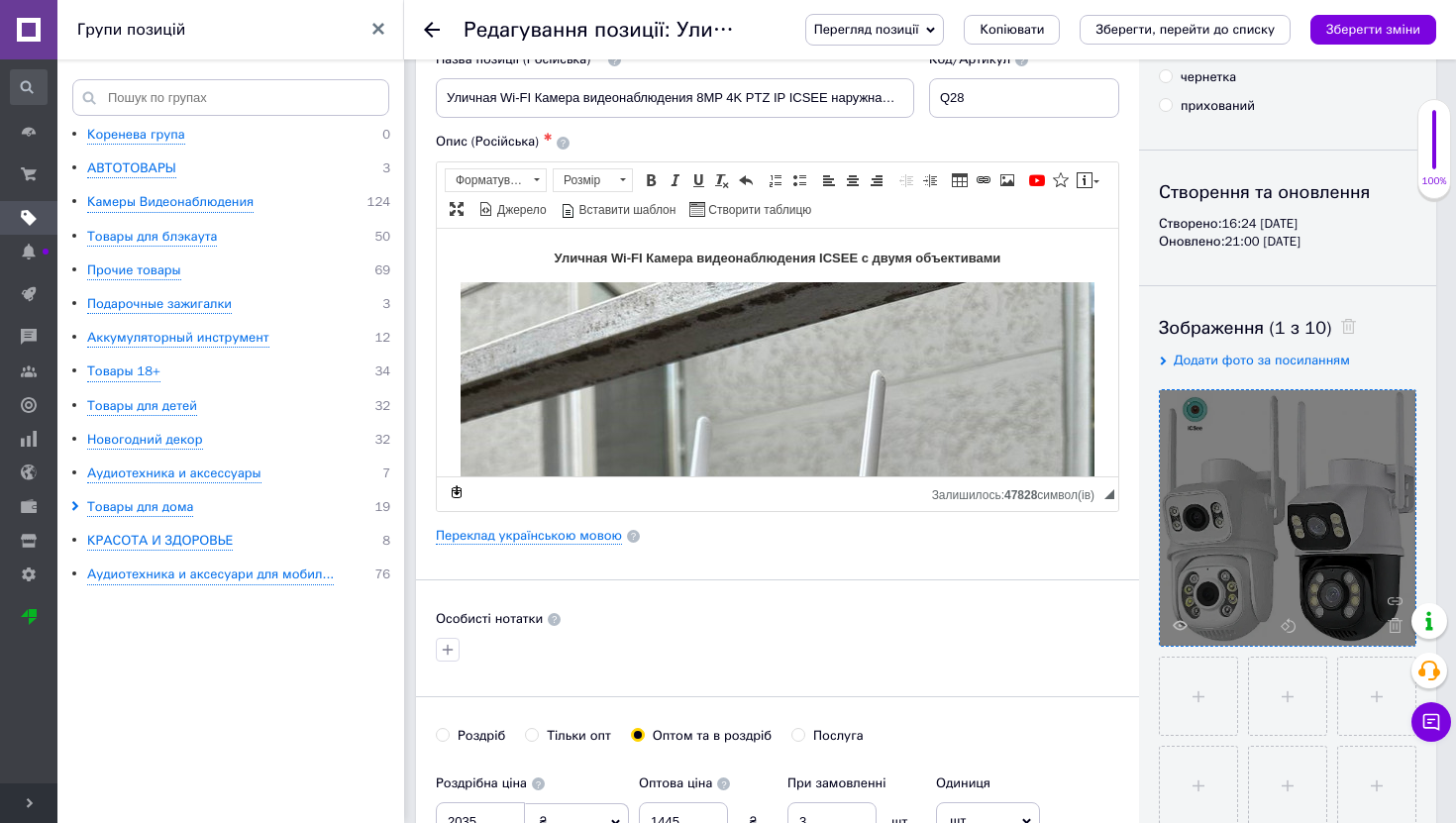 scroll, scrollTop: 0, scrollLeft: 0, axis: both 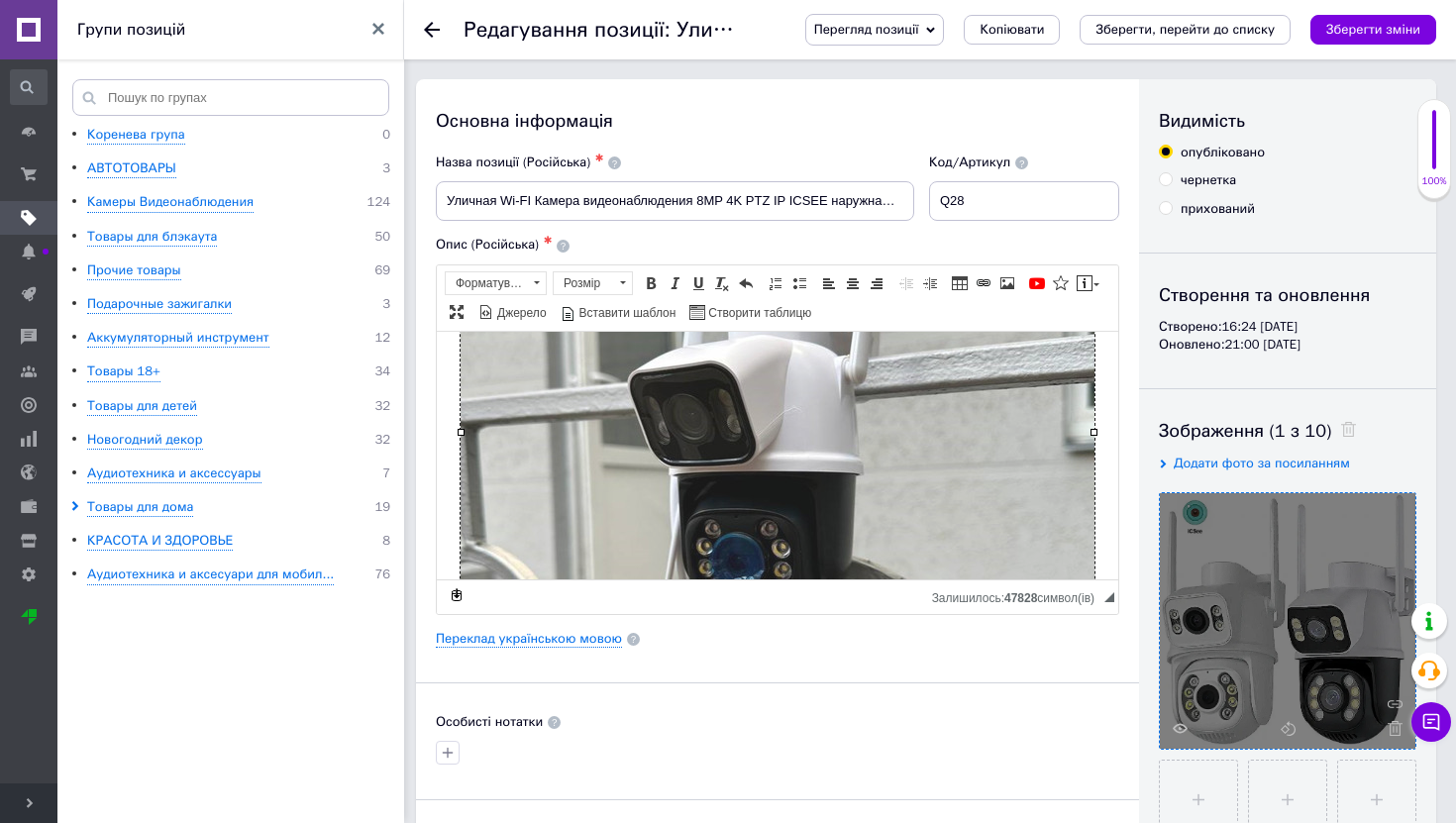 click at bounding box center [778, 431] 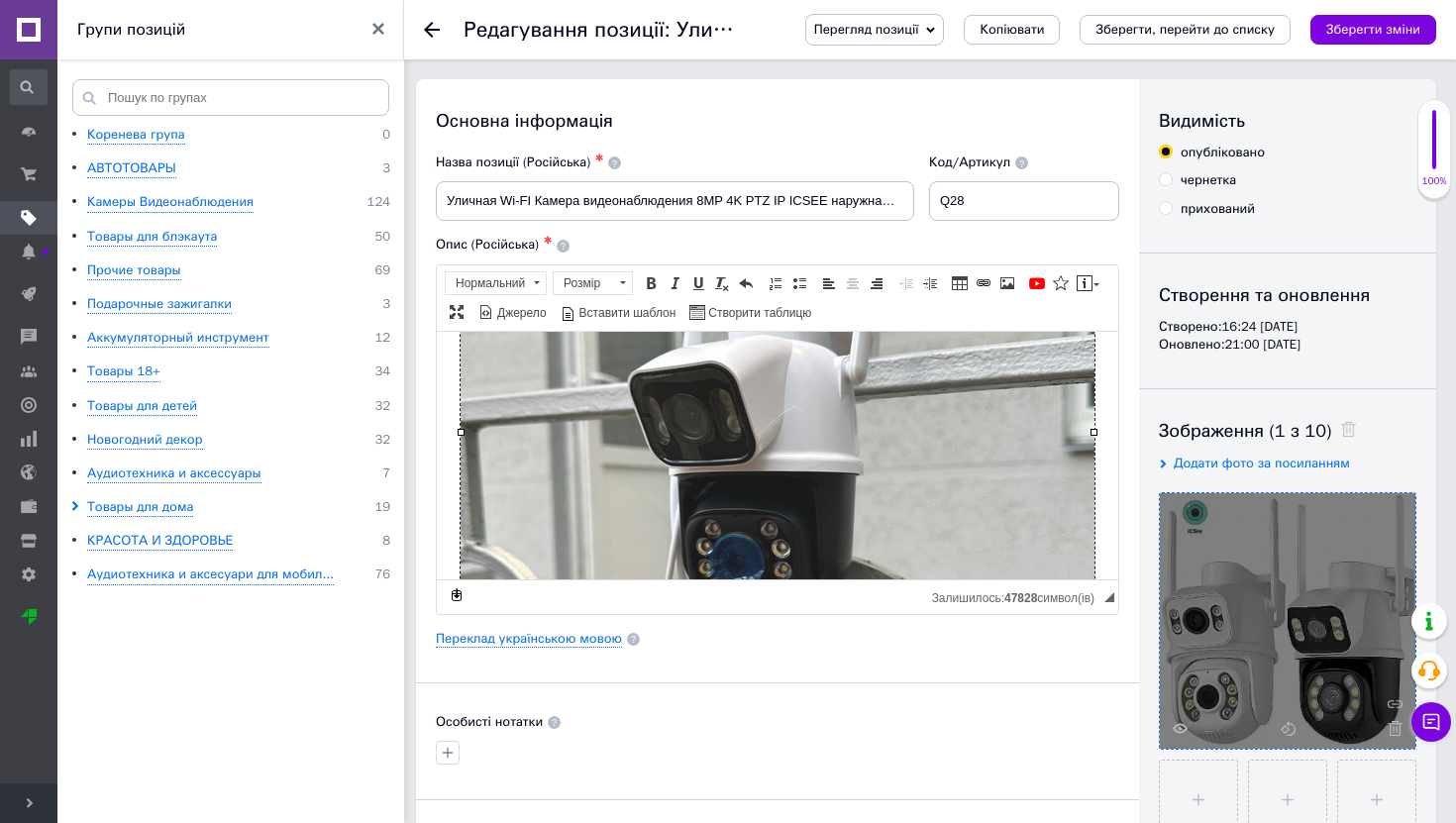 type 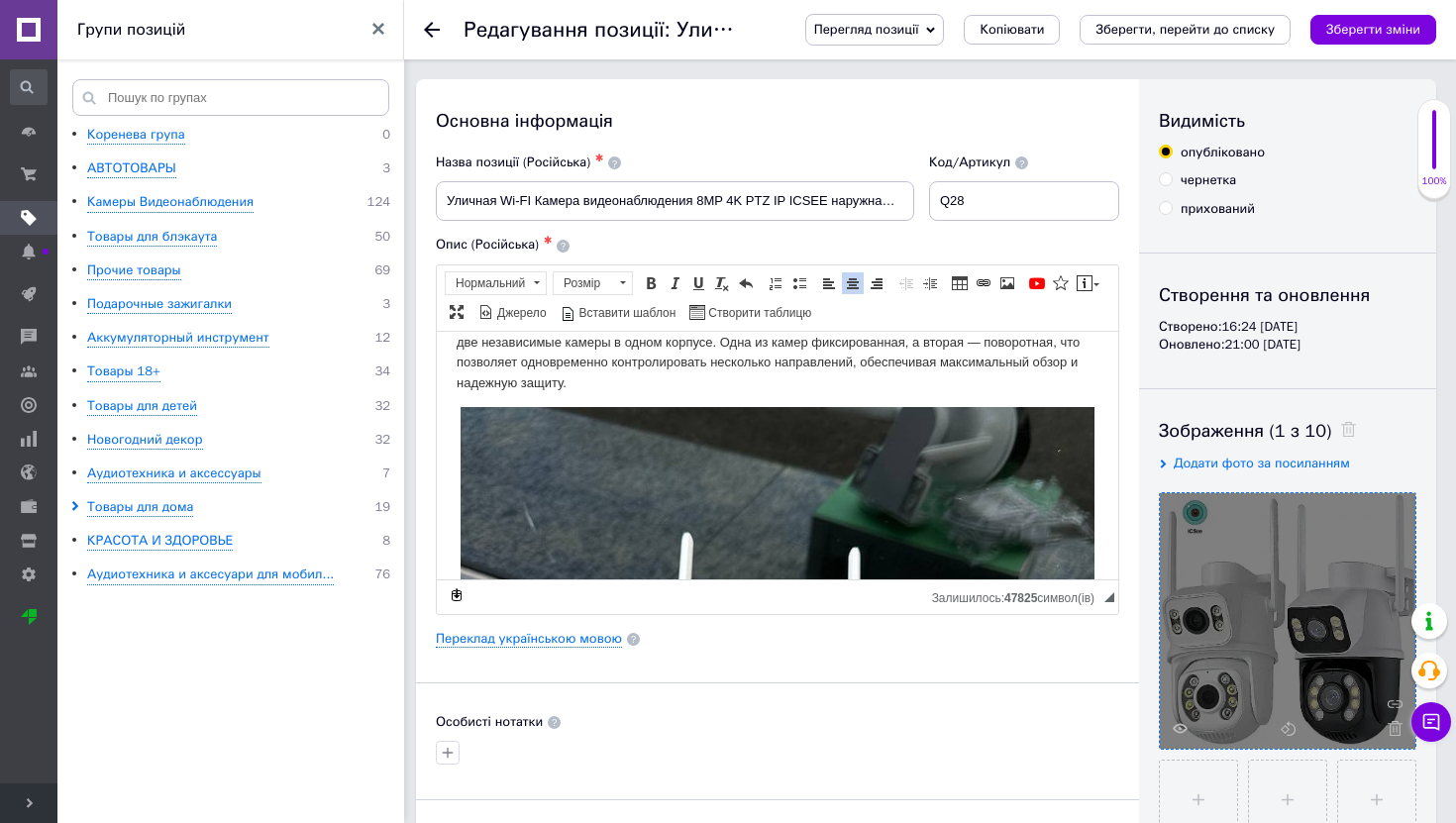 scroll, scrollTop: 267, scrollLeft: 0, axis: vertical 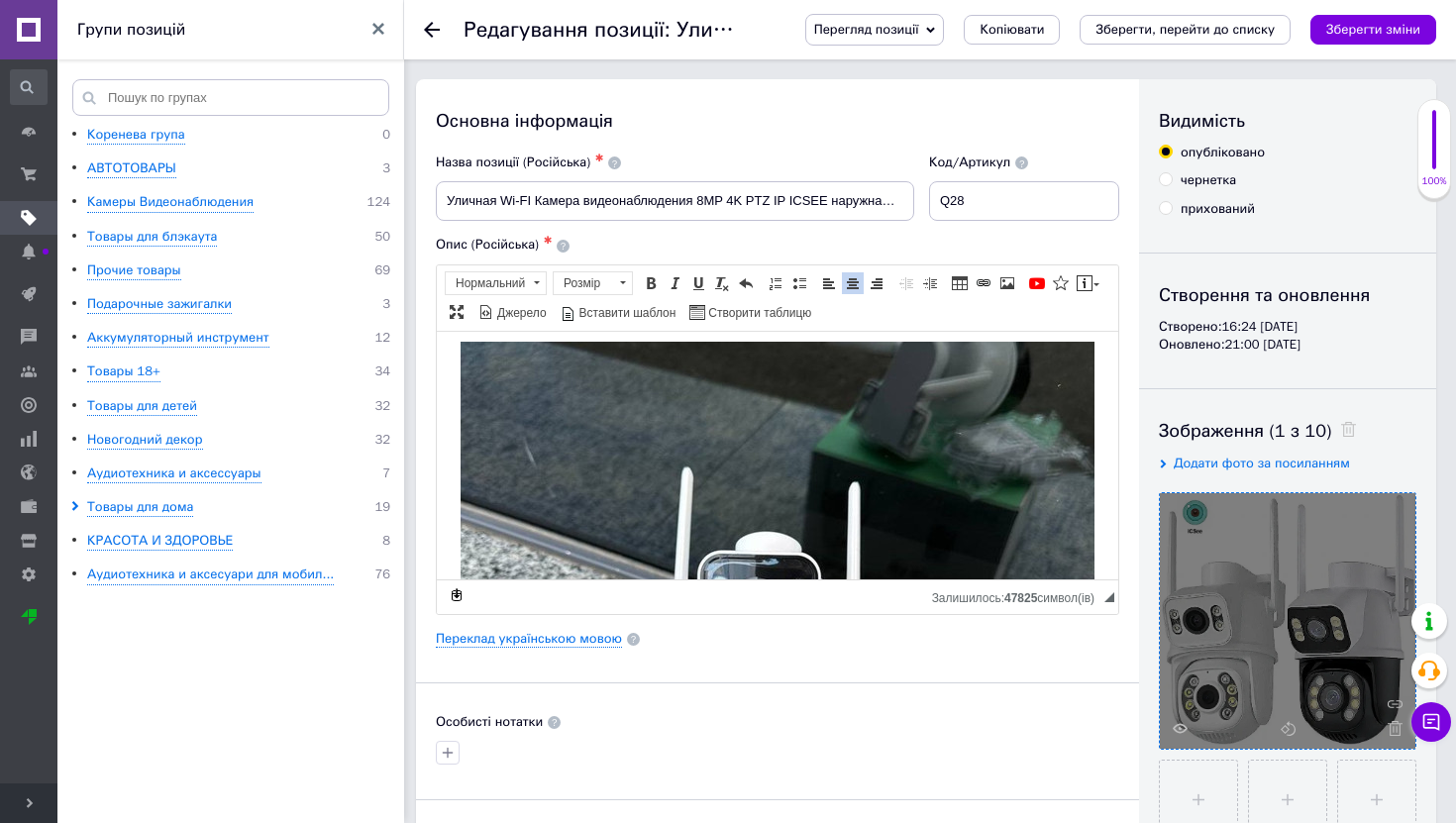 click at bounding box center [778, 736] 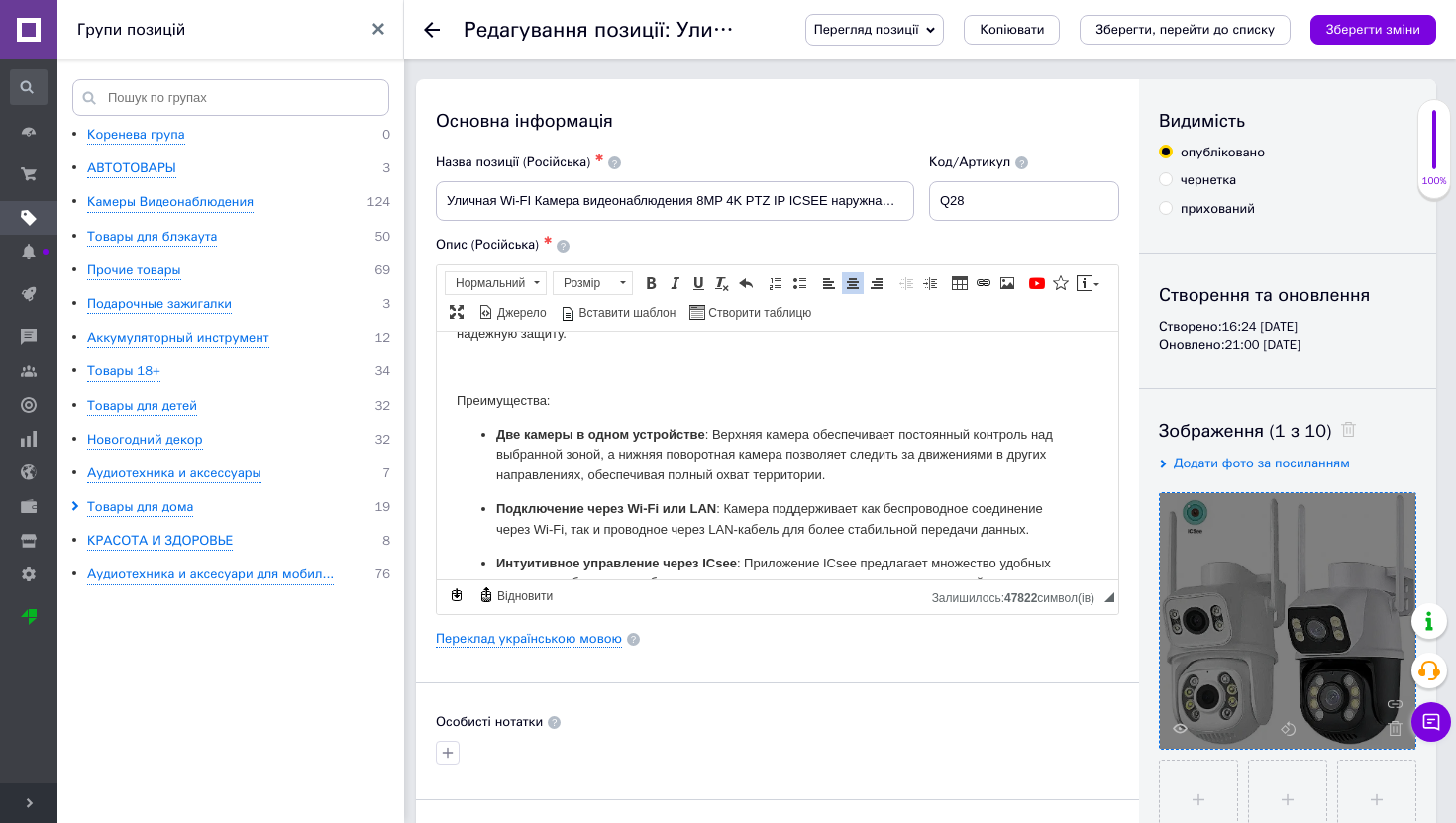 scroll, scrollTop: 0, scrollLeft: 0, axis: both 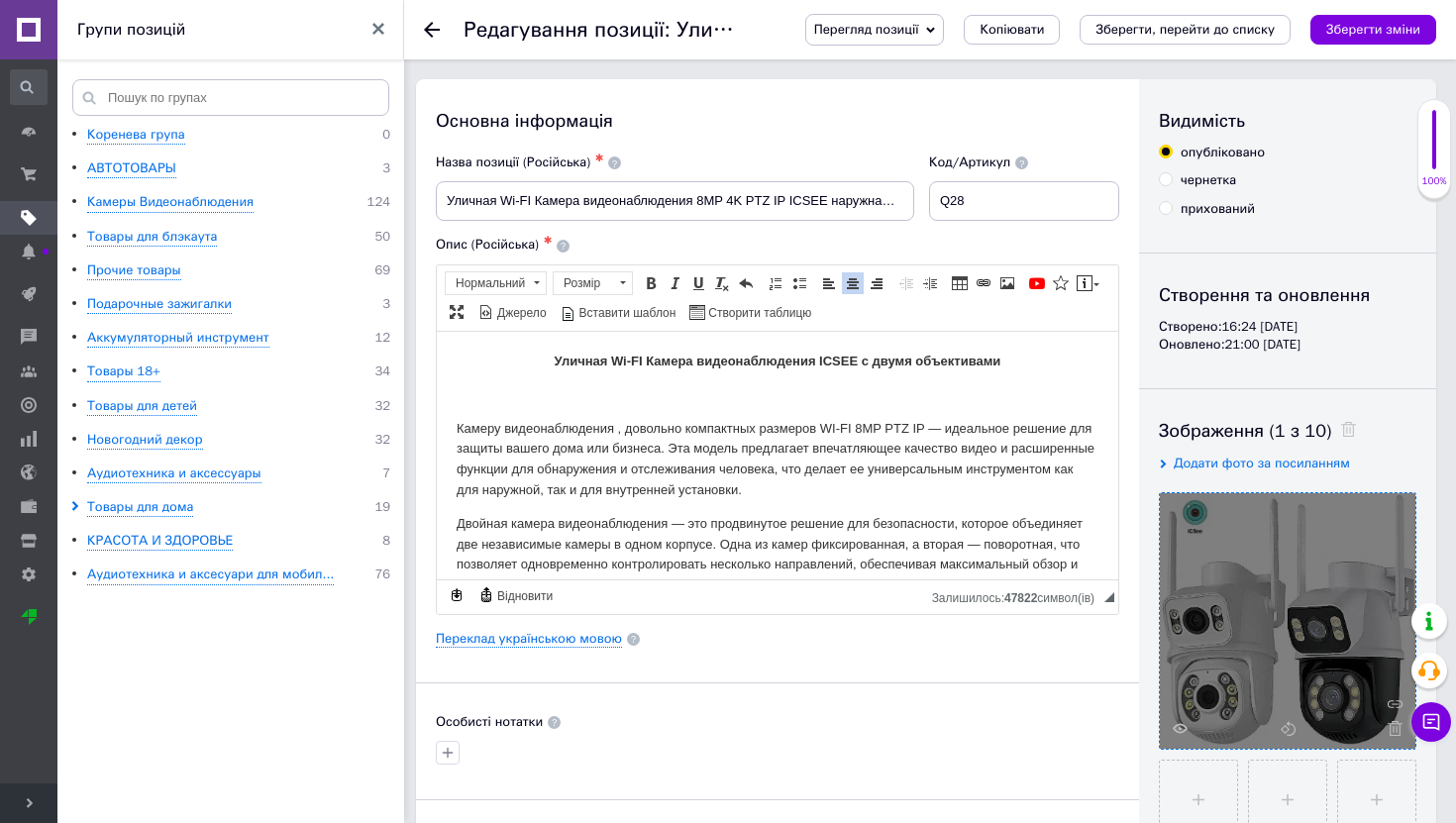 click on "Уличная Wi-FI Камера видеонаблюдения ICSEE с двумя объективами Камеру видеонаблюдения , довольно компактных размеров WI-FI 8MP PTZ IP — идеальное решение для защиты вашего дома или бизнеса. Эта модель предлагает впечатляющее качество видео и расширенные функции для обнаружения и отслеживания человека, что делает ее универсальным инструментом как для наружной, так и для внутренней установки. Преимущества: Две камеры в одном устройстве Подключение через Wi-Fi или LAN Интуитивное управление через ICsee Датчик движения и распознавание человека Ночное видение" at bounding box center [778, 874] 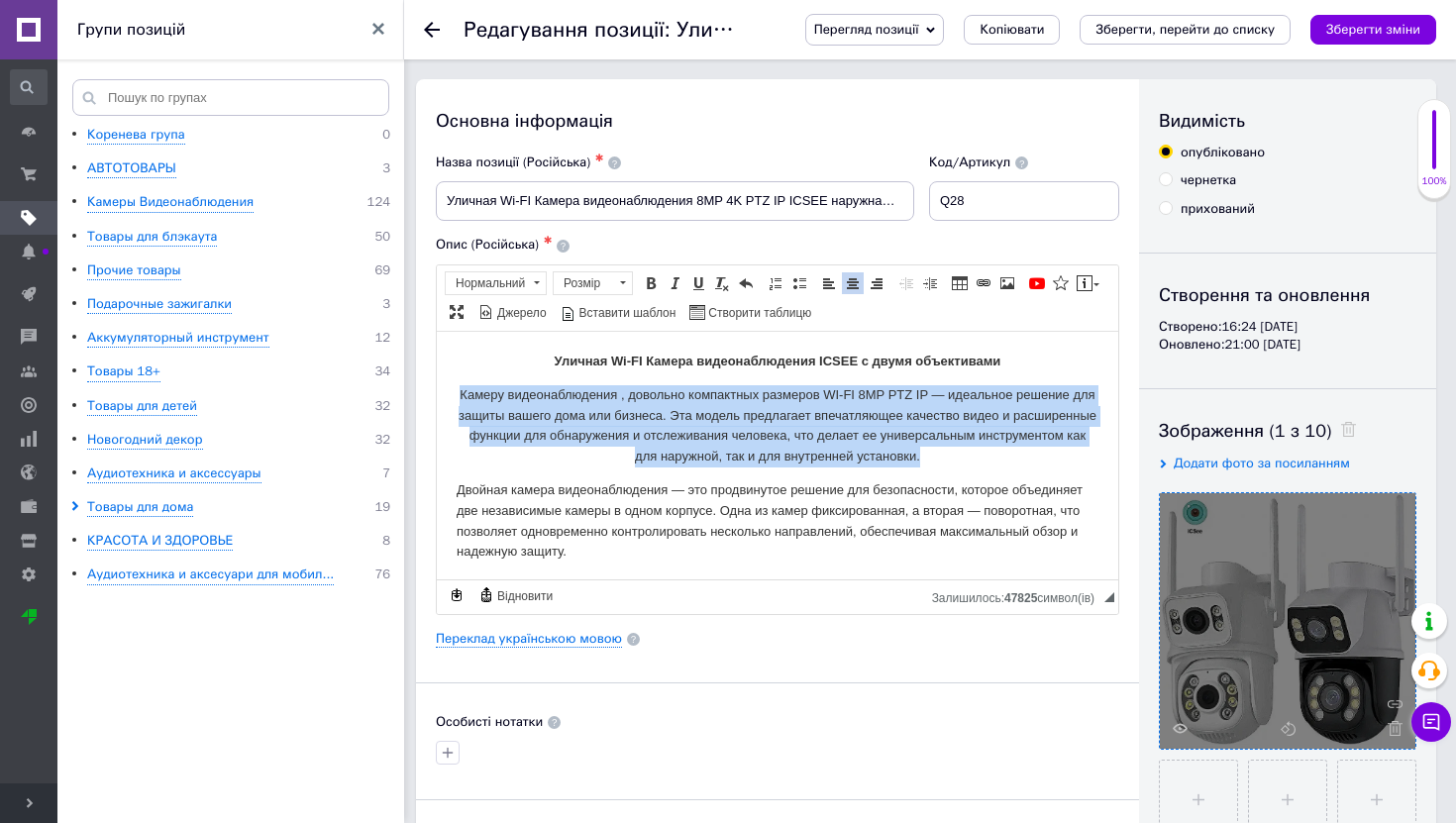 drag, startPoint x: 457, startPoint y: 393, endPoint x: 1018, endPoint y: 463, distance: 565.3503 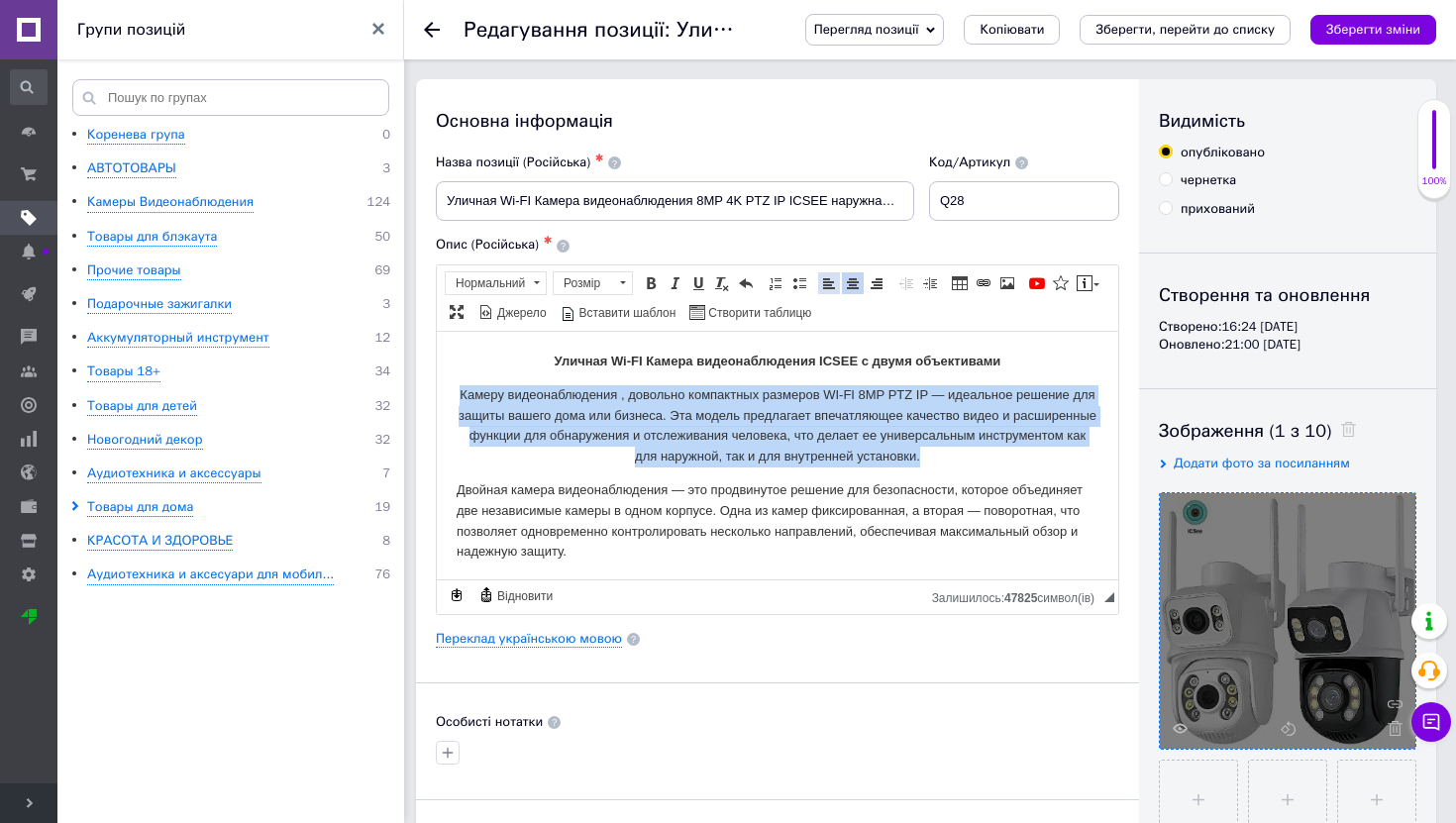 click at bounding box center (829, 283) 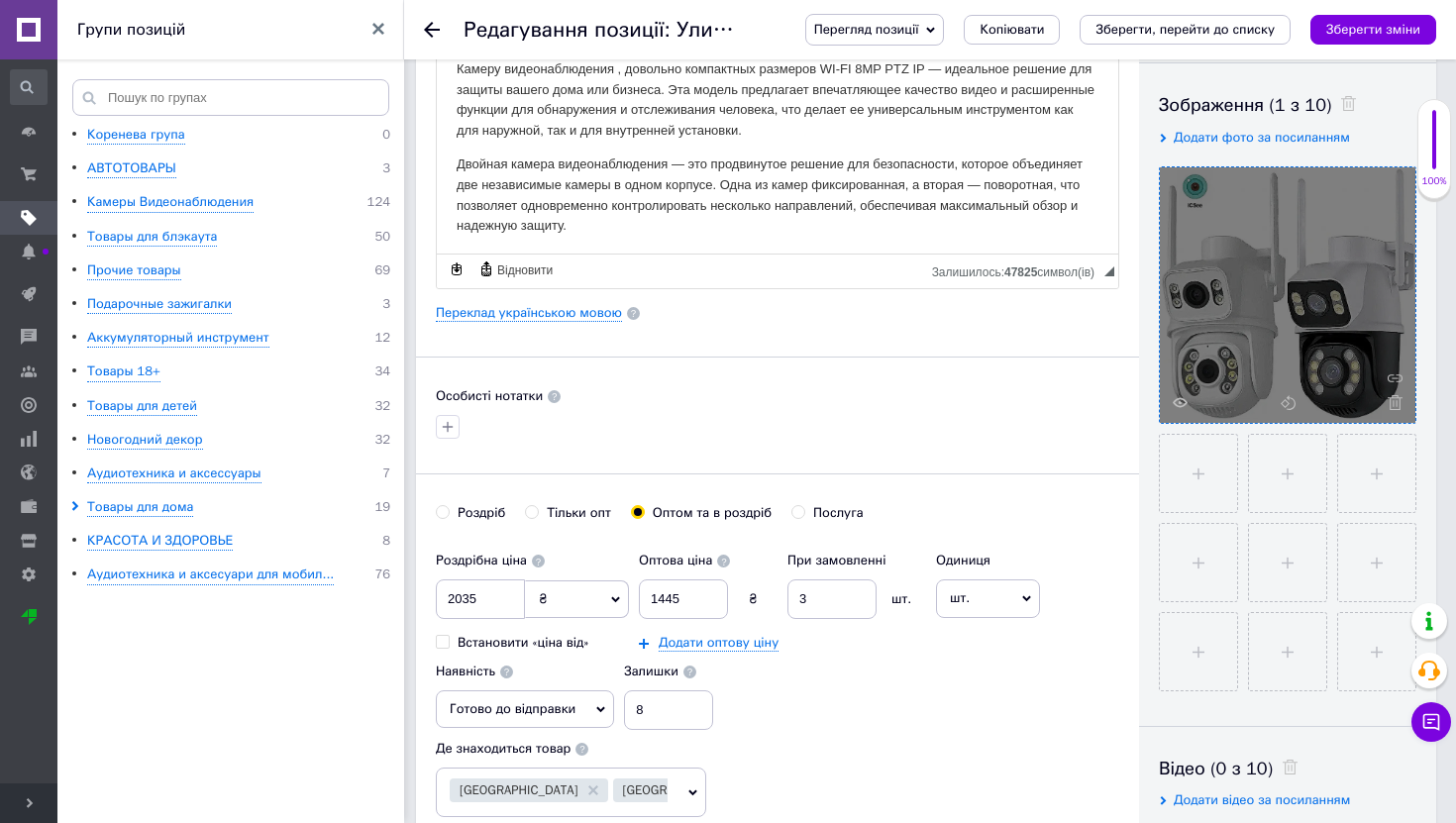 scroll, scrollTop: 336, scrollLeft: 0, axis: vertical 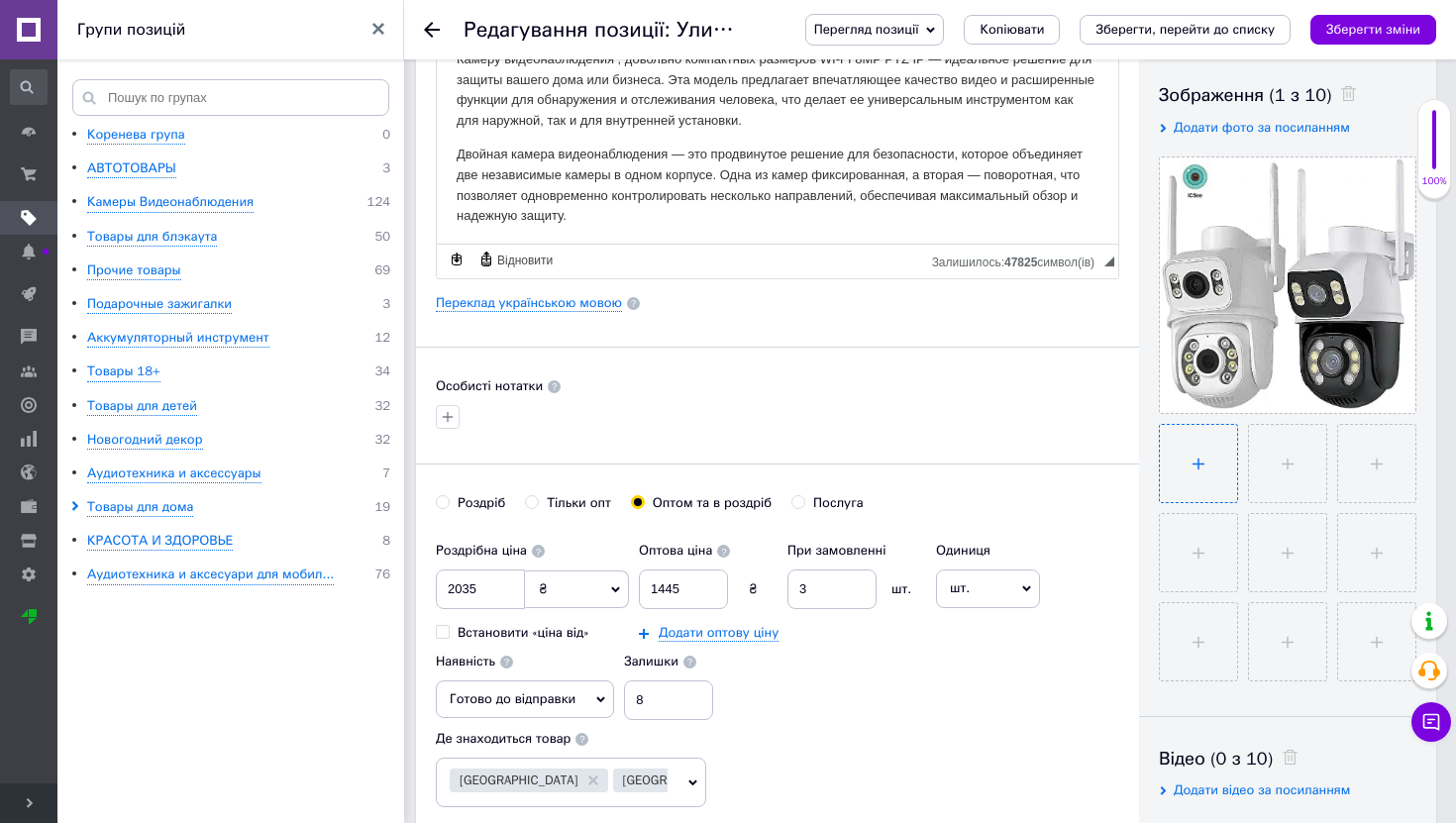 click at bounding box center [1198, 463] 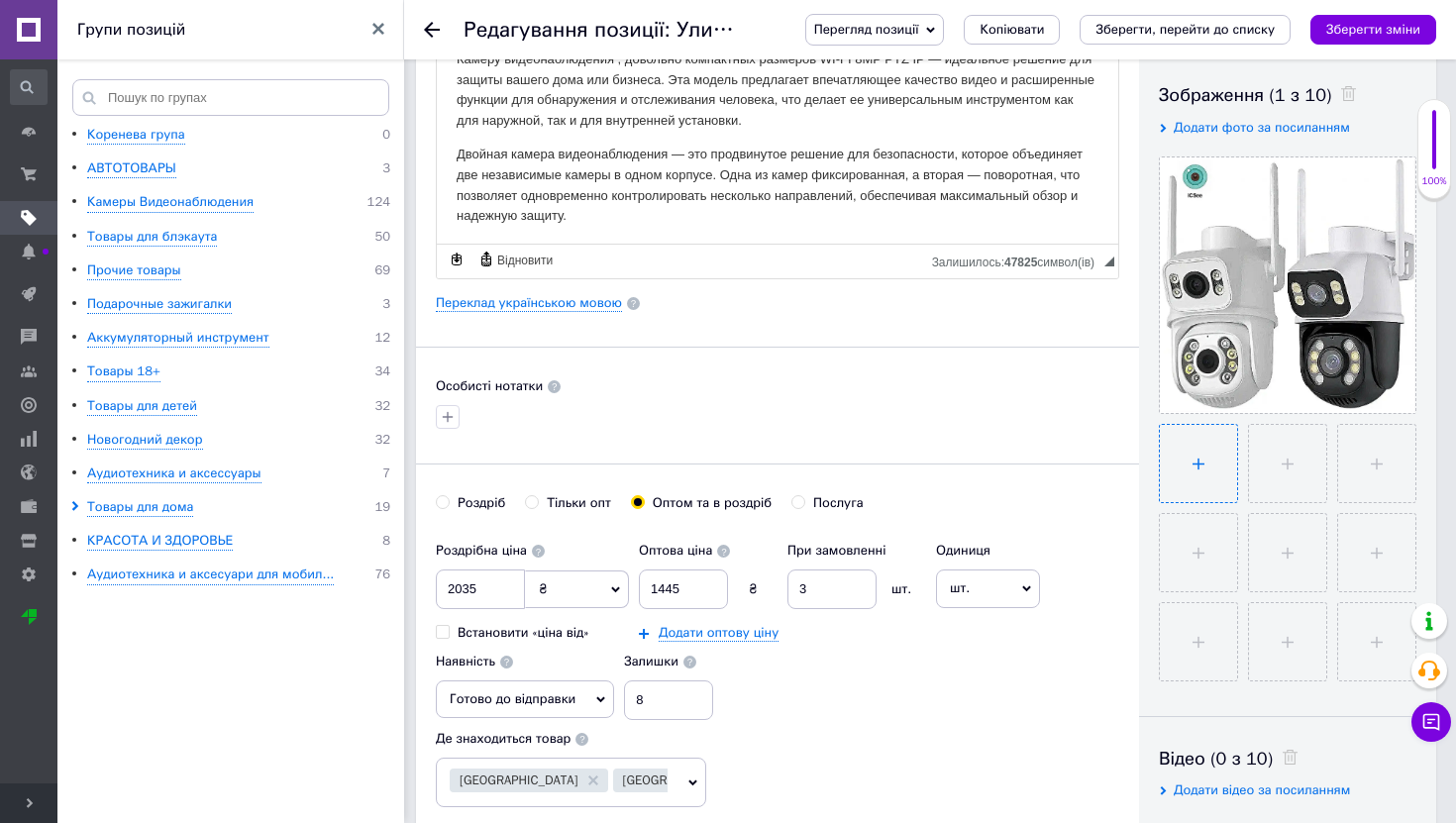 type on "C:\fakepath\IMG_2363.jpg" 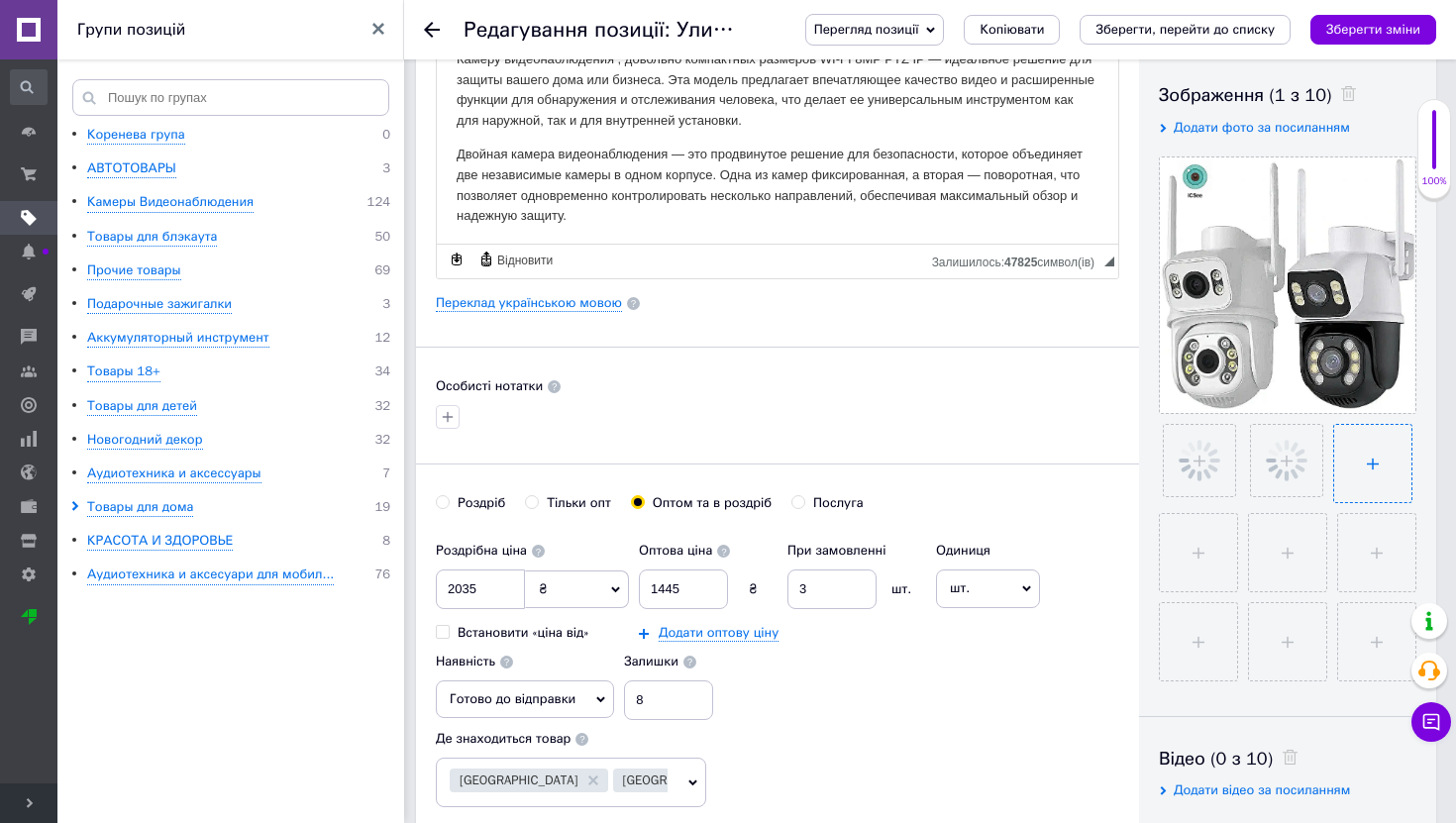 click at bounding box center (1373, 463) 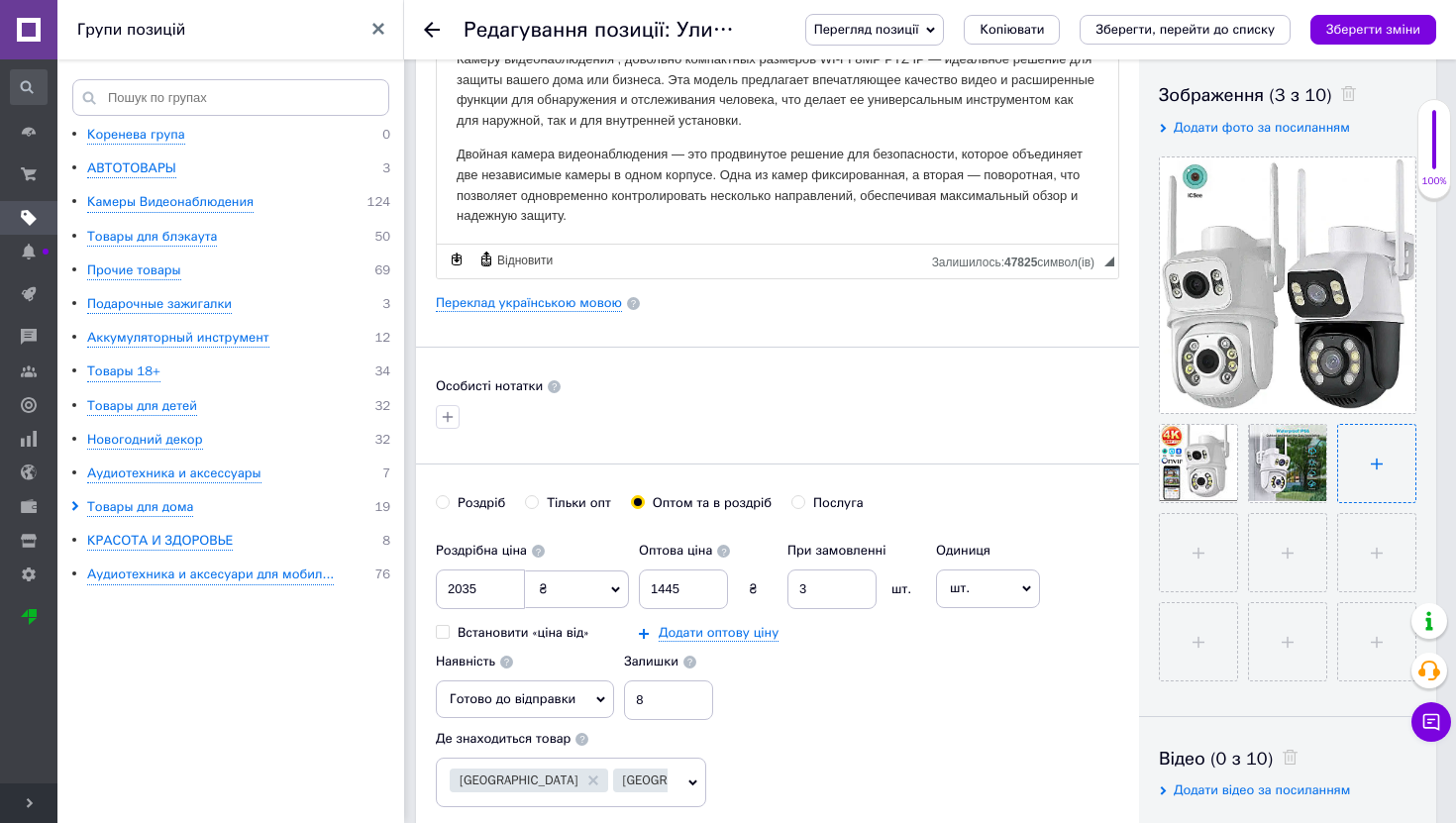 type on "C:\fakepath\IMG_2365.jpg" 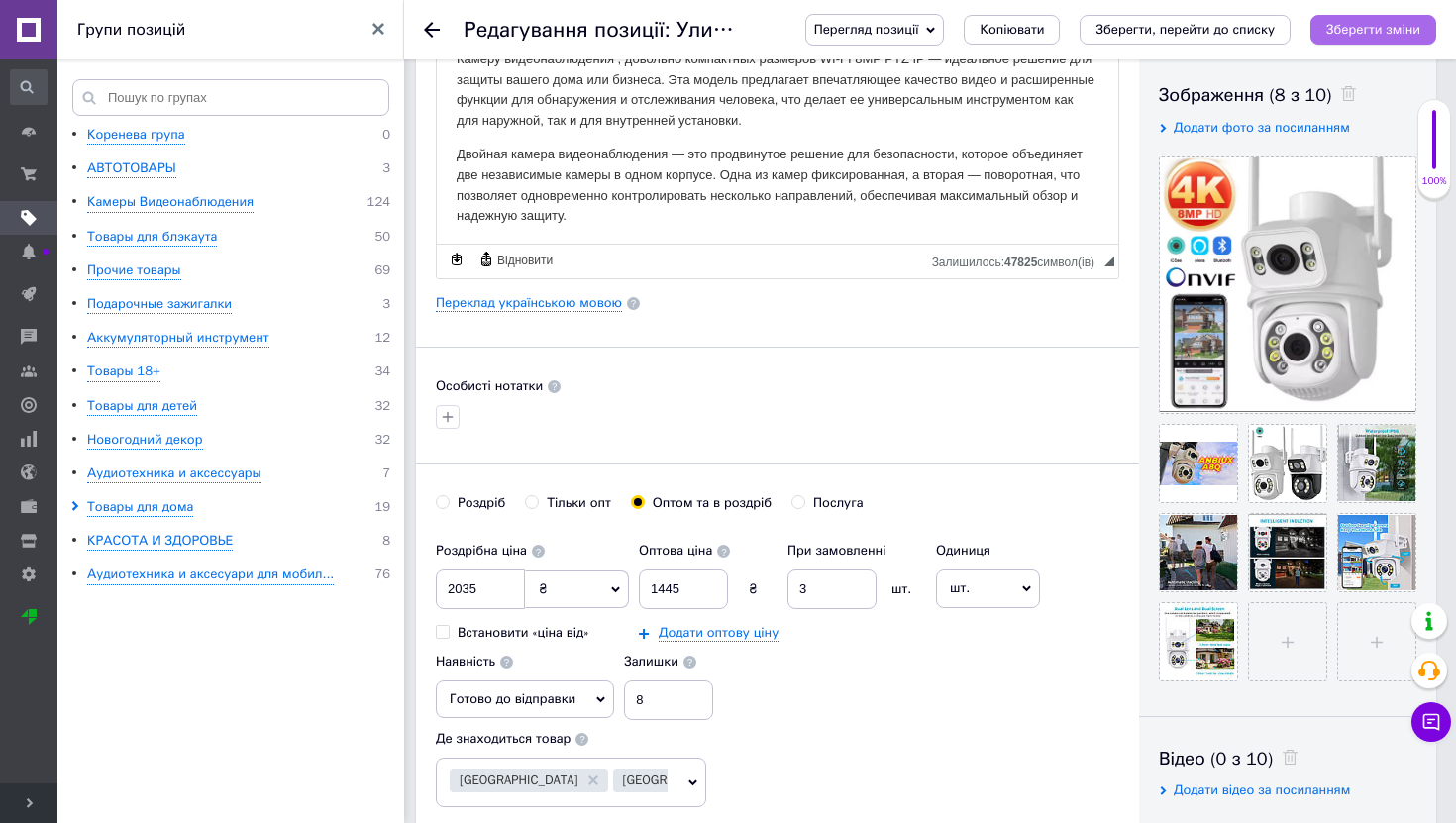 click on "Зберегти зміни" at bounding box center (1373, 29) 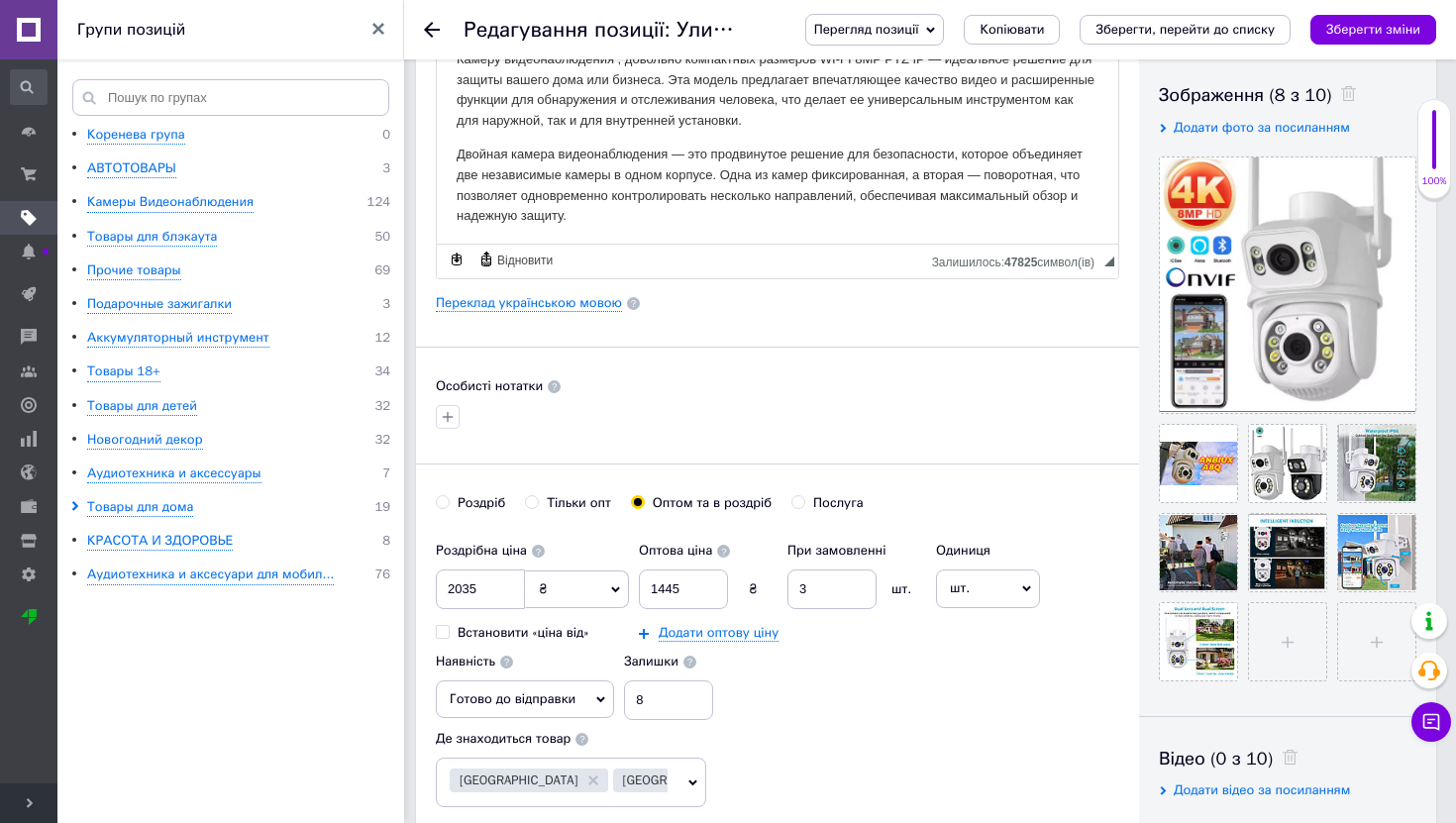 scroll, scrollTop: 0, scrollLeft: 0, axis: both 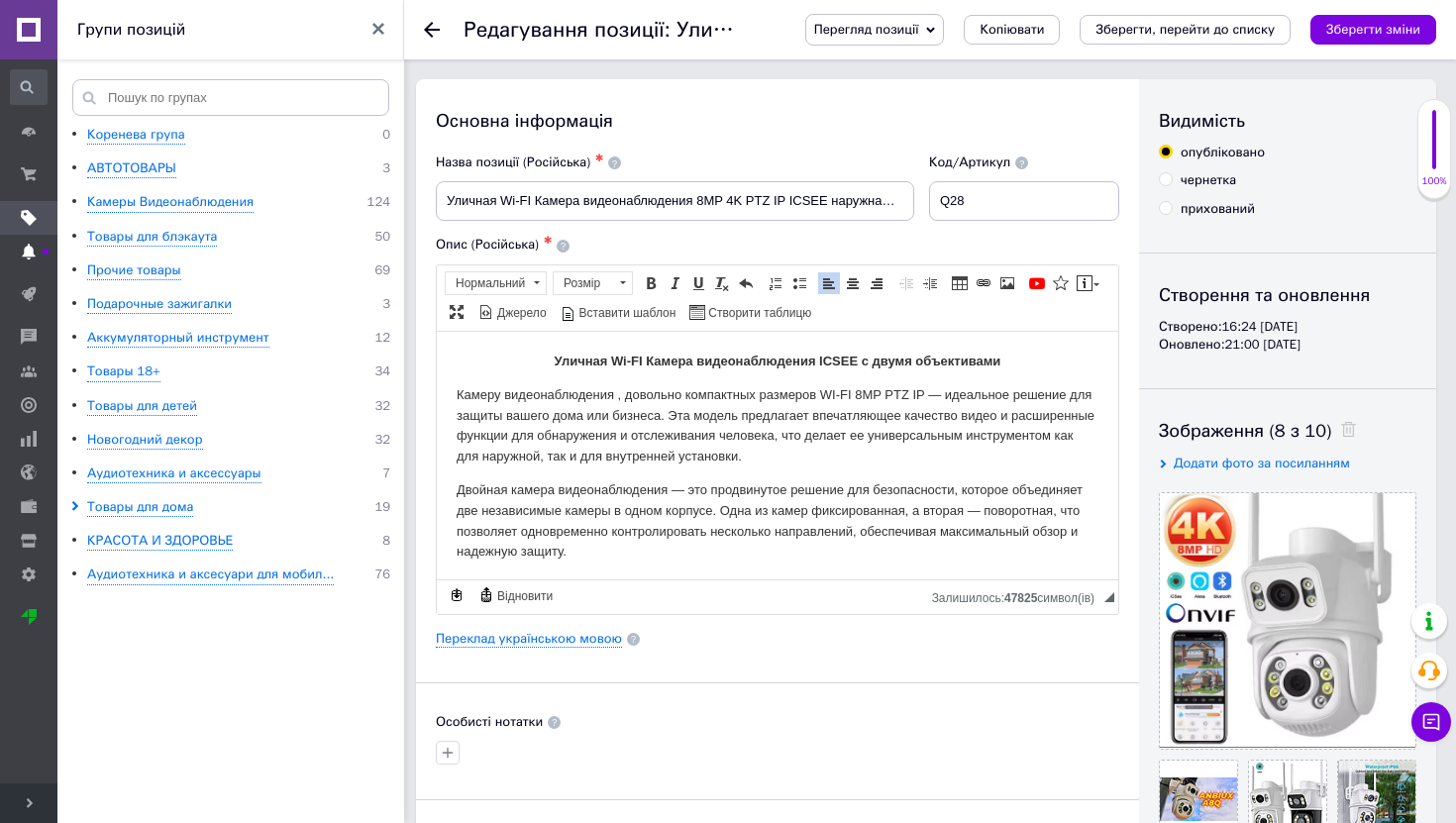 click 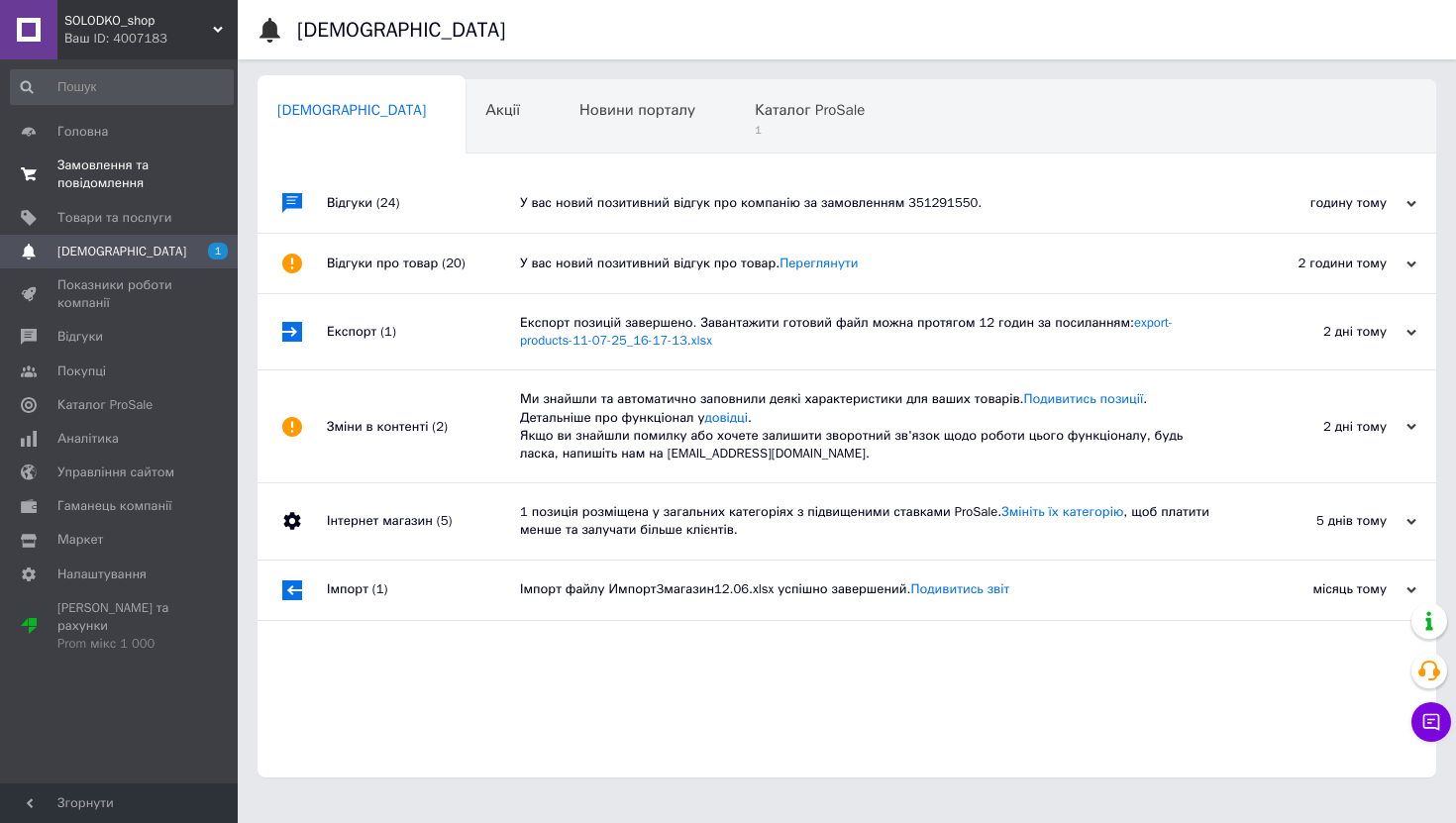 click on "Замовлення та повідомлення" at bounding box center [120, 174] 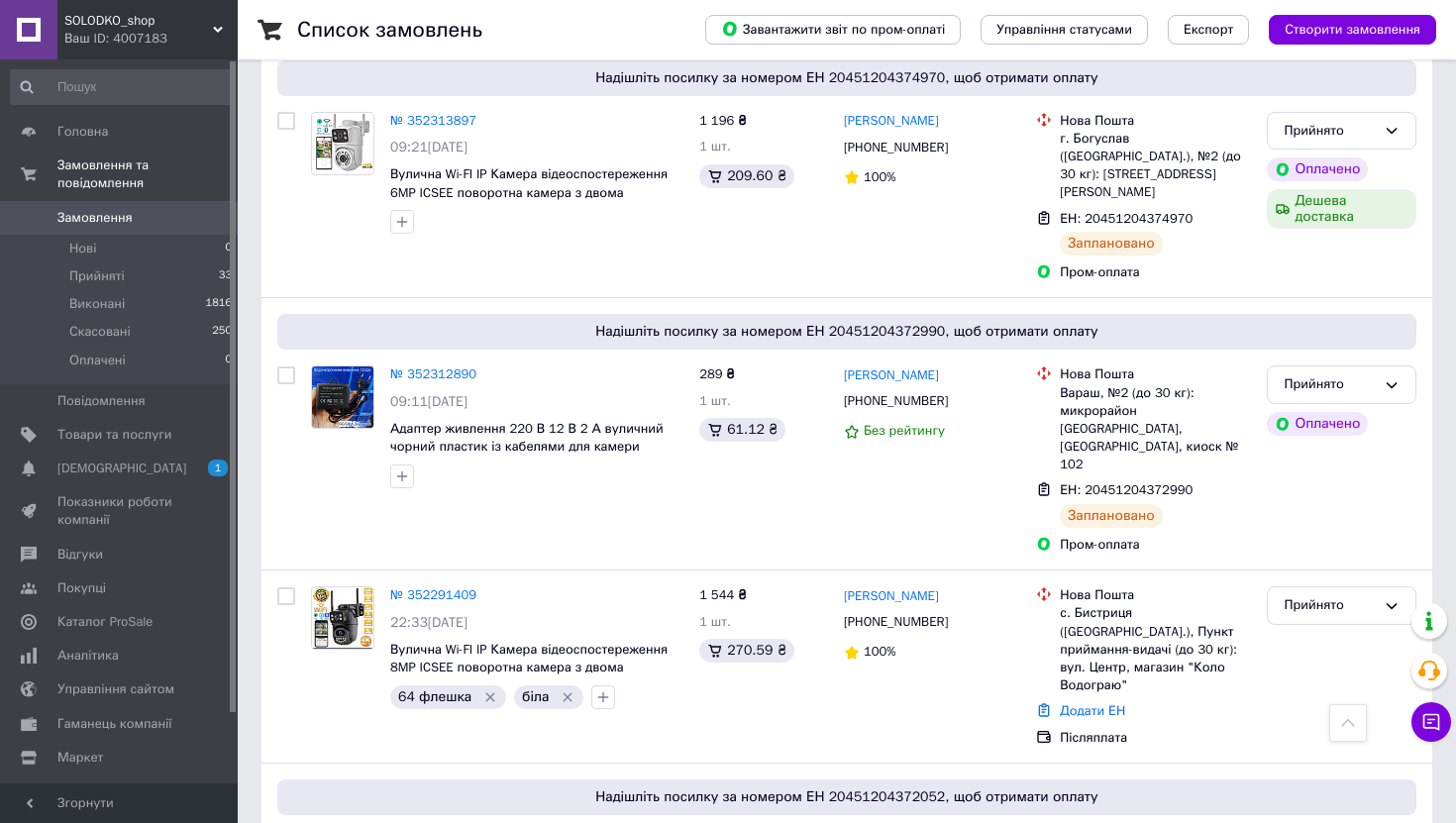 scroll, scrollTop: 3040, scrollLeft: 0, axis: vertical 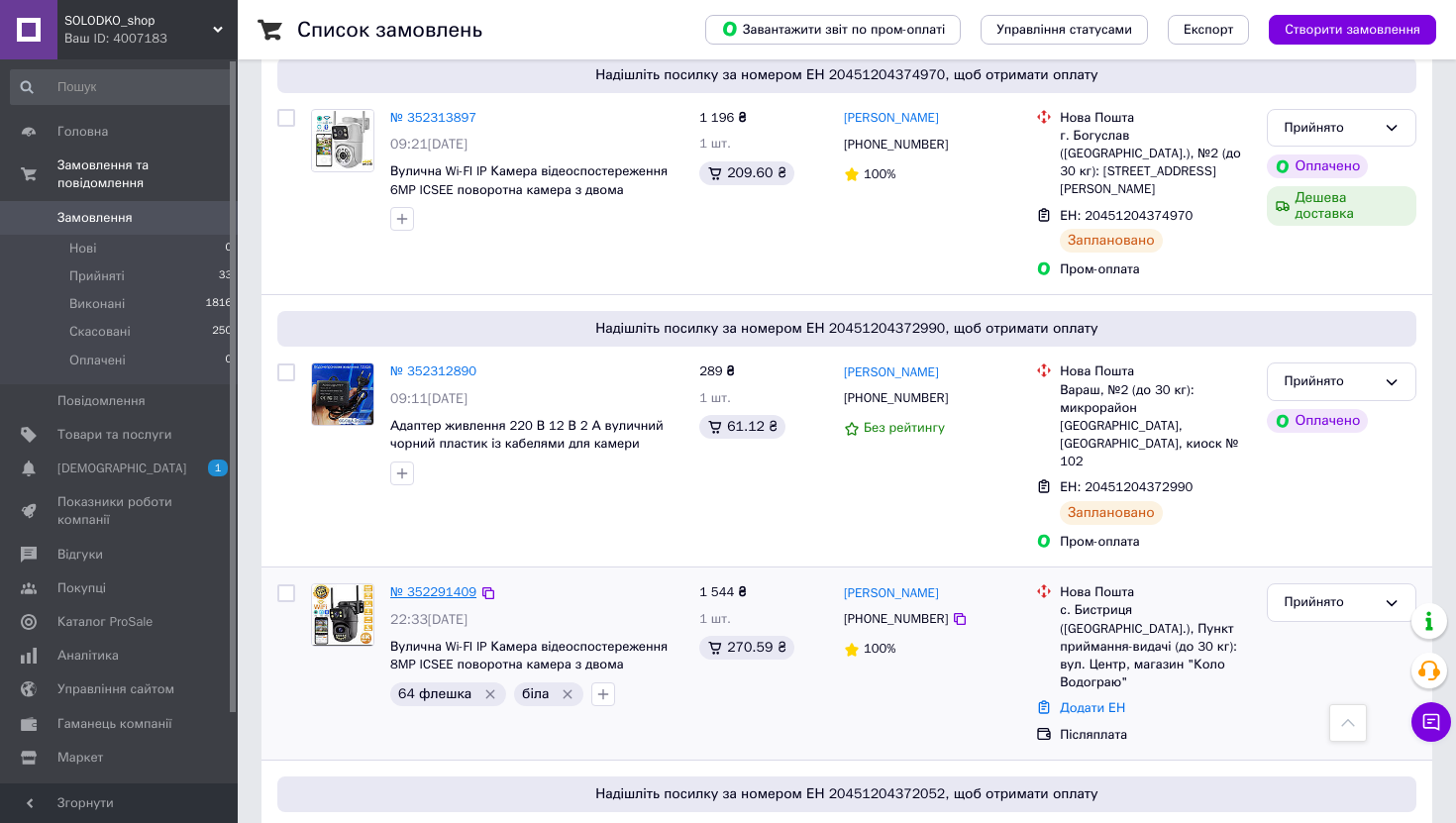 click on "№ 352291409" at bounding box center [433, 591] 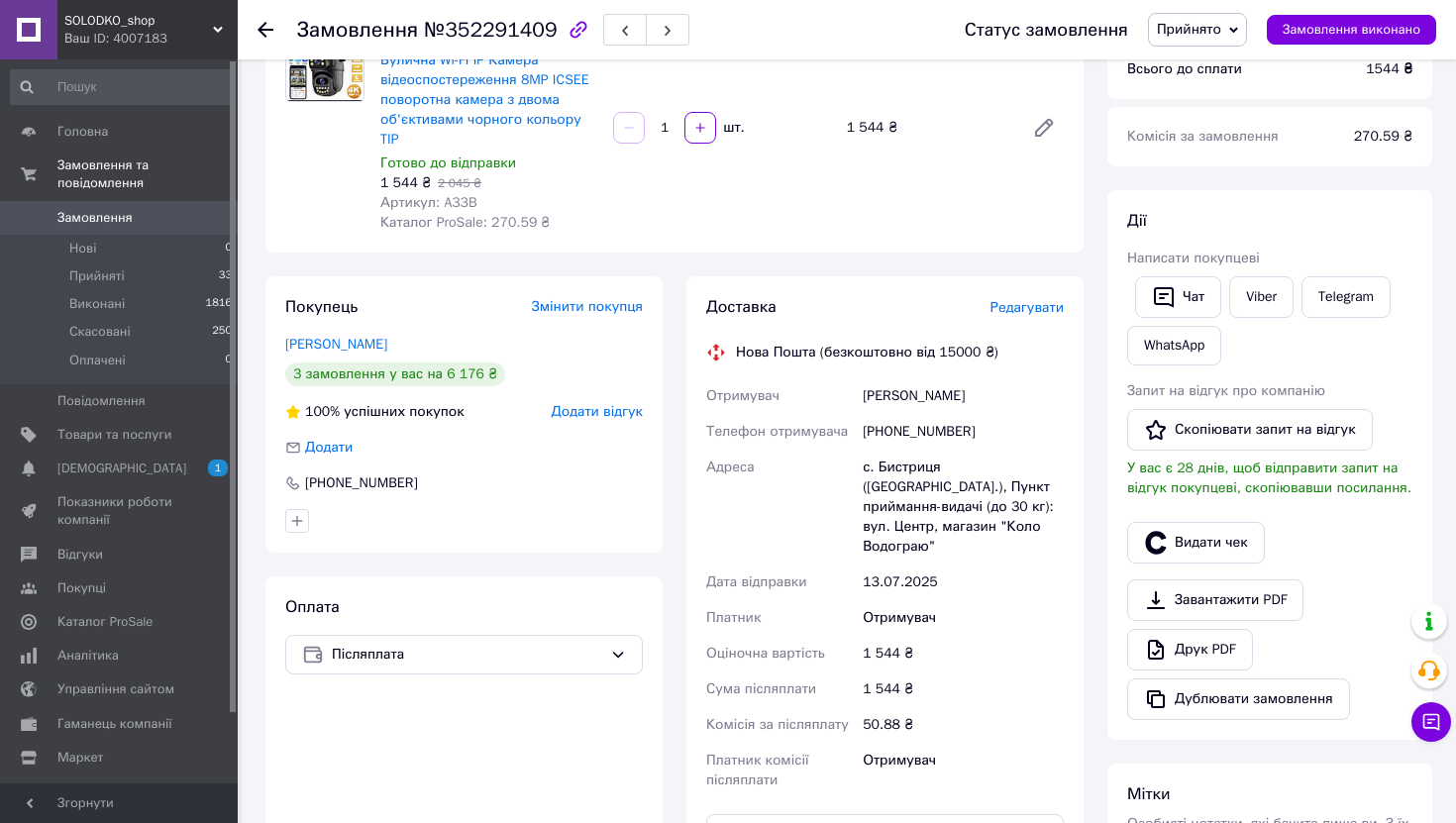 scroll, scrollTop: 209, scrollLeft: 0, axis: vertical 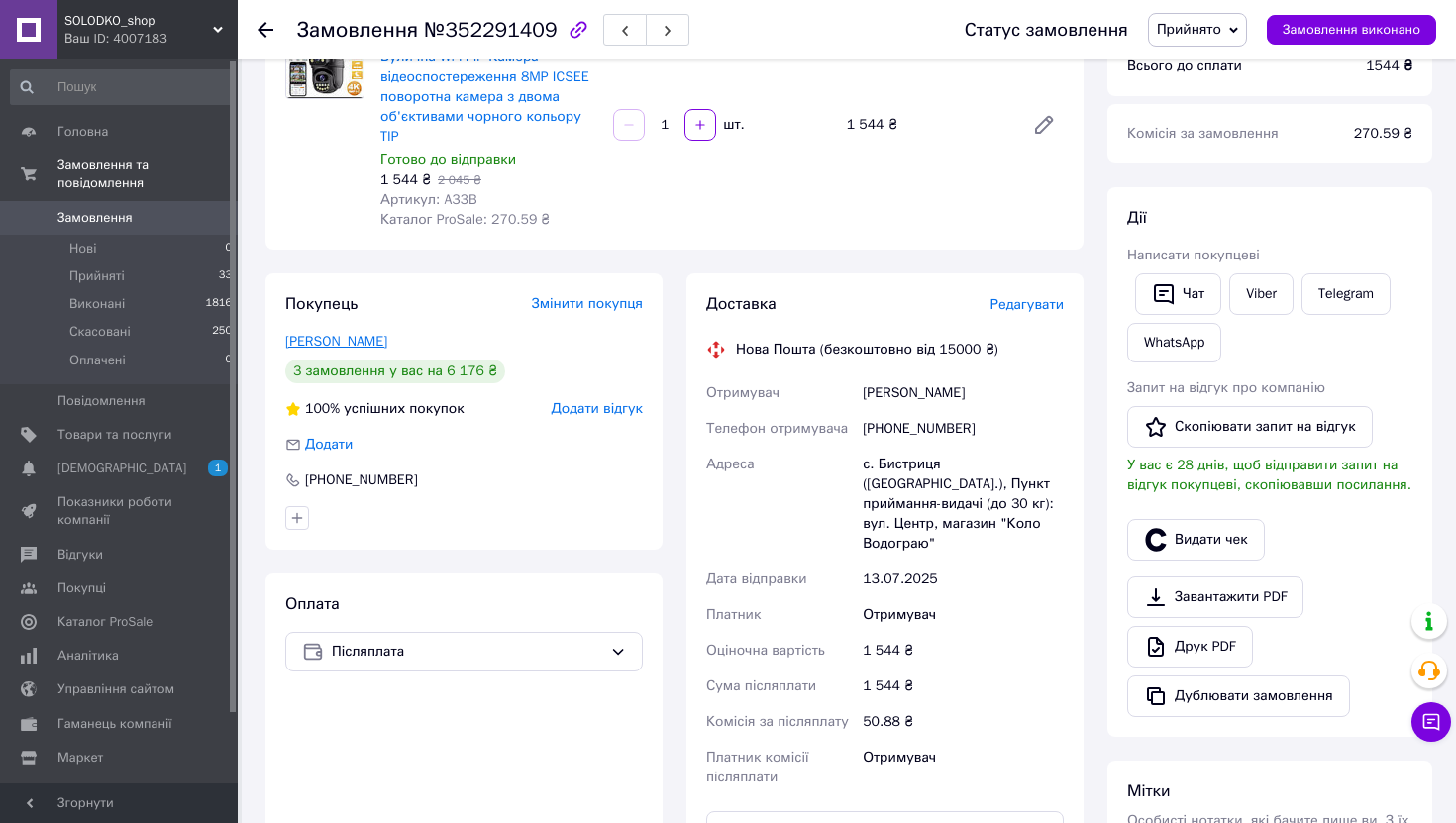 click on "[PERSON_NAME]" at bounding box center [336, 341] 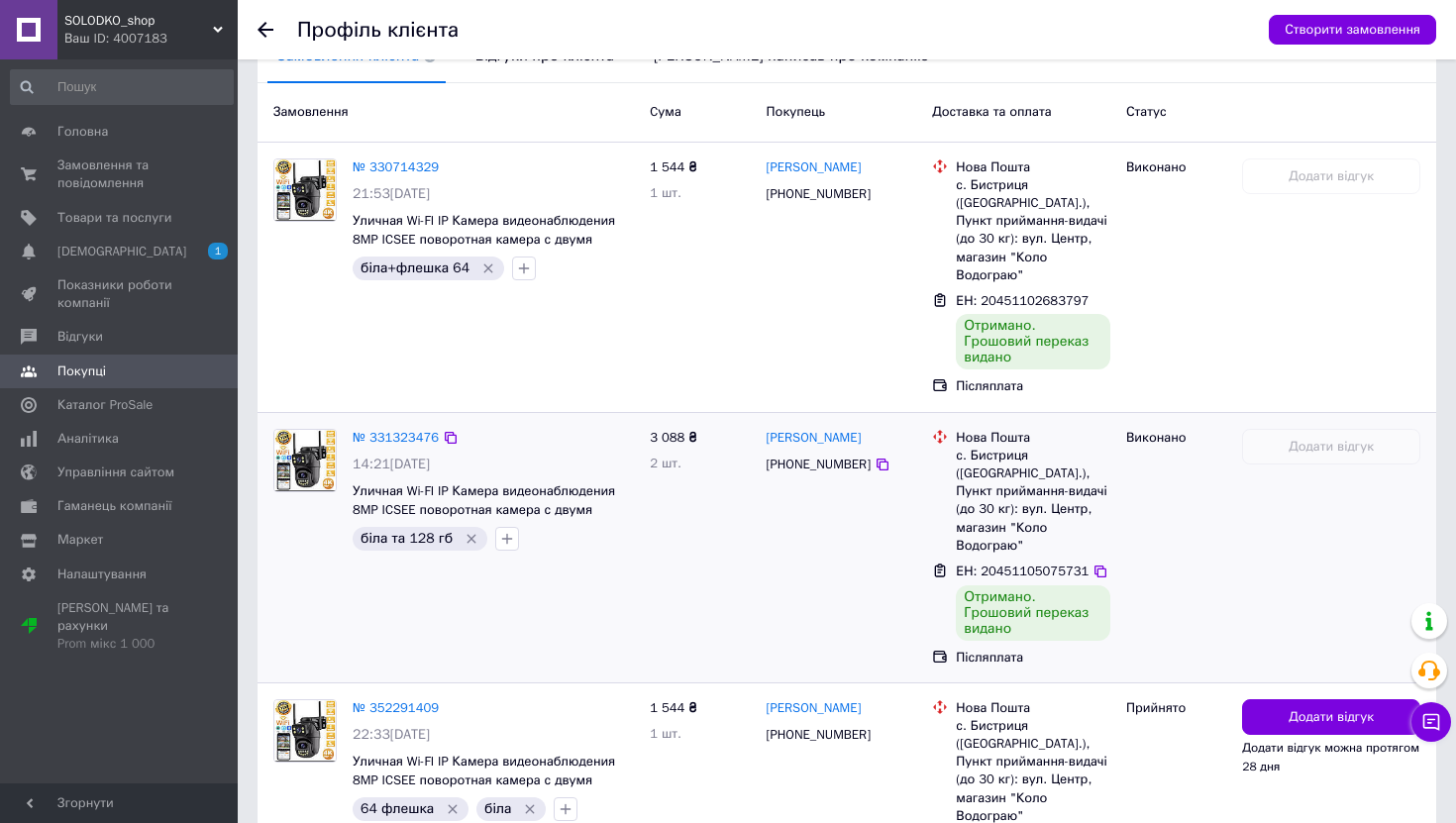 scroll, scrollTop: 485, scrollLeft: 0, axis: vertical 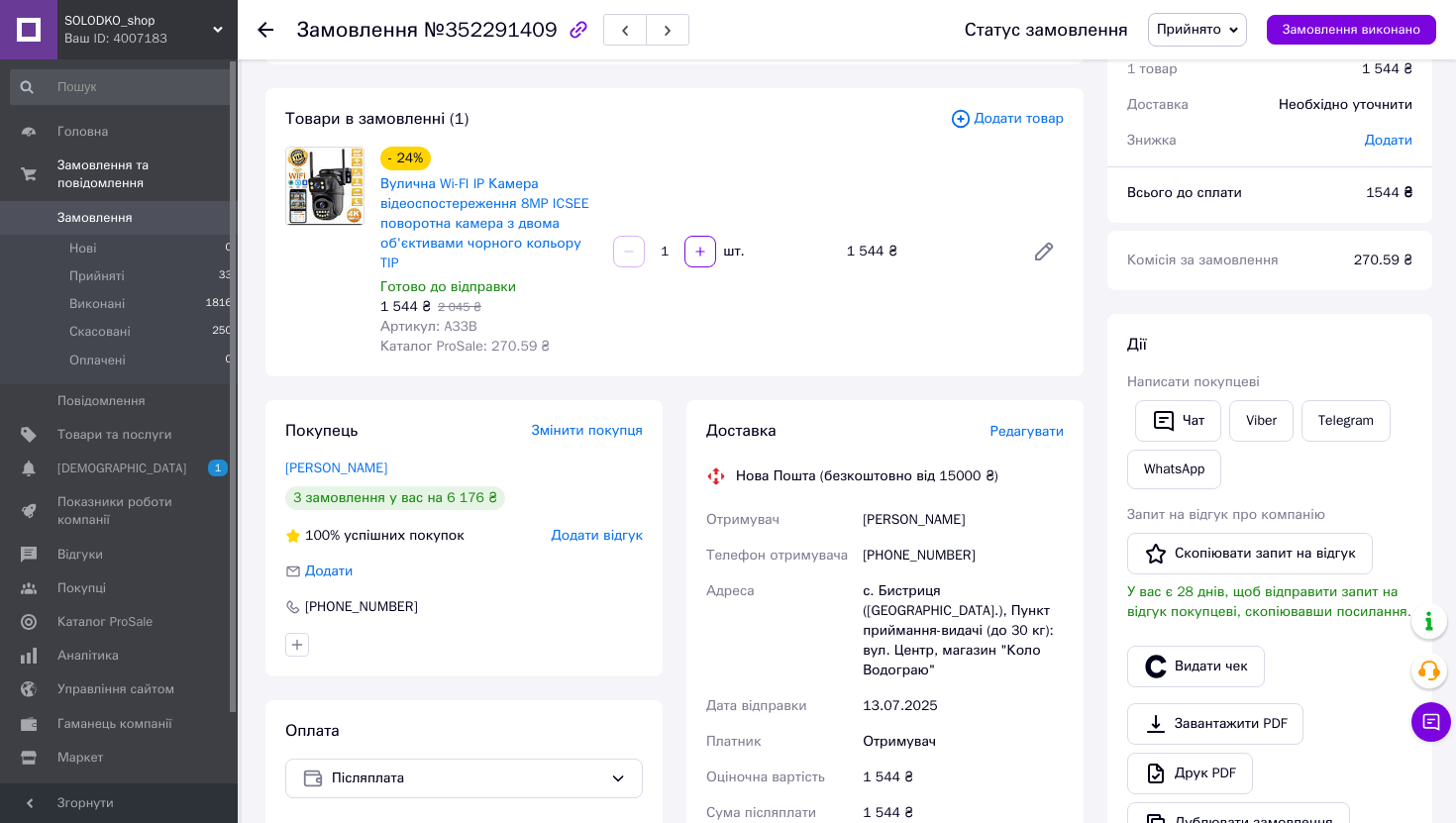 click on "Додати товар" at bounding box center (1006, 119) 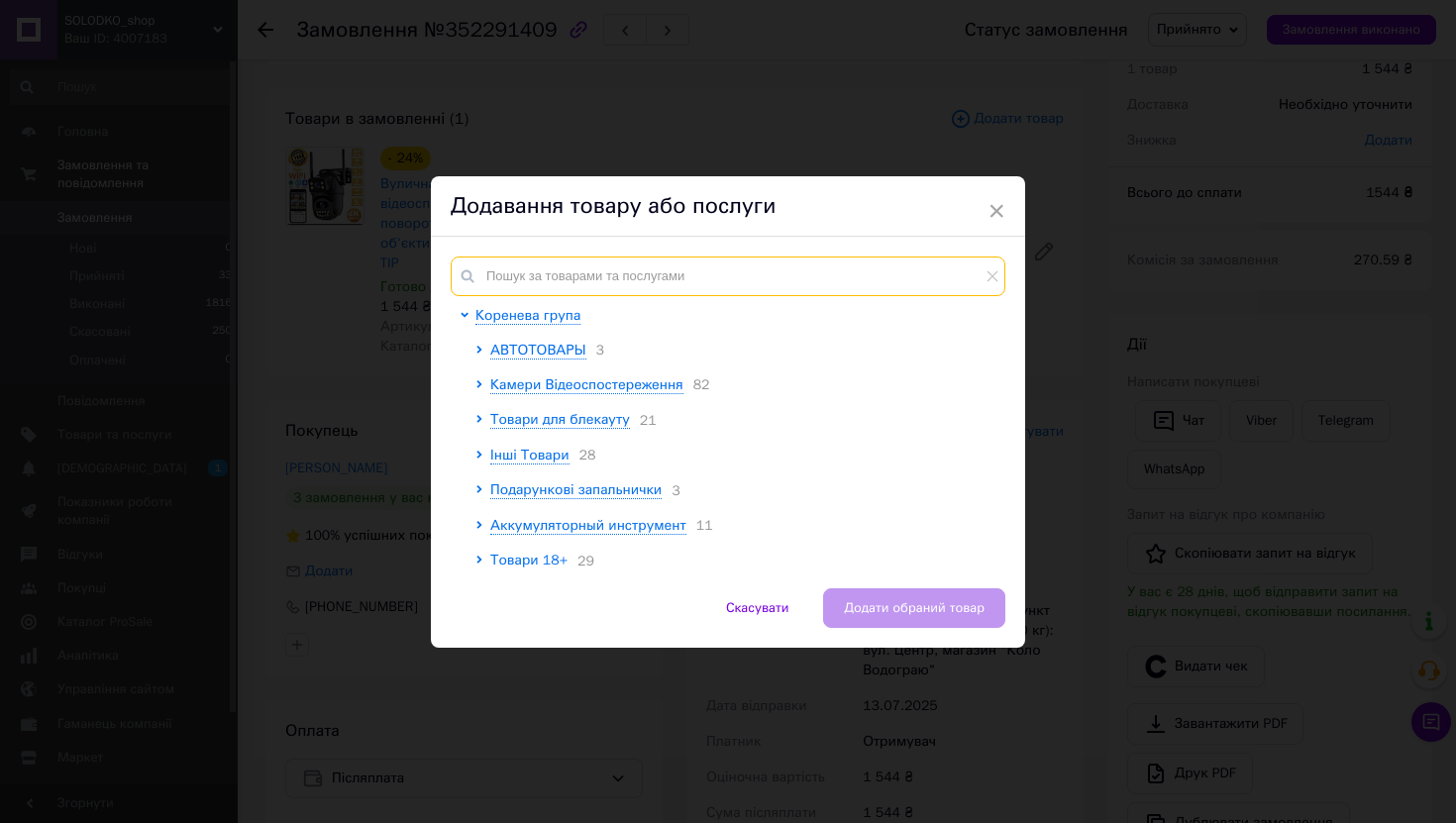 click at bounding box center [728, 276] 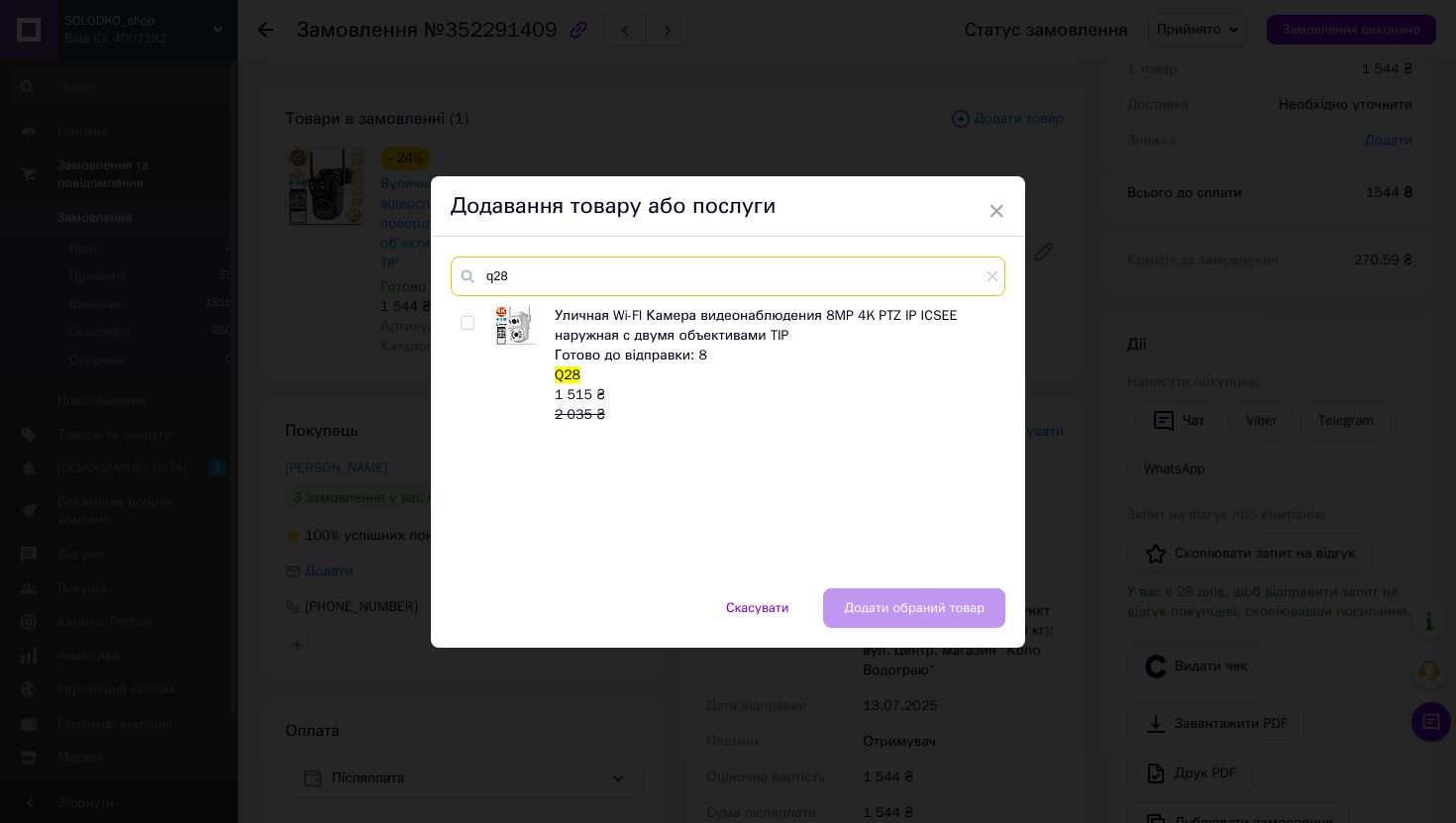type on "q28" 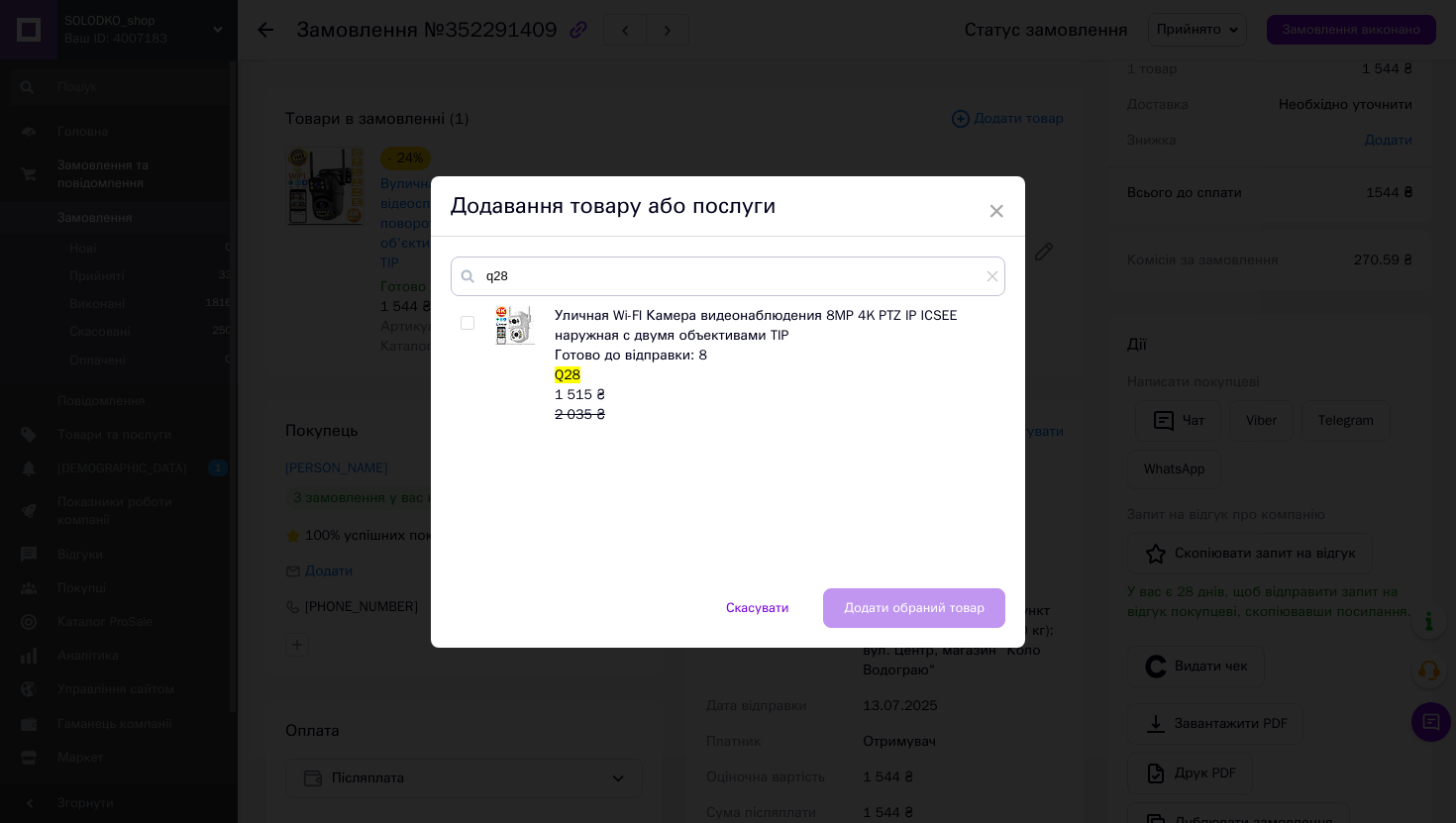 click at bounding box center (467, 323) 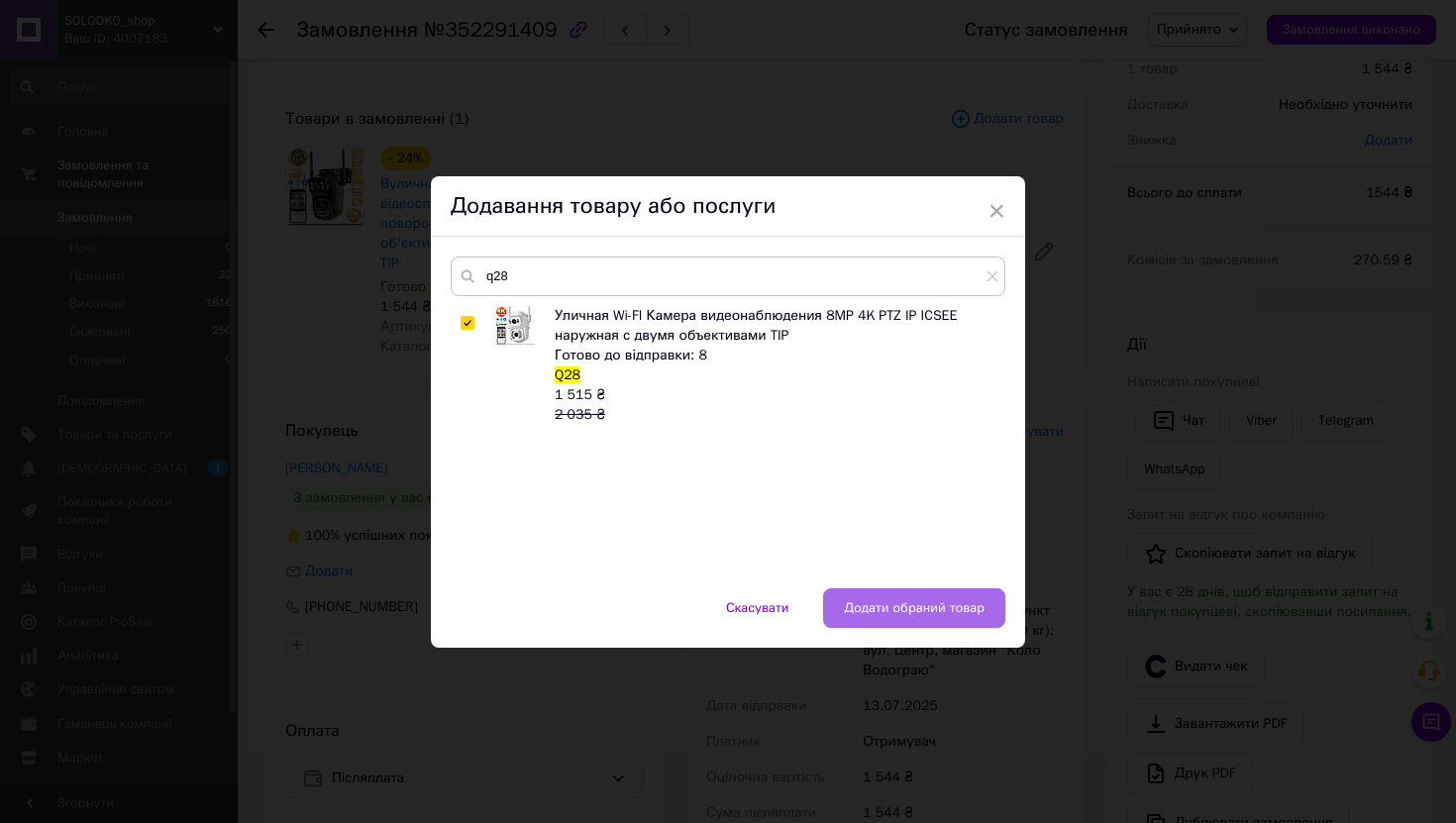 click on "Додати обраний товар" at bounding box center [914, 608] 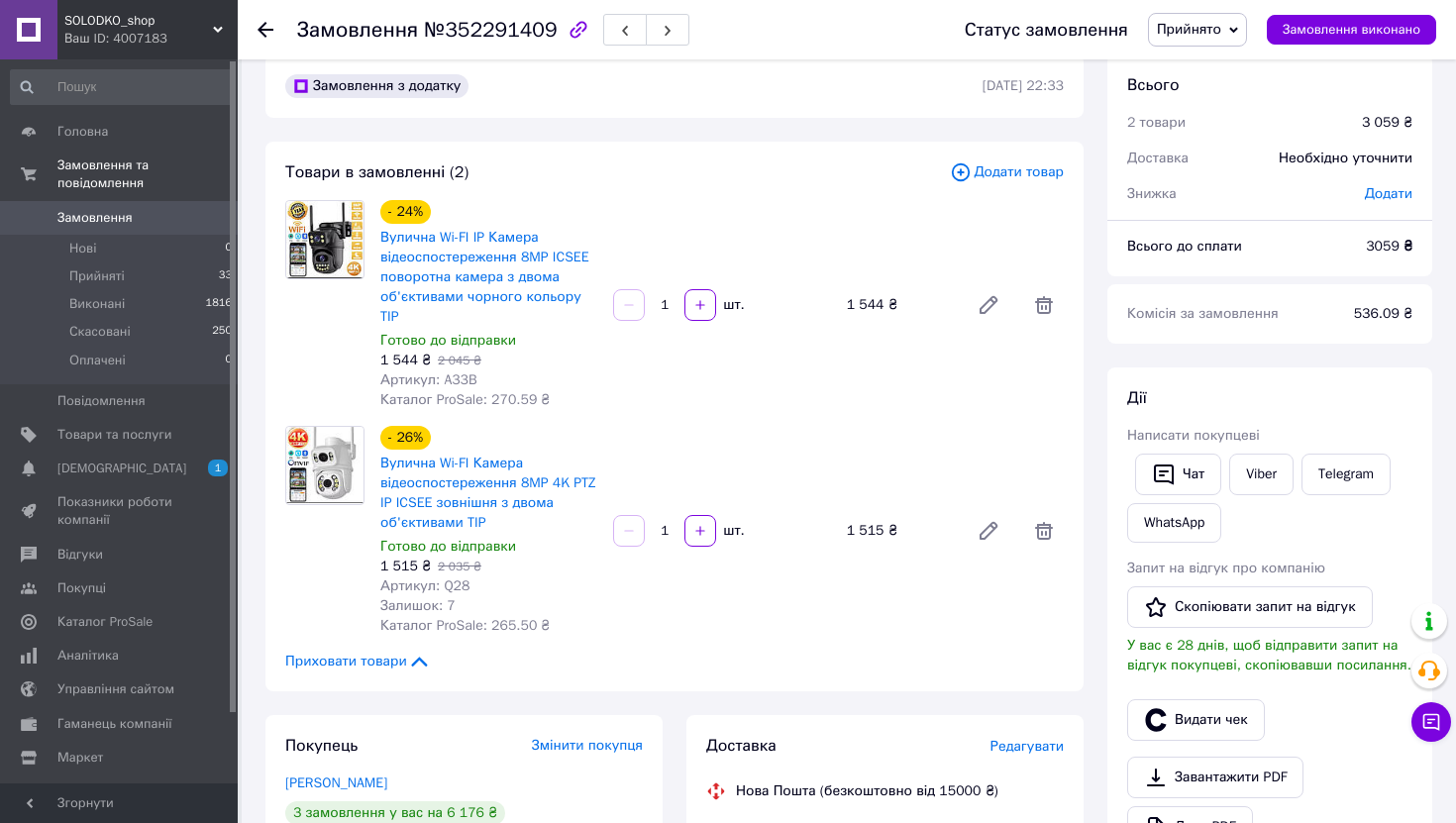 scroll, scrollTop: 0, scrollLeft: 0, axis: both 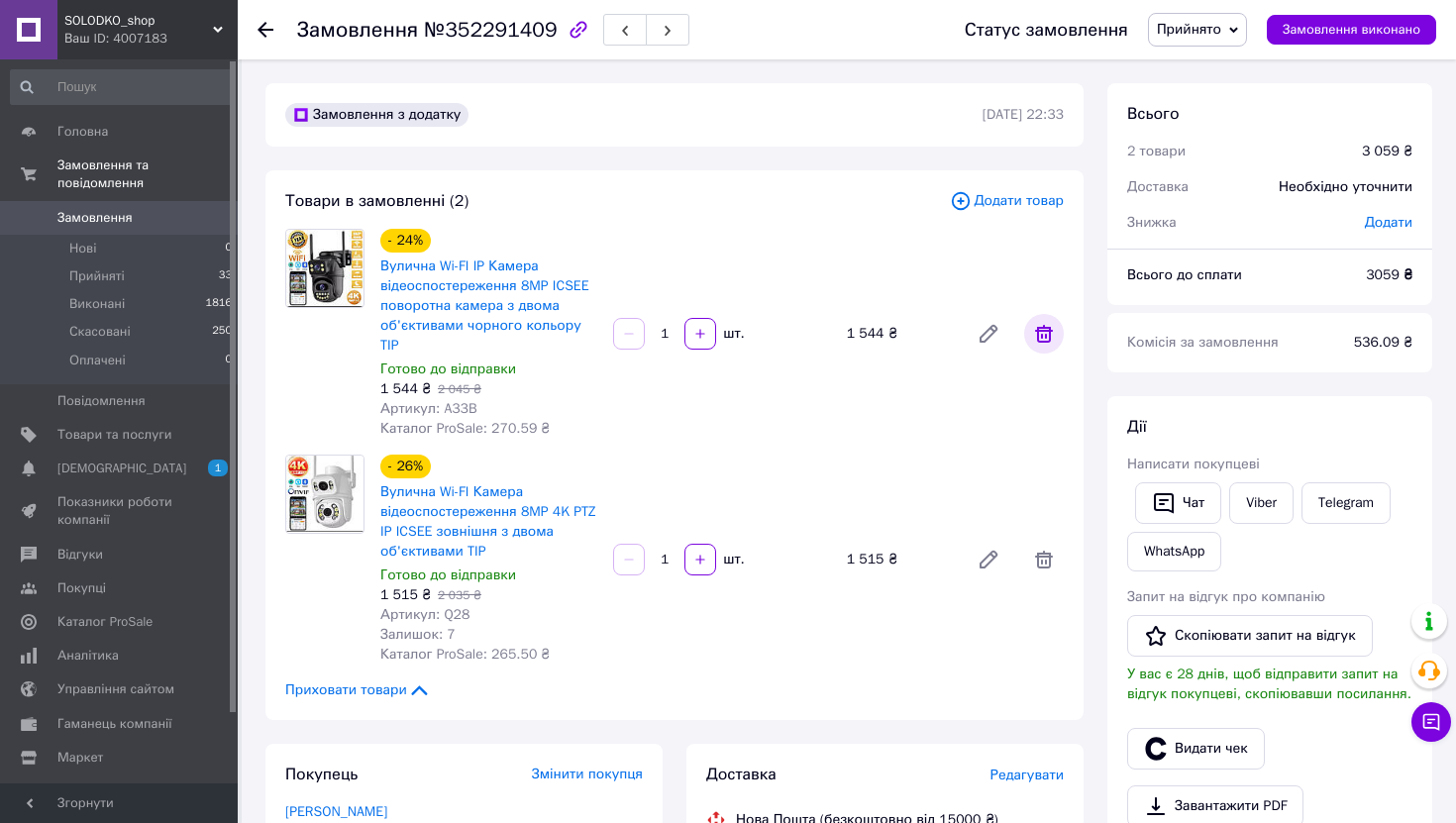 click 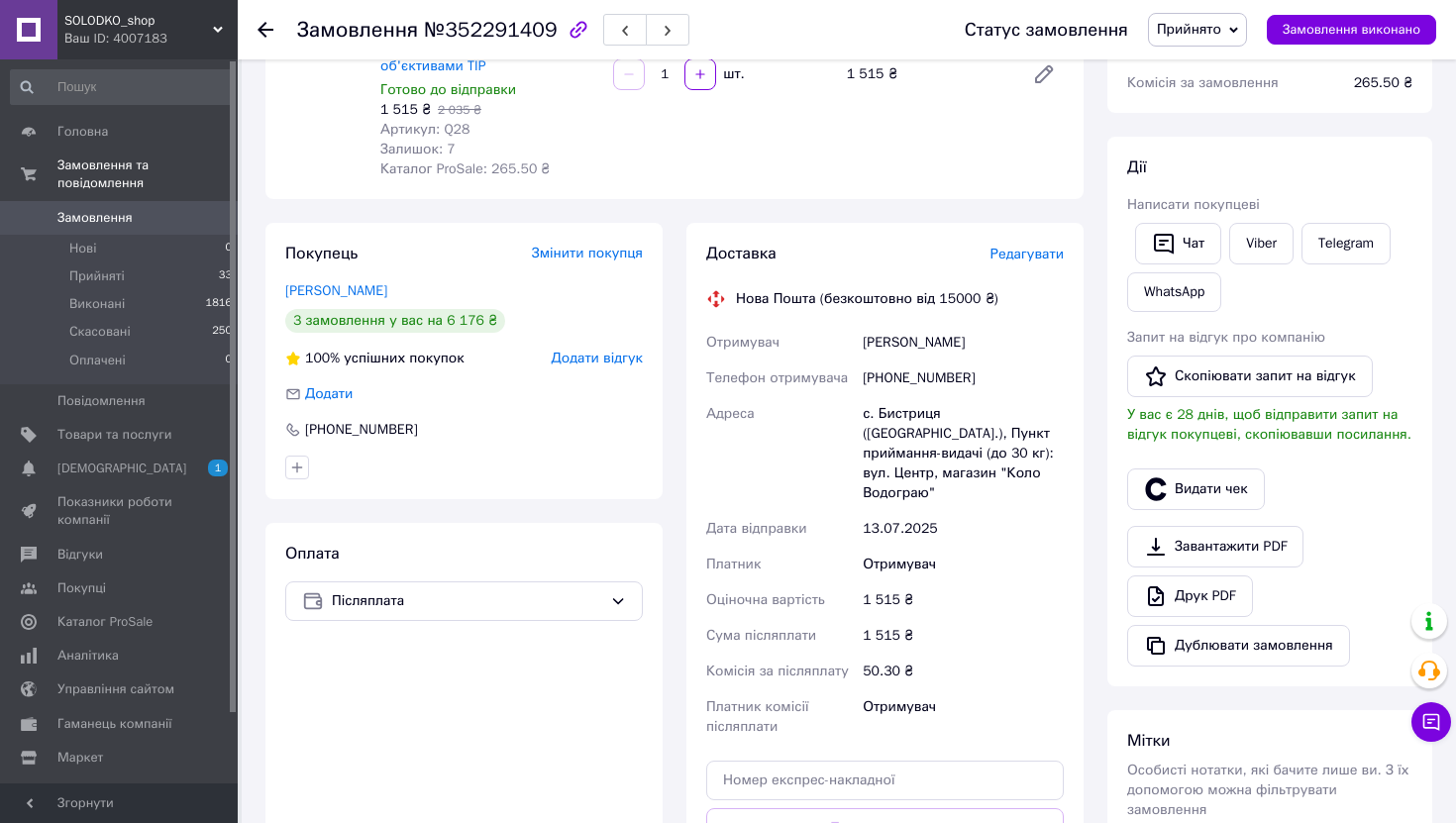 scroll, scrollTop: 0, scrollLeft: 0, axis: both 